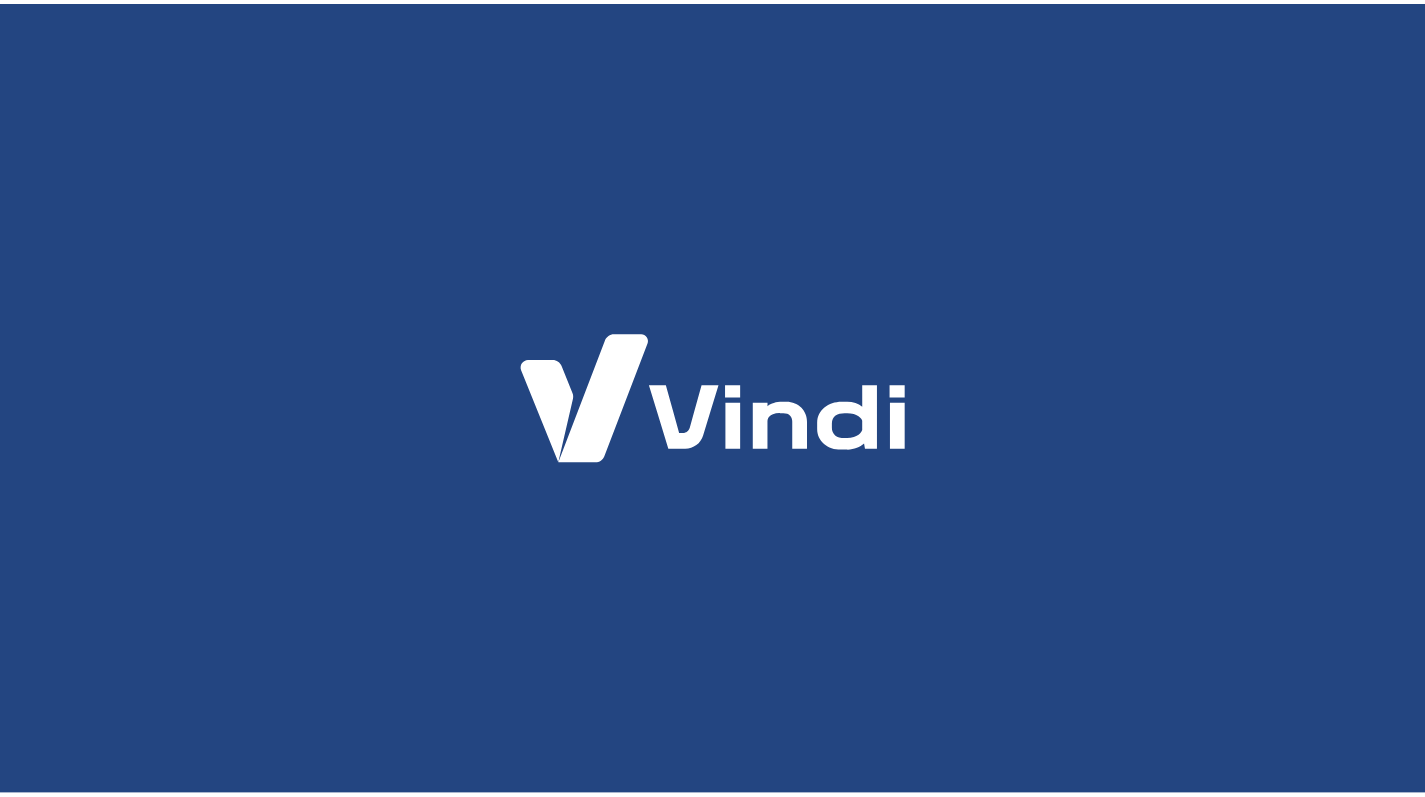 scroll, scrollTop: 0, scrollLeft: 0, axis: both 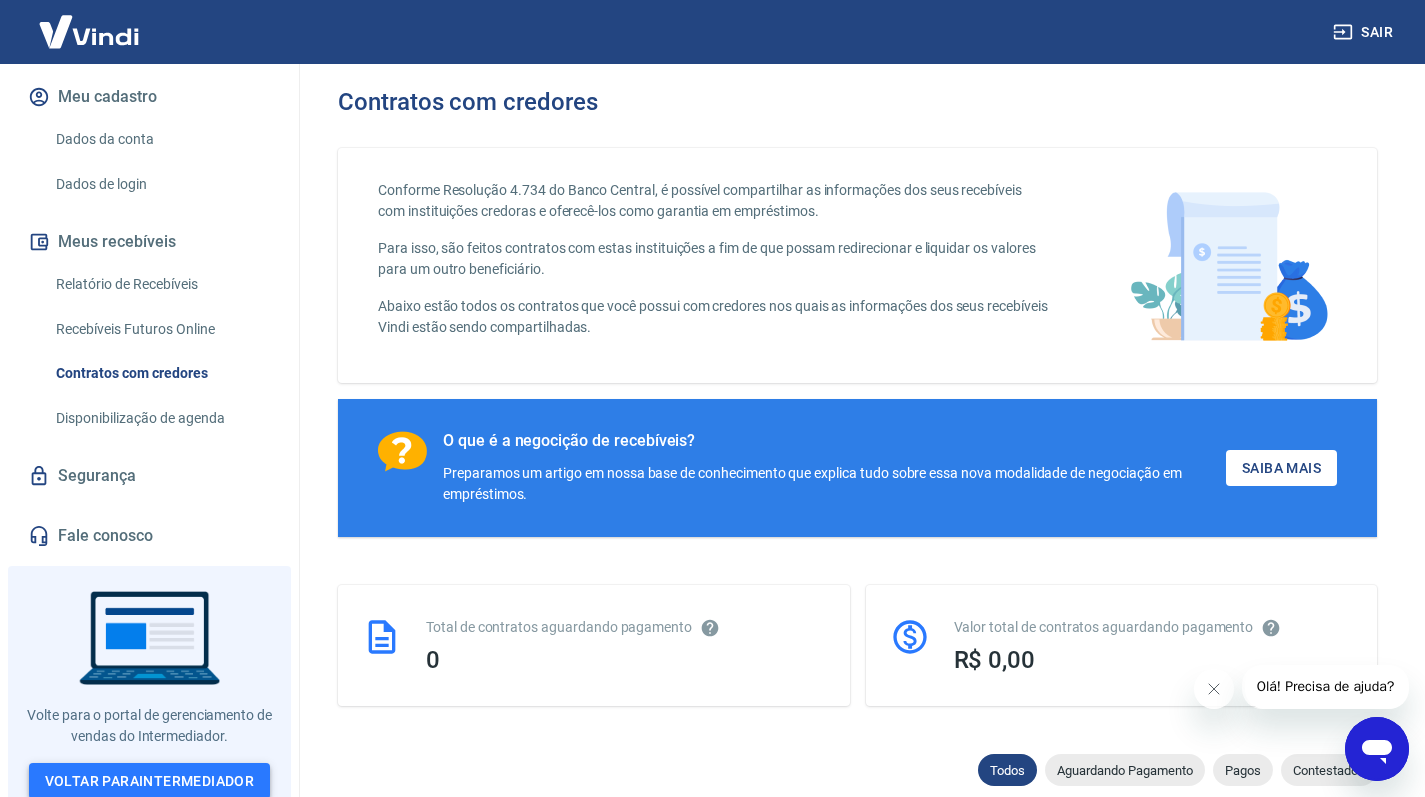click on "Voltar para  Intermediador" at bounding box center (150, 781) 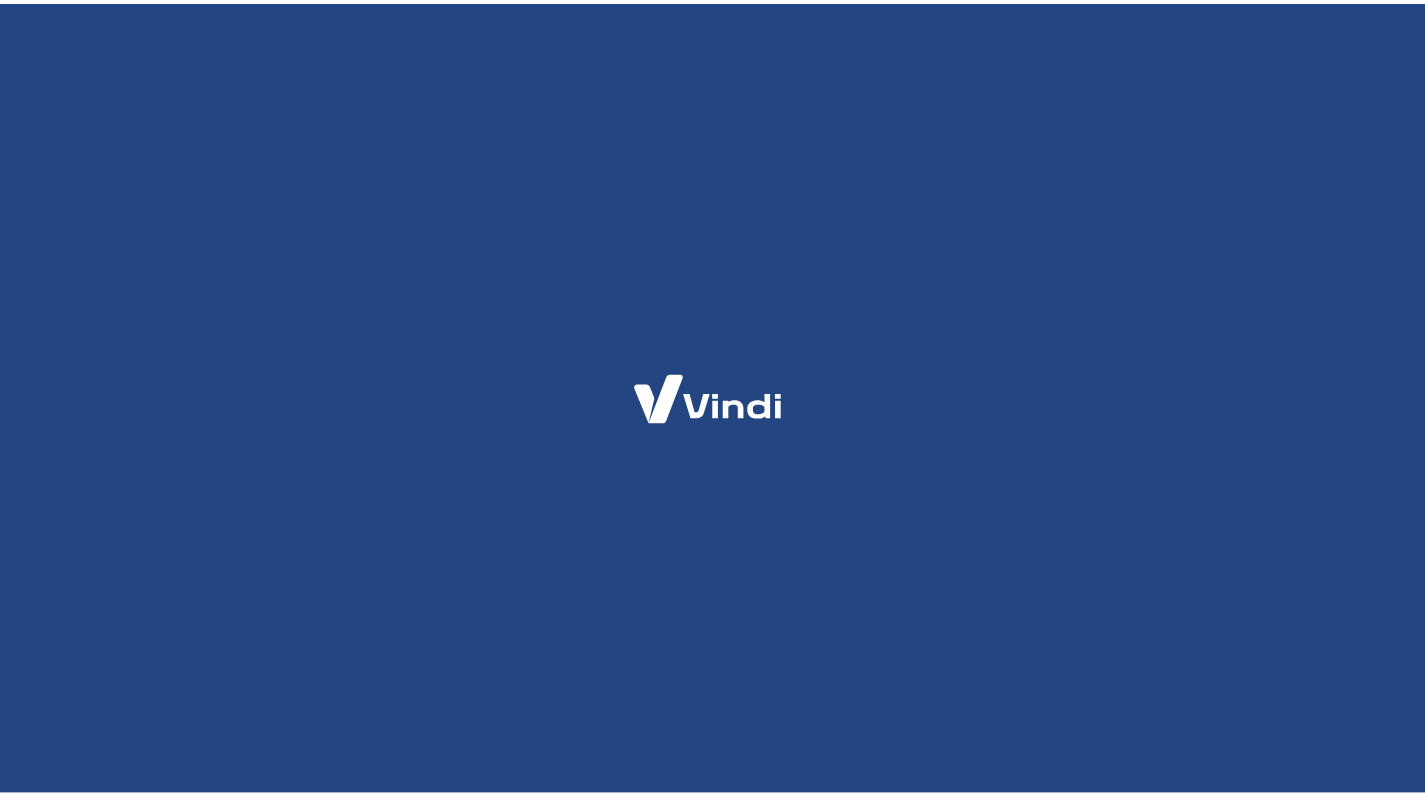 scroll, scrollTop: 0, scrollLeft: 0, axis: both 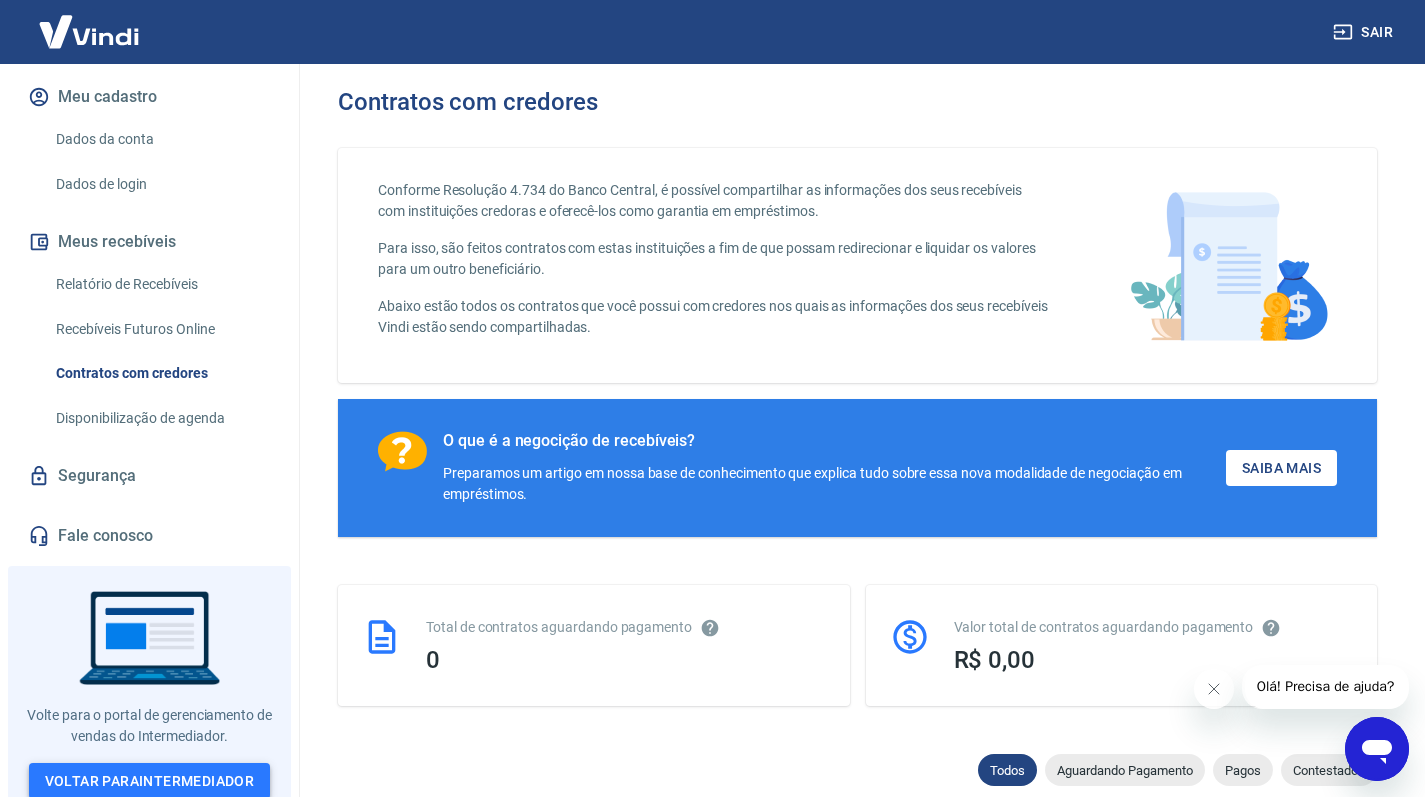 click on "Voltar para  Intermediador" at bounding box center [150, 781] 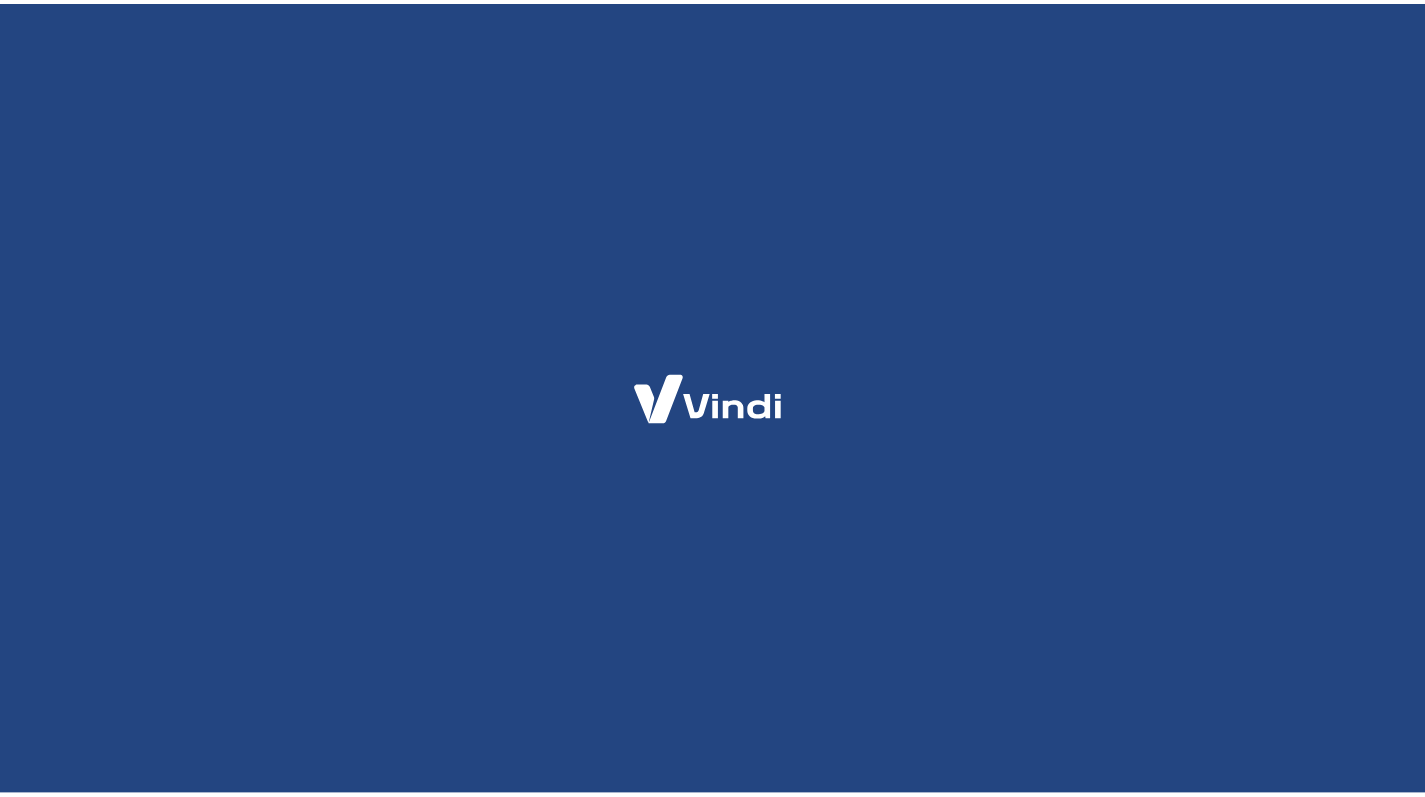 scroll, scrollTop: 0, scrollLeft: 0, axis: both 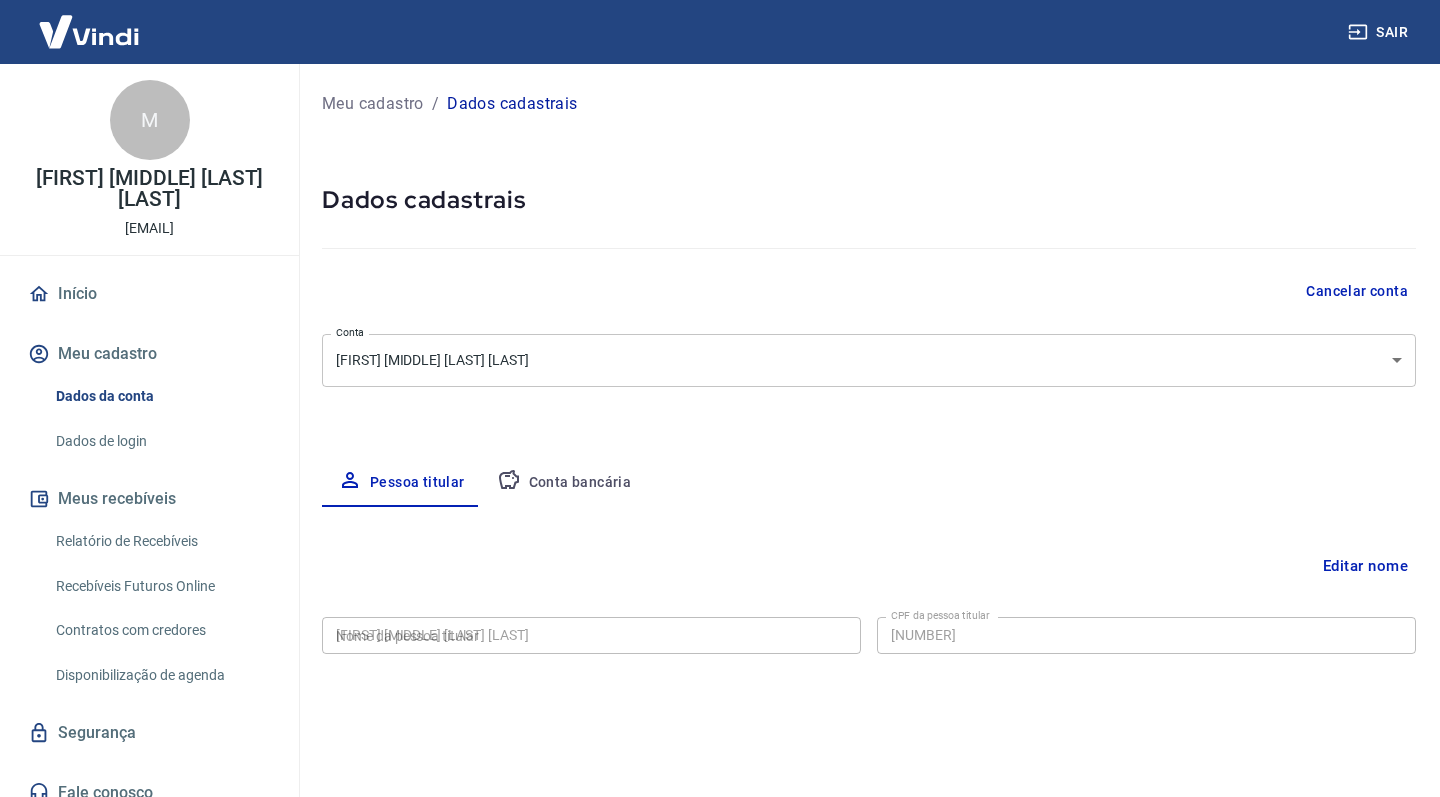 type on "762.841.319-68" 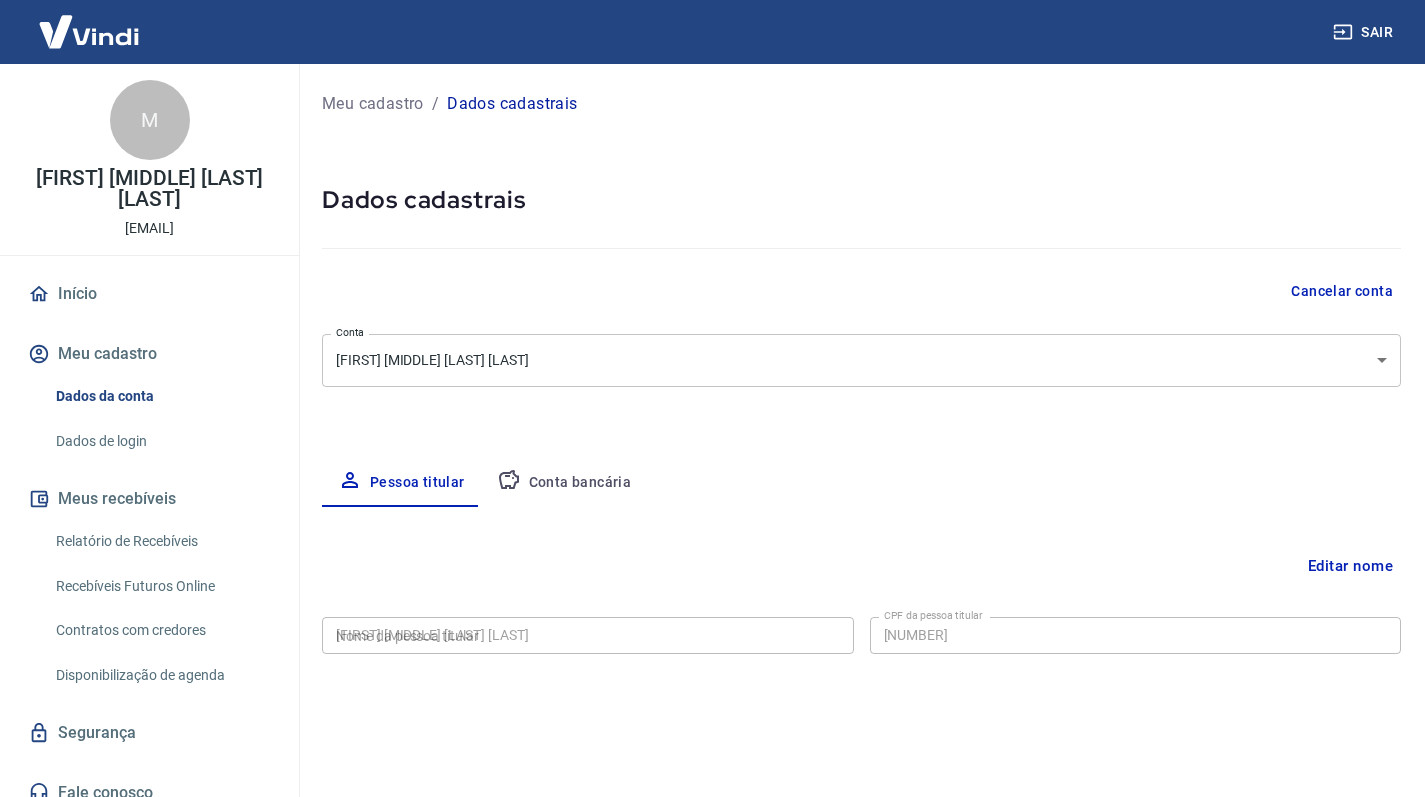 select on "RS" 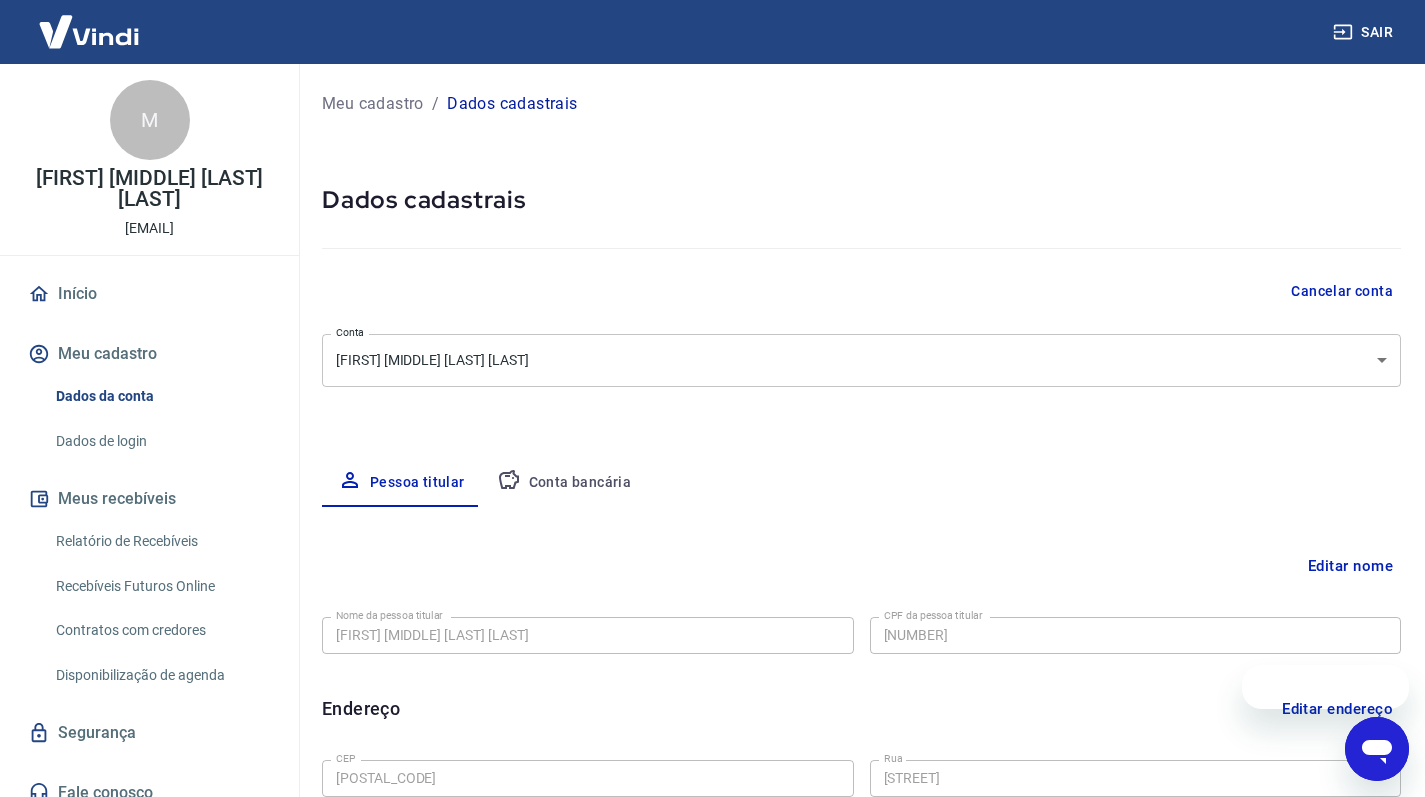 scroll, scrollTop: 0, scrollLeft: 0, axis: both 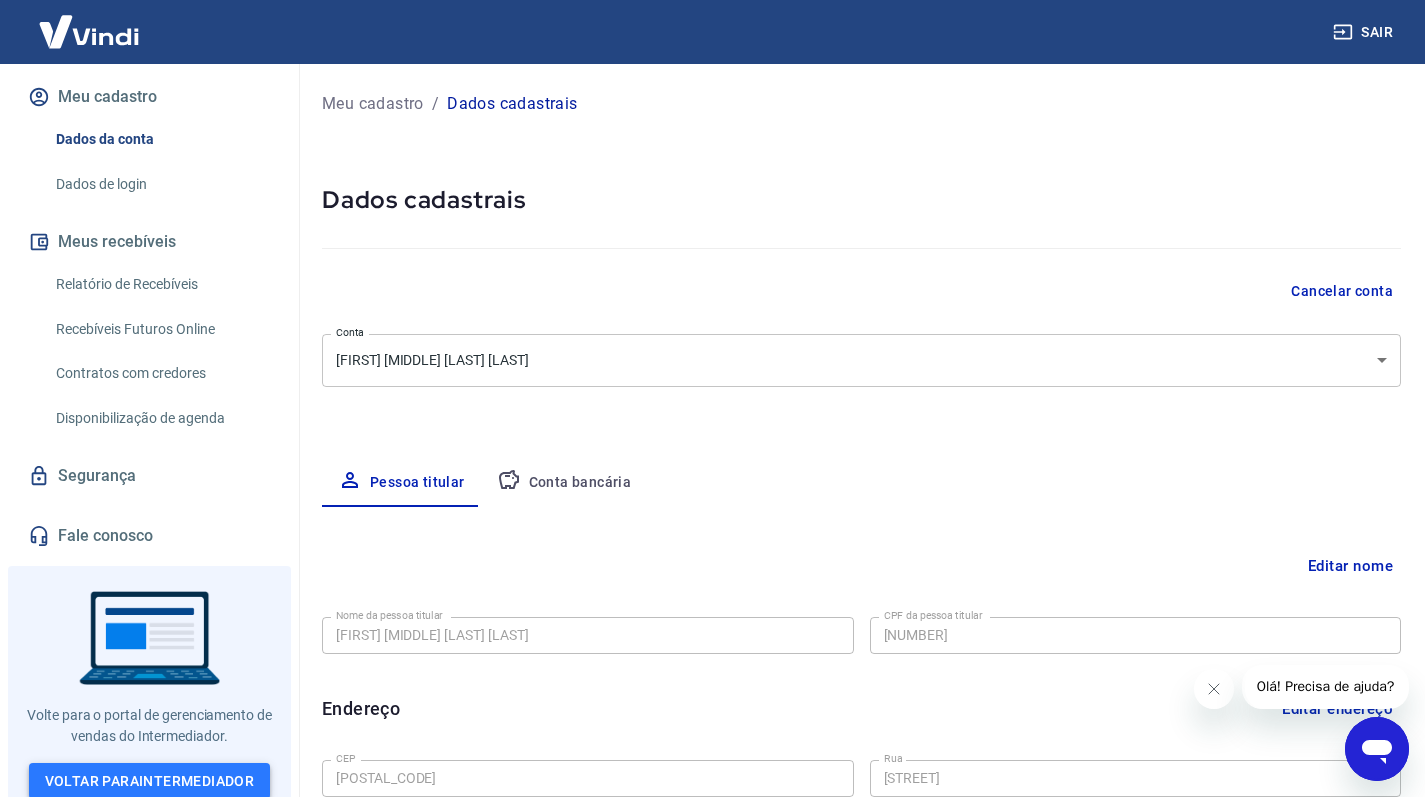 click on "Voltar para  Intermediador" at bounding box center [150, 781] 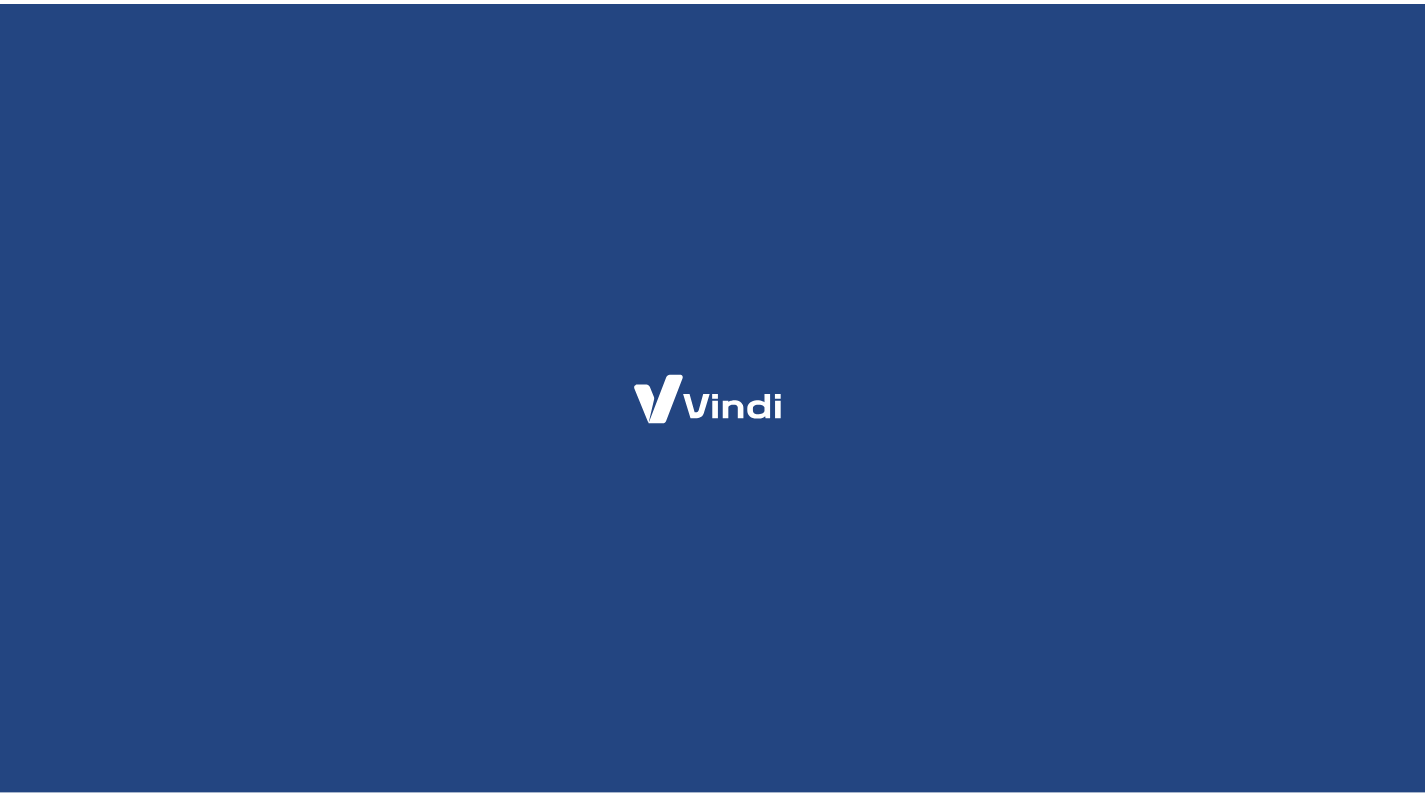 scroll, scrollTop: 0, scrollLeft: 0, axis: both 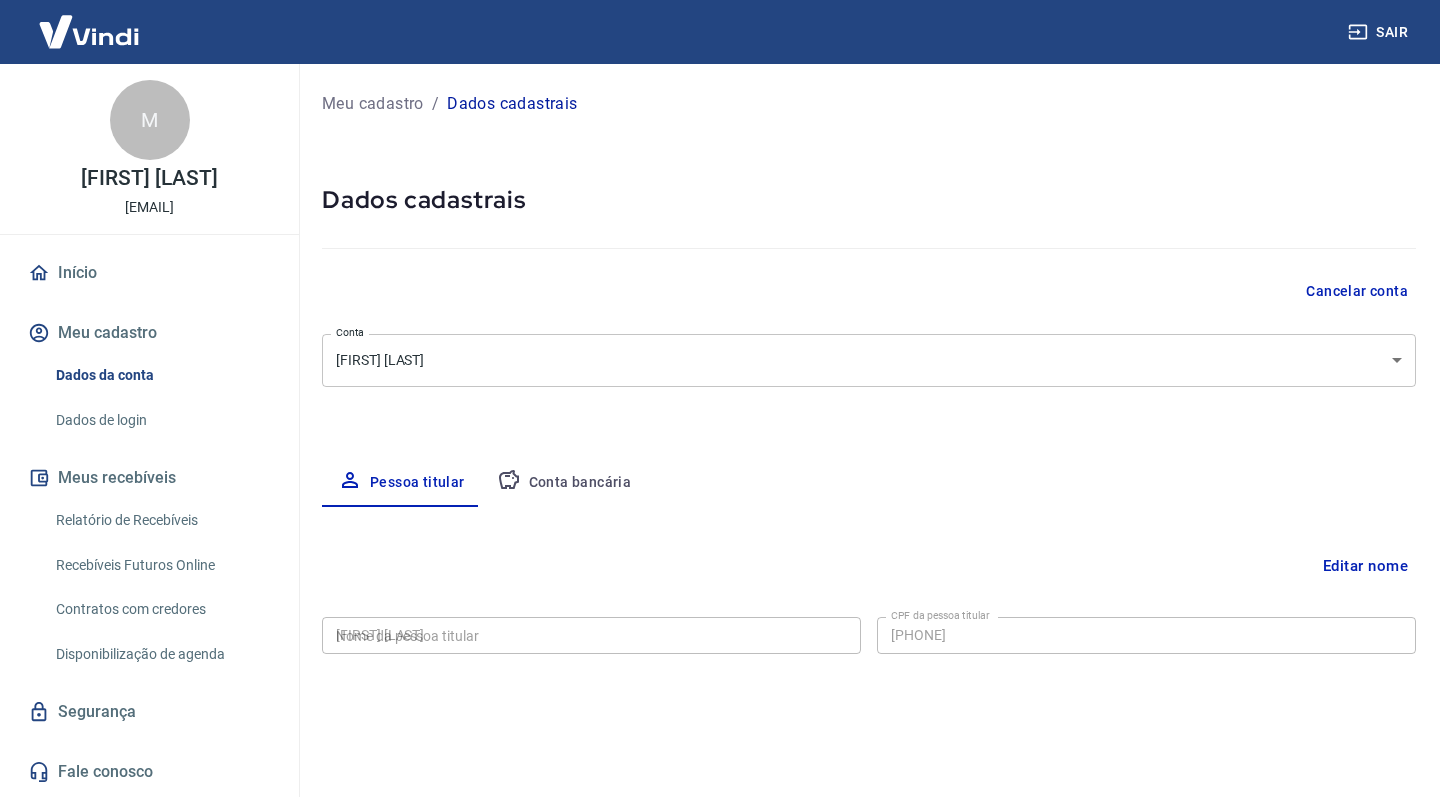 type on "[SSN]" 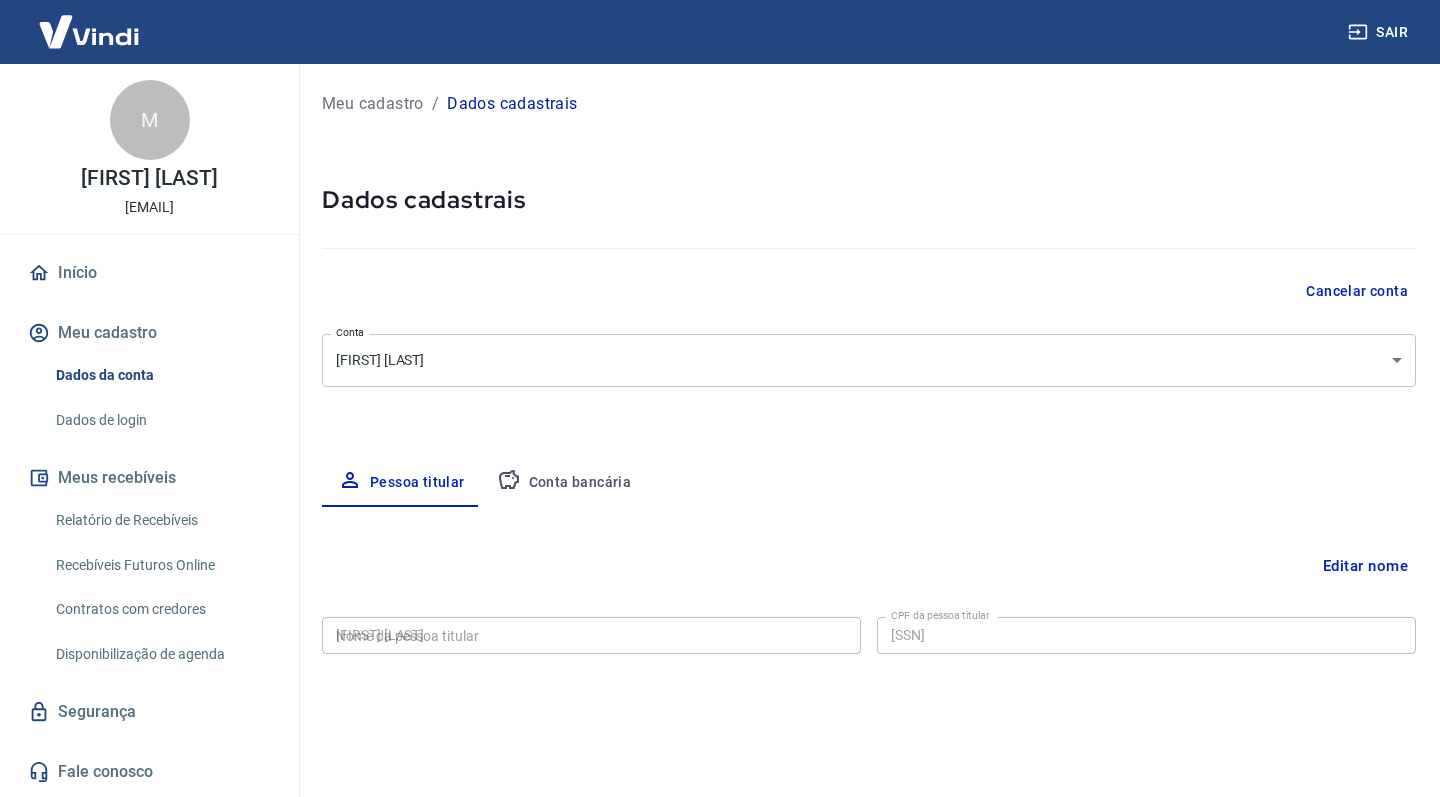 select on "RS" 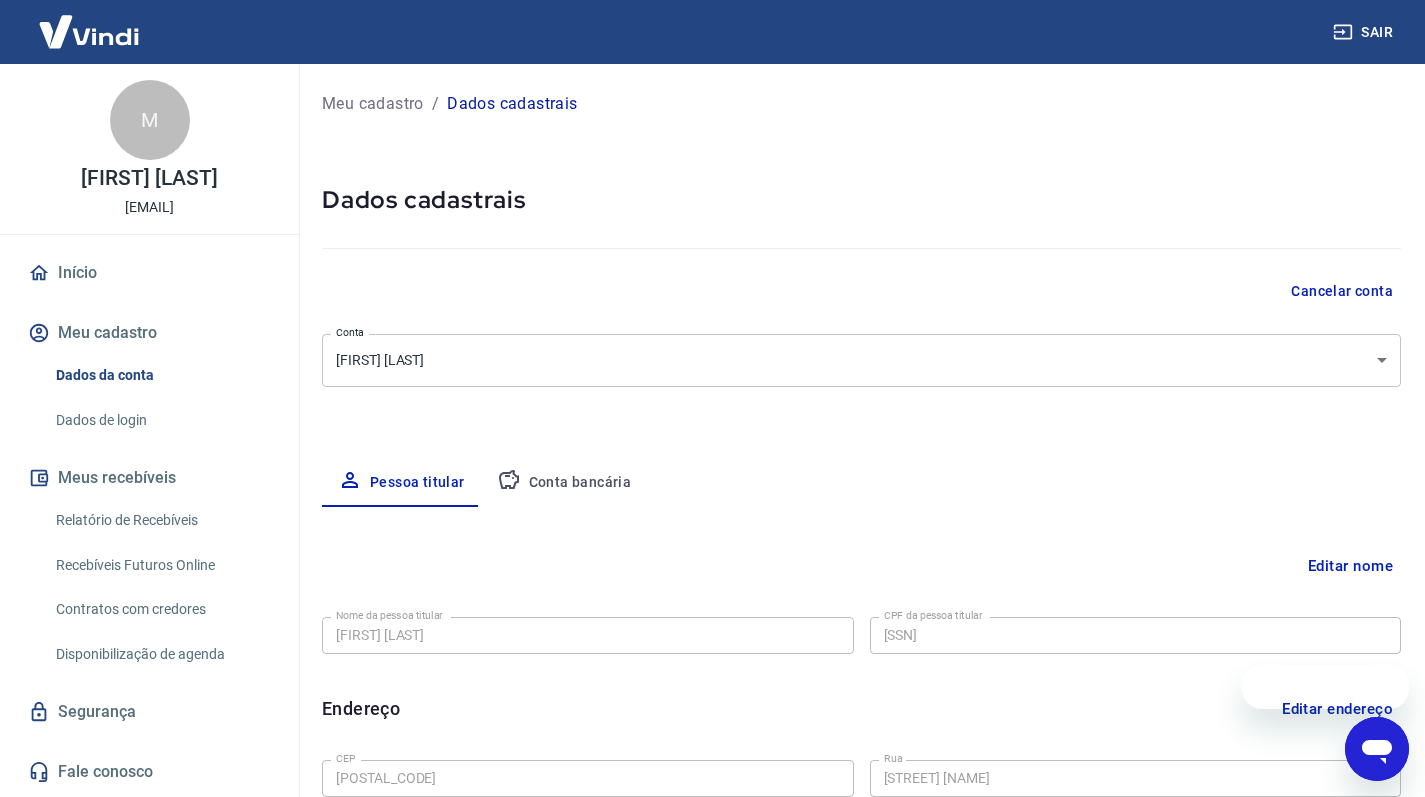 scroll, scrollTop: 0, scrollLeft: 0, axis: both 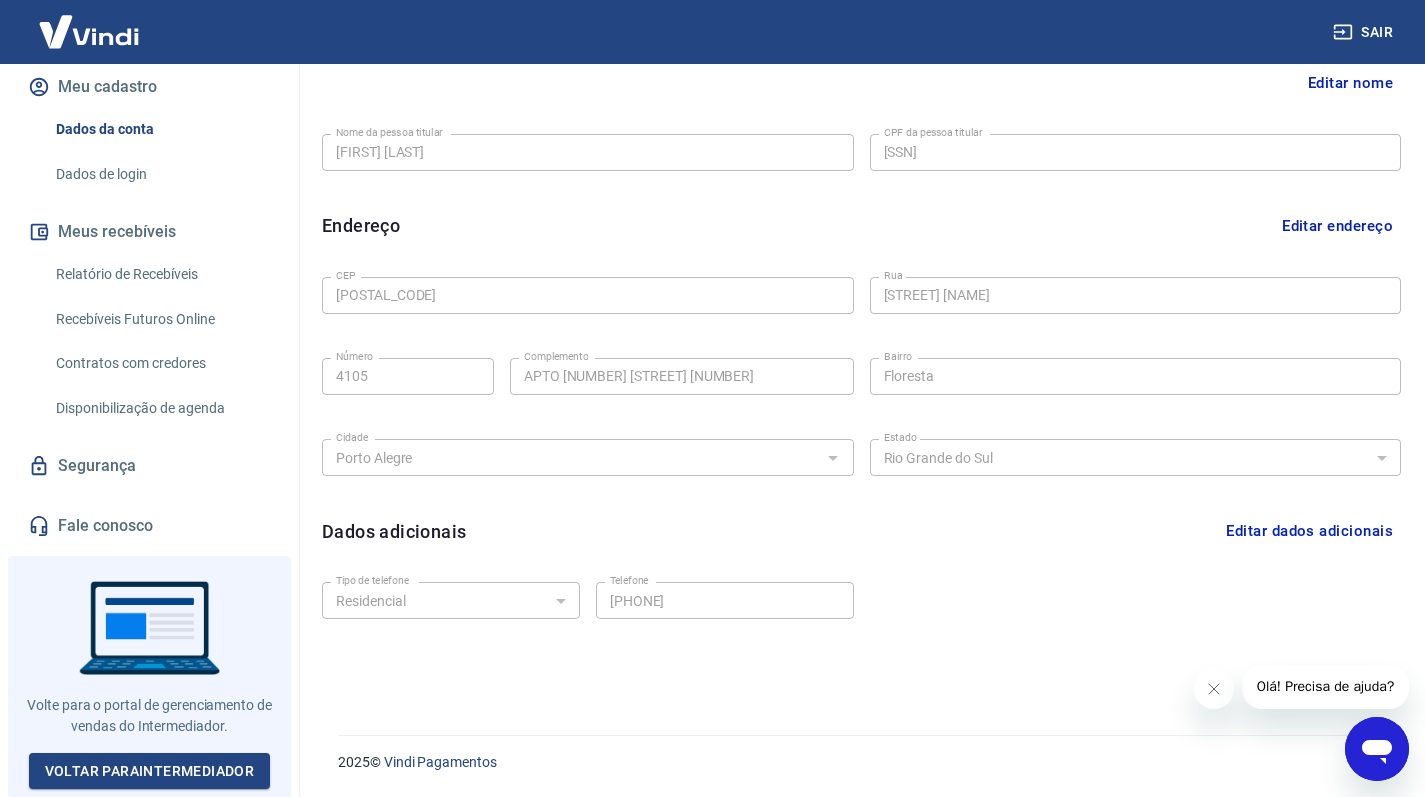 click on "Fale conosco" at bounding box center [149, 526] 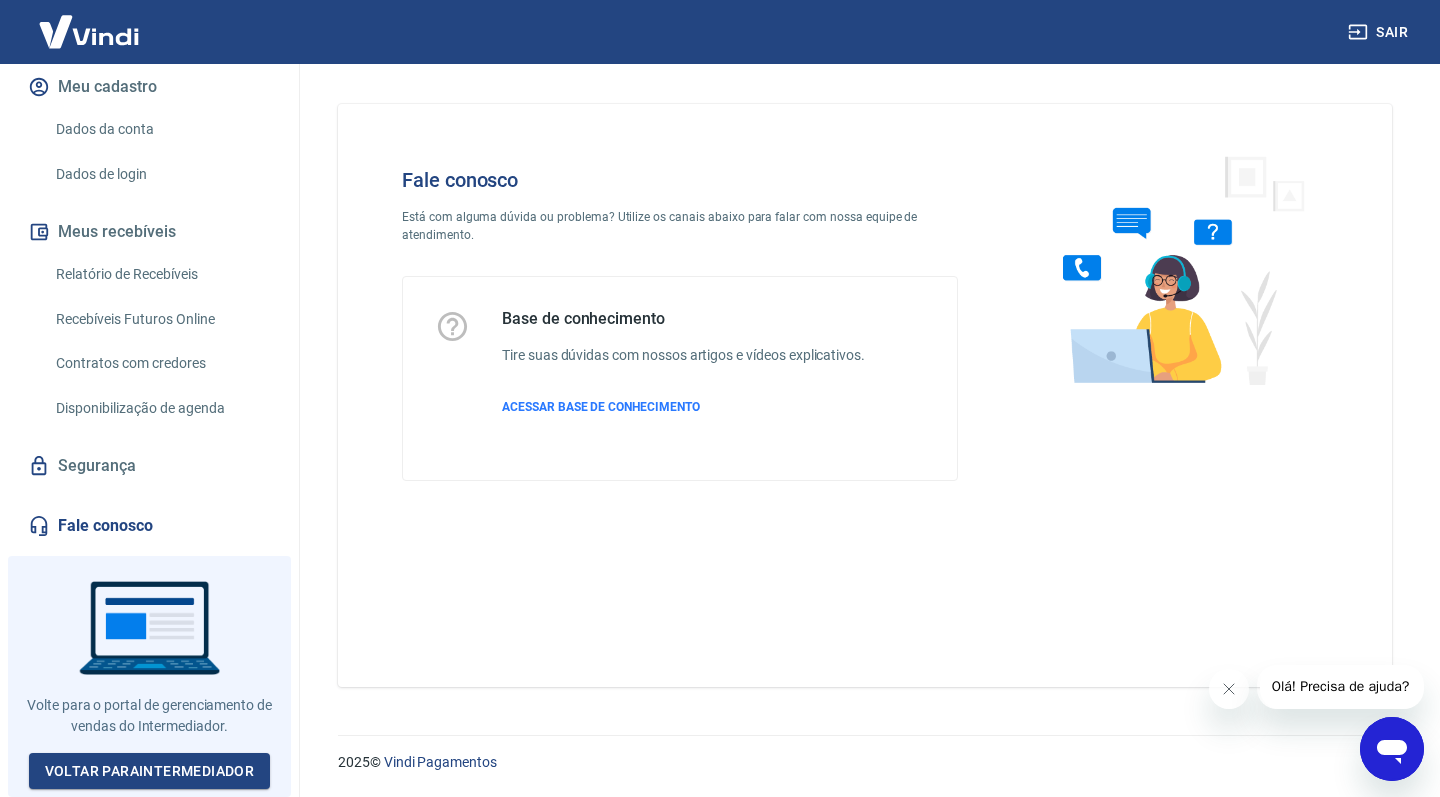 scroll, scrollTop: 0, scrollLeft: 0, axis: both 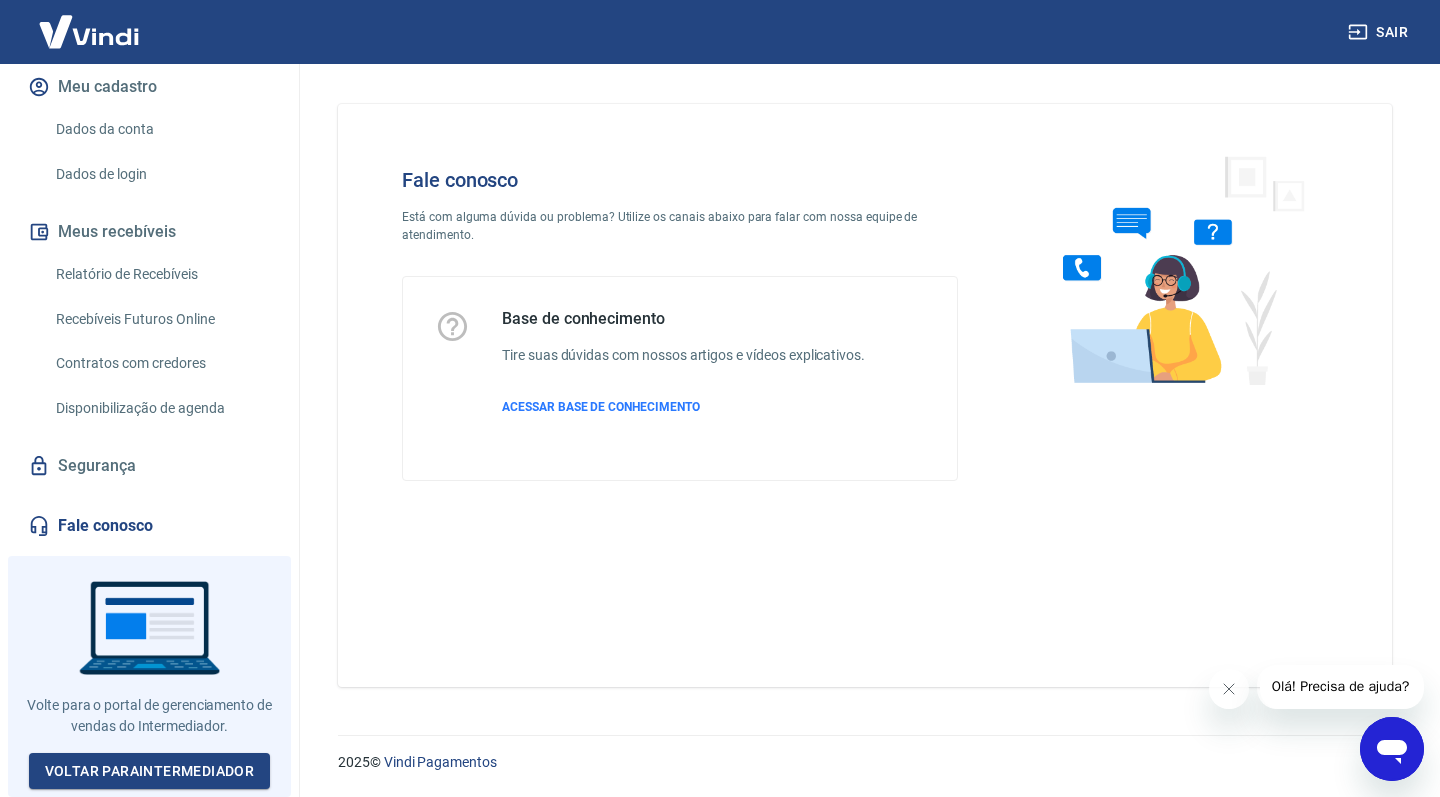click at bounding box center (1175, 269) 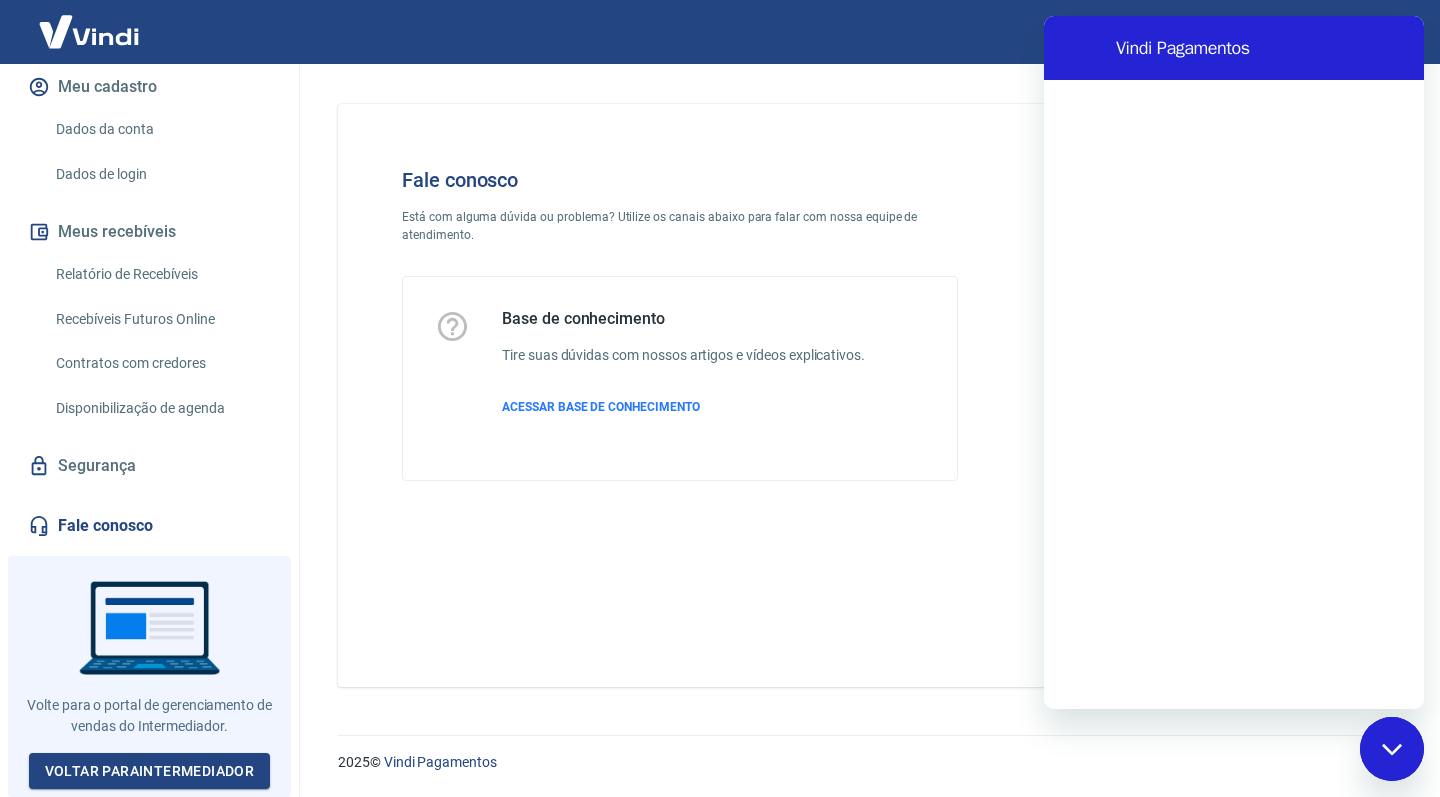 scroll, scrollTop: 0, scrollLeft: 0, axis: both 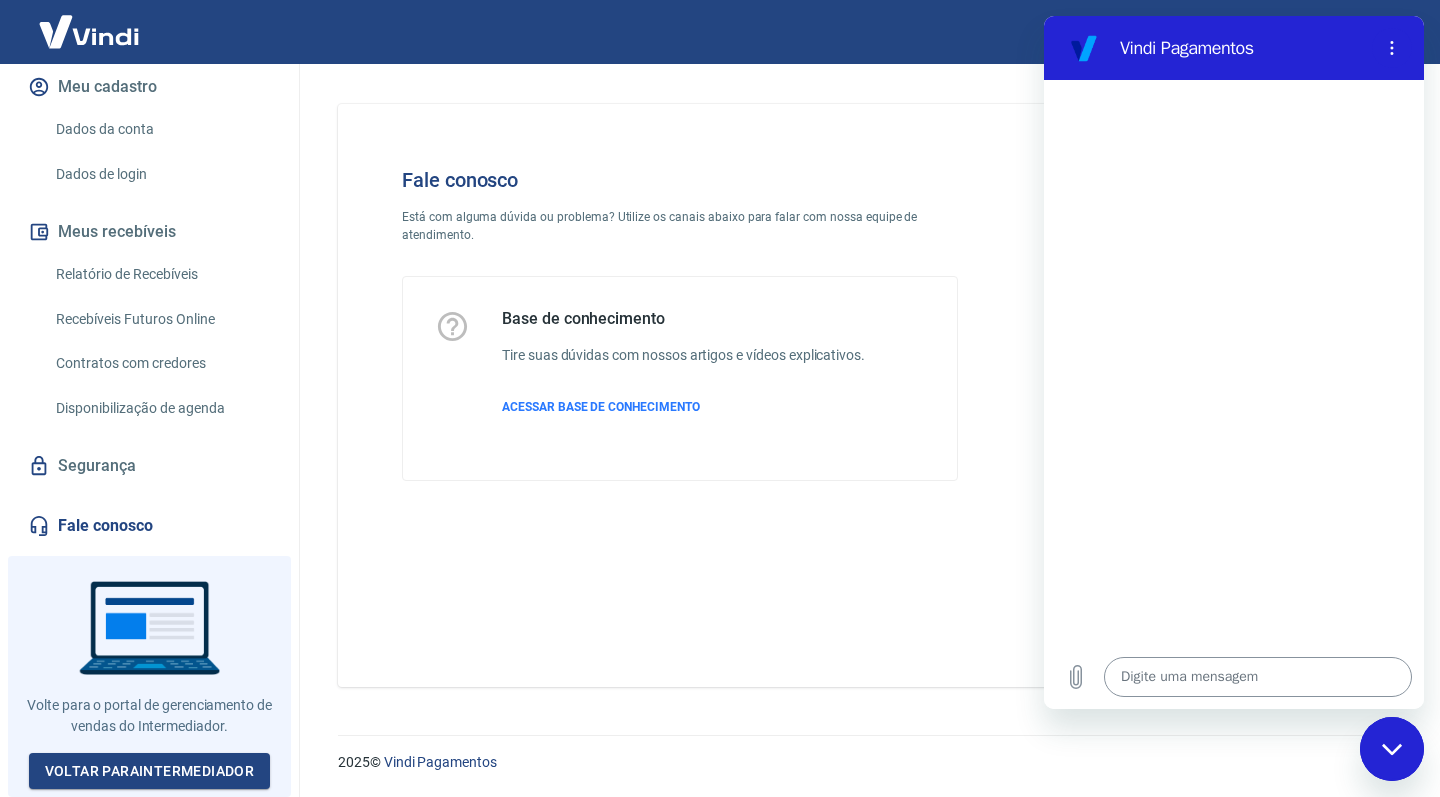 click at bounding box center [1258, 677] 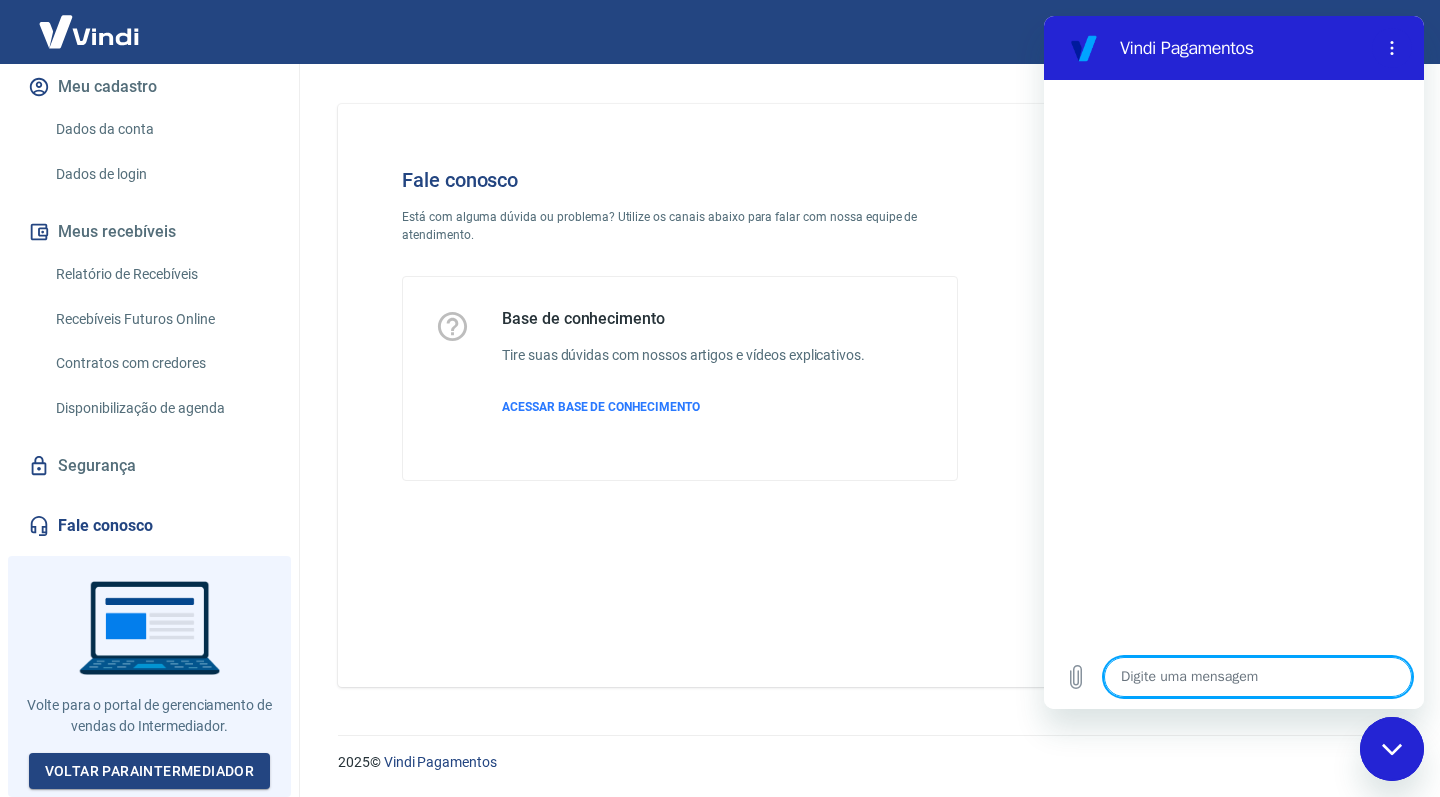 type on "B" 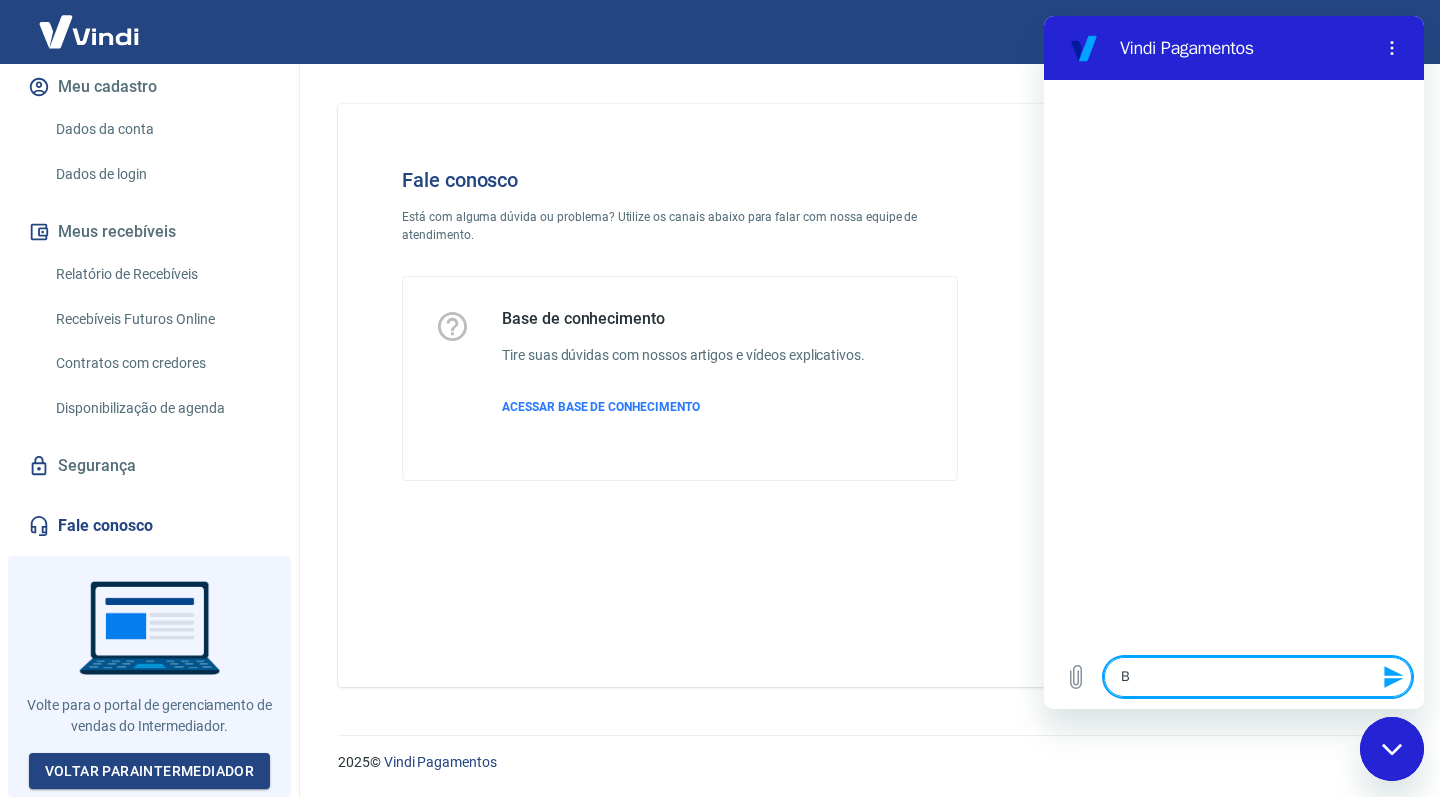 type on "Bo" 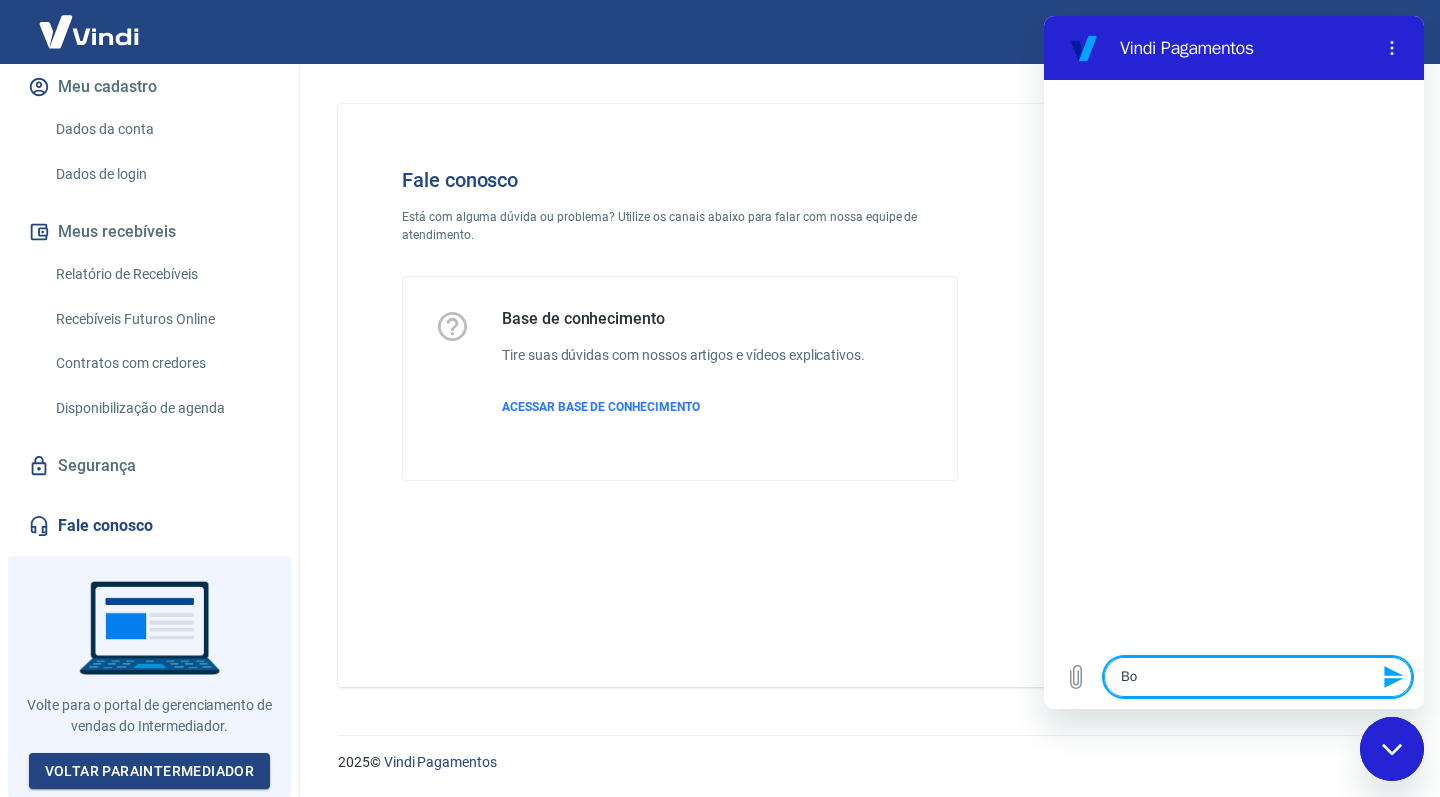 type on "Bom" 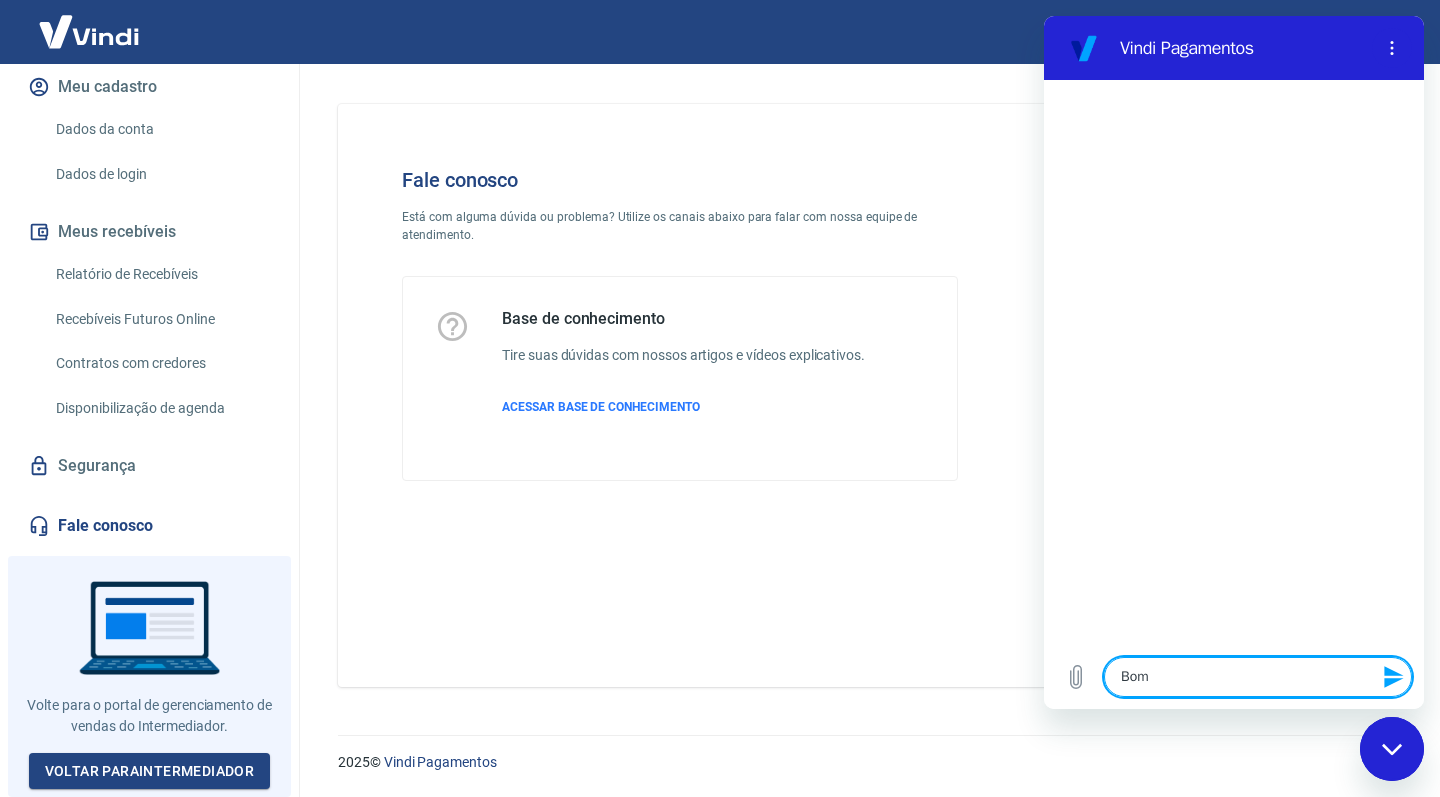 type on "Bom" 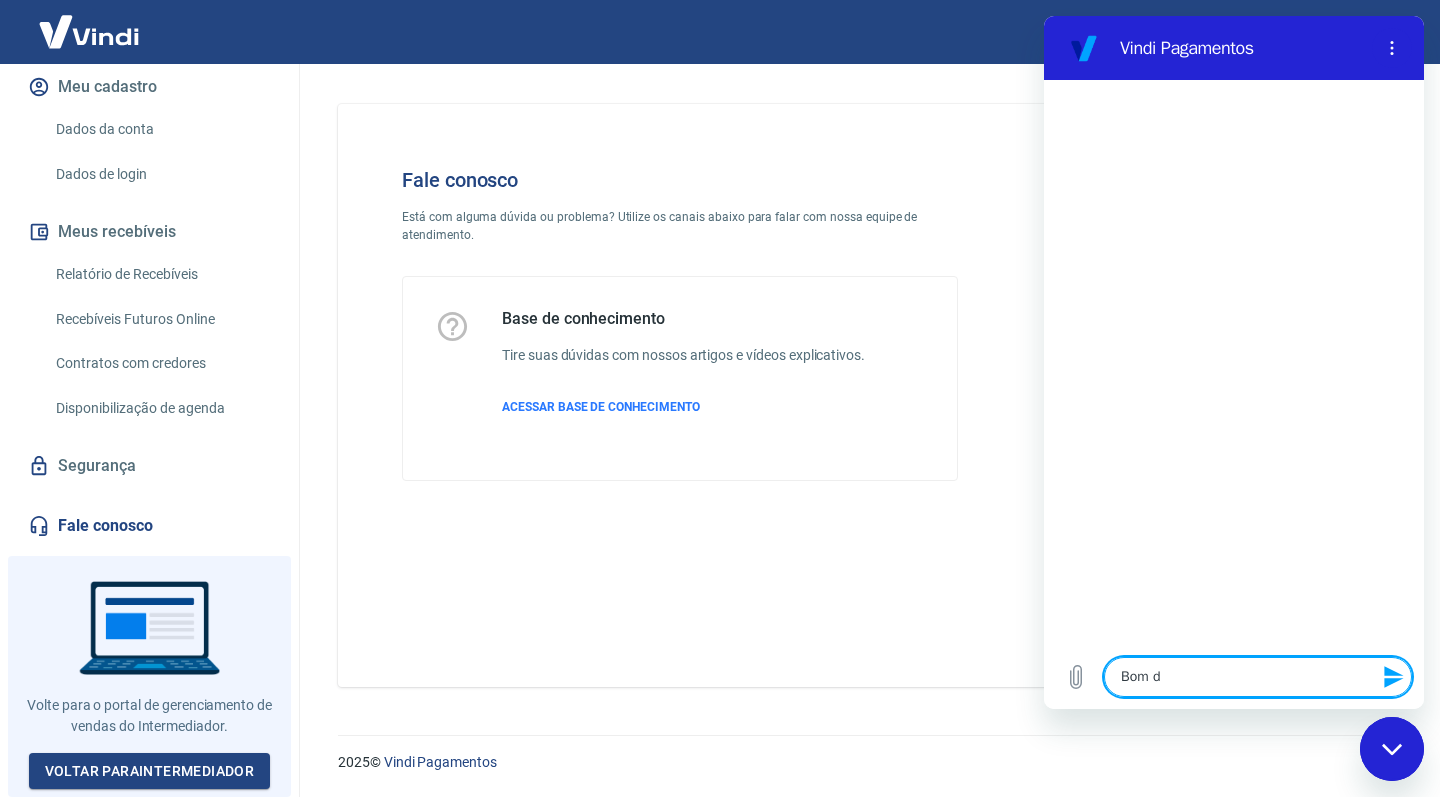 type on "Bom di" 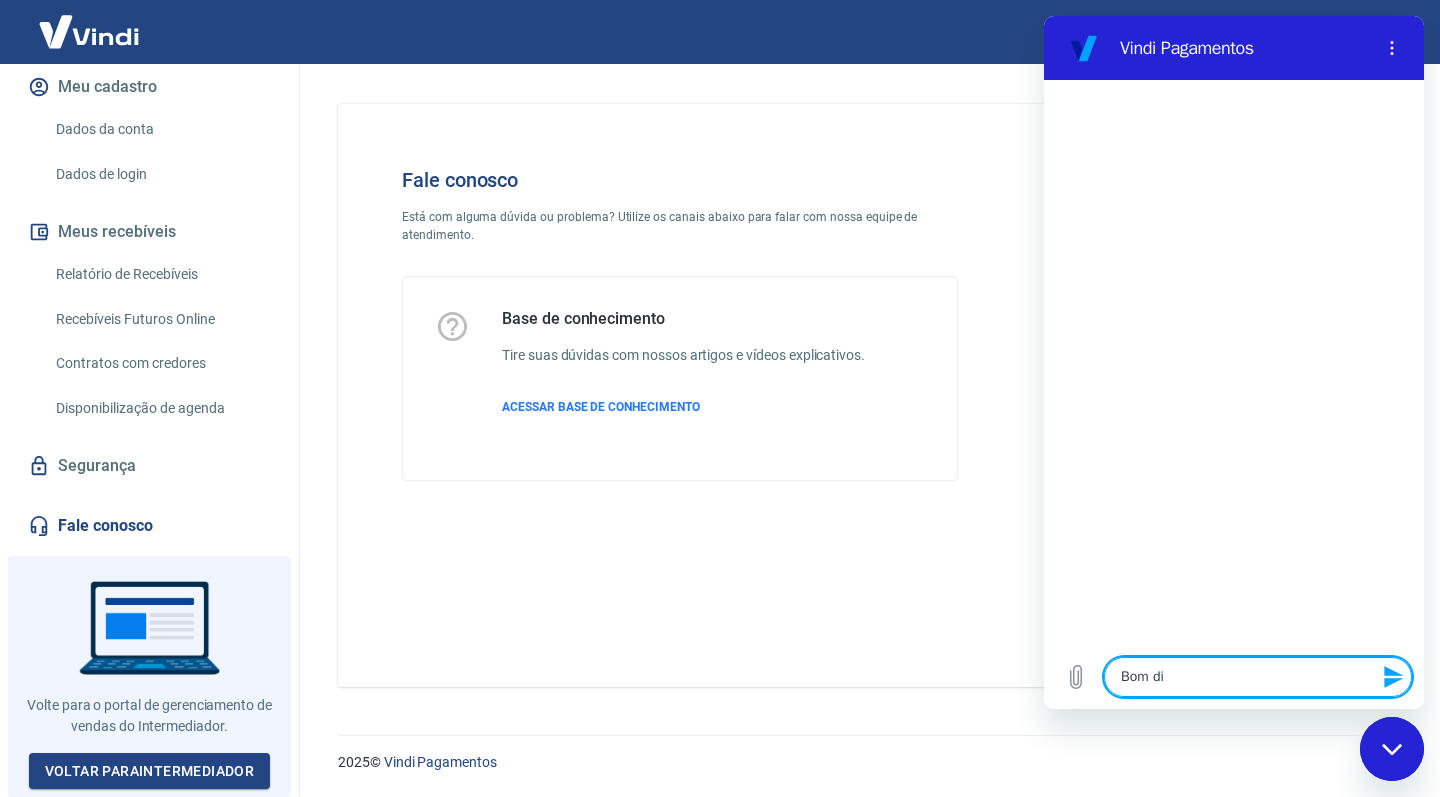 type on "Bom dia" 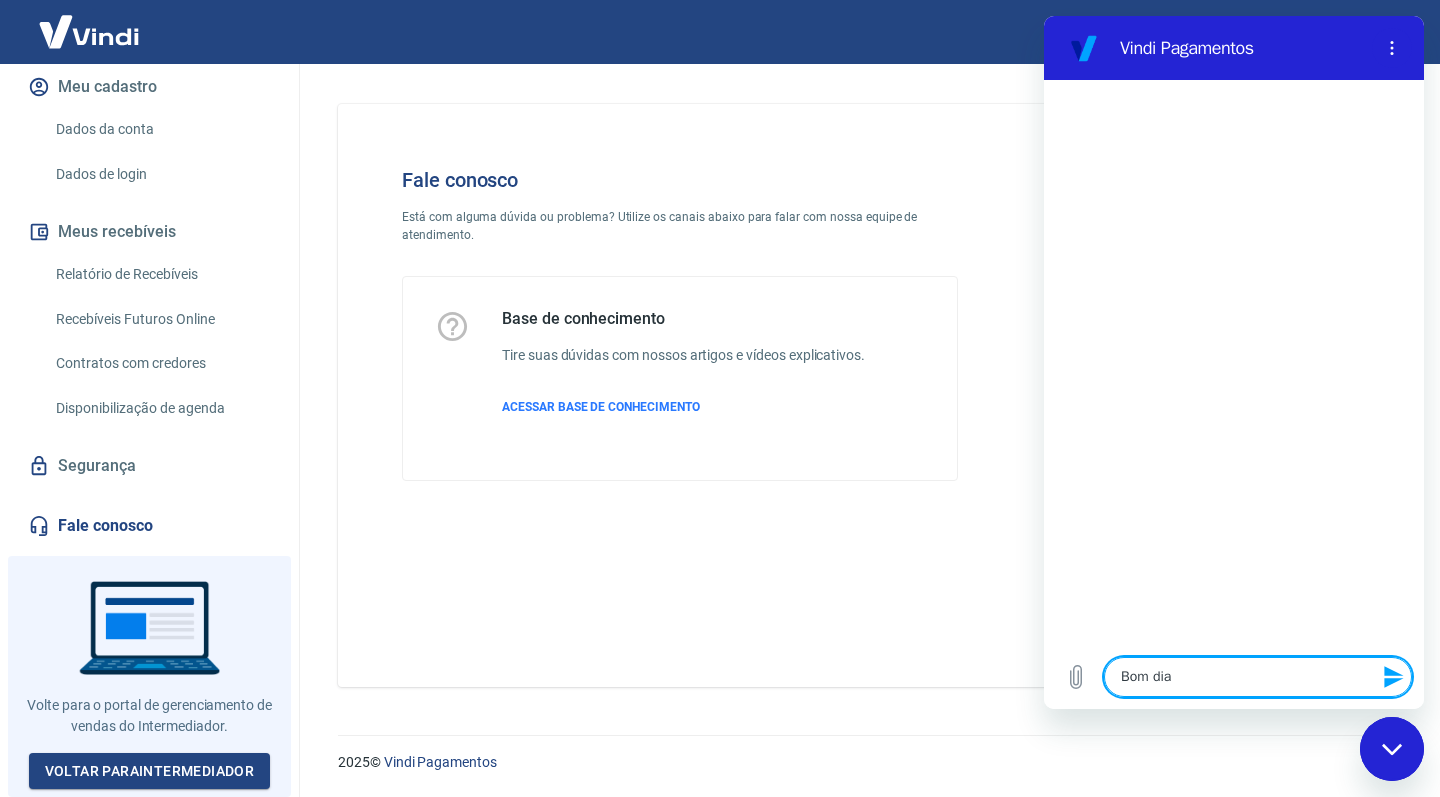 type on "Bom dia!" 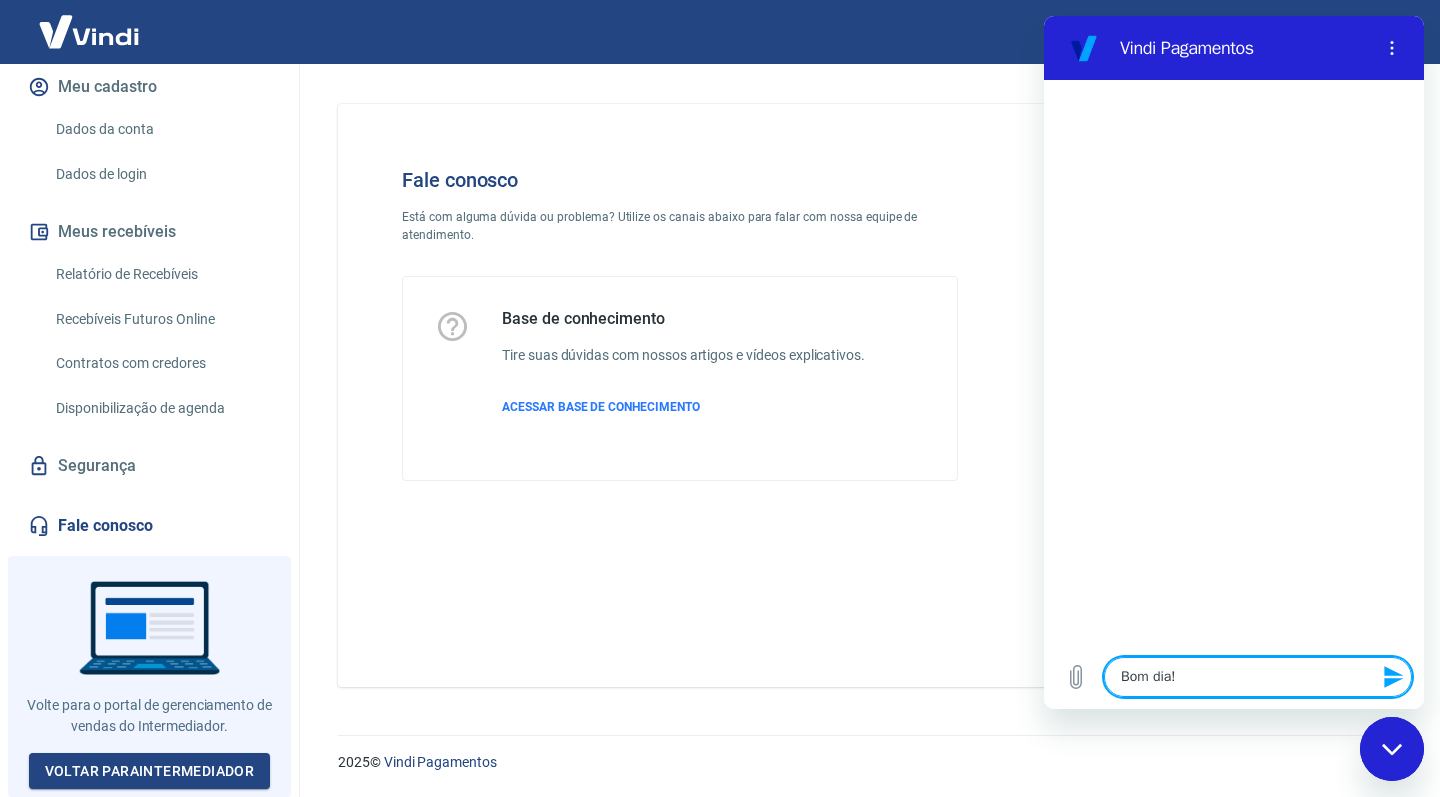 type on "Bom dia!" 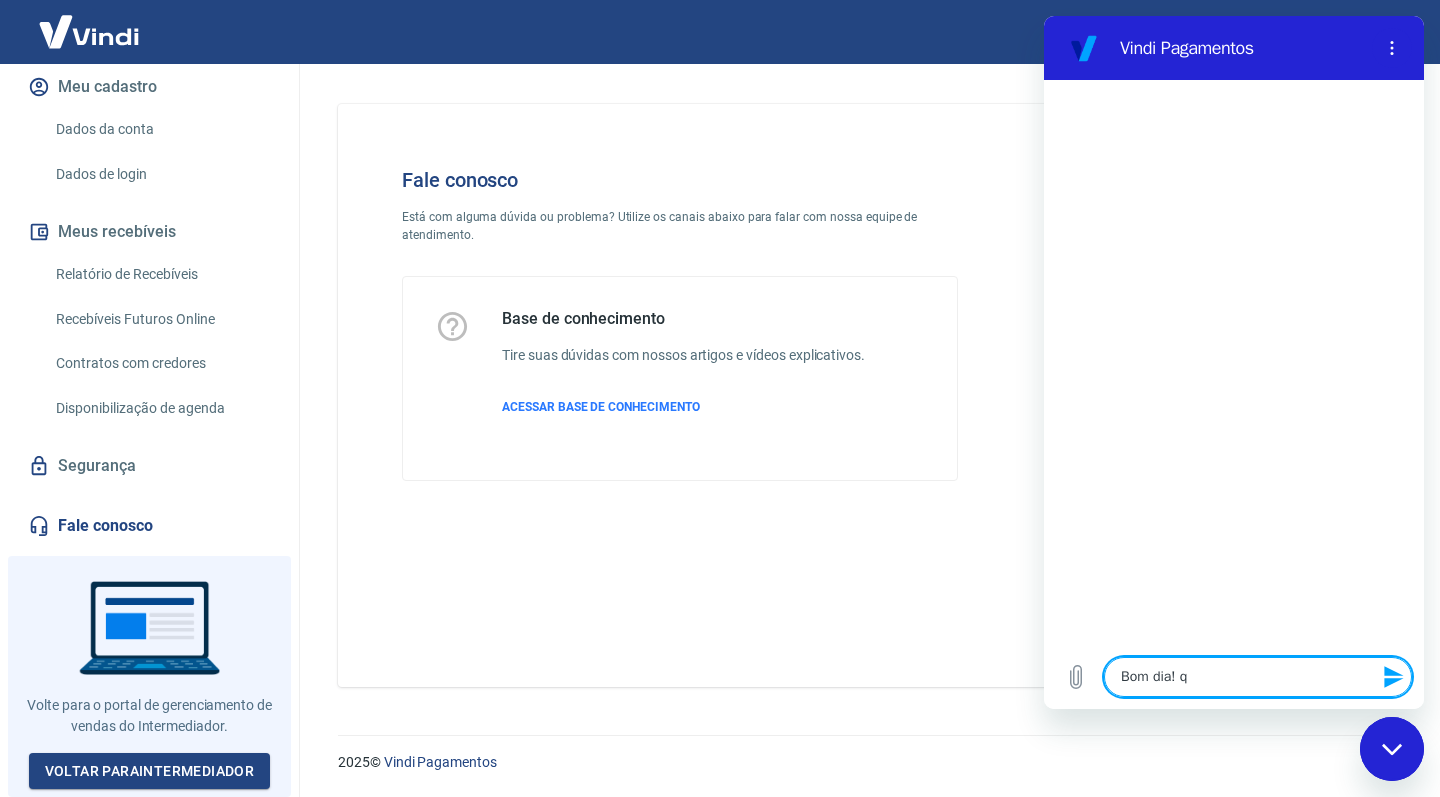 type on "Bom dia! qu" 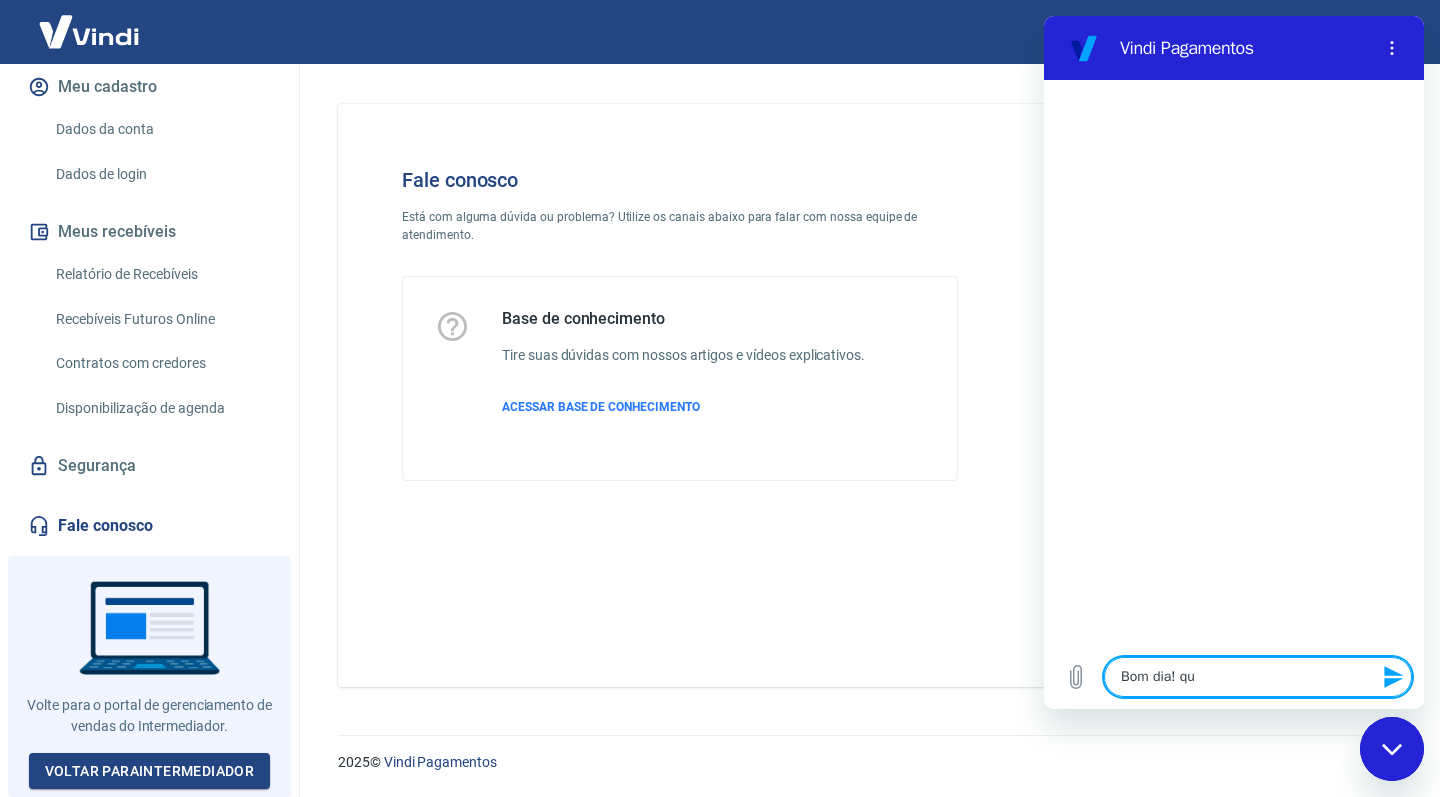 type on "Bom dia! qua" 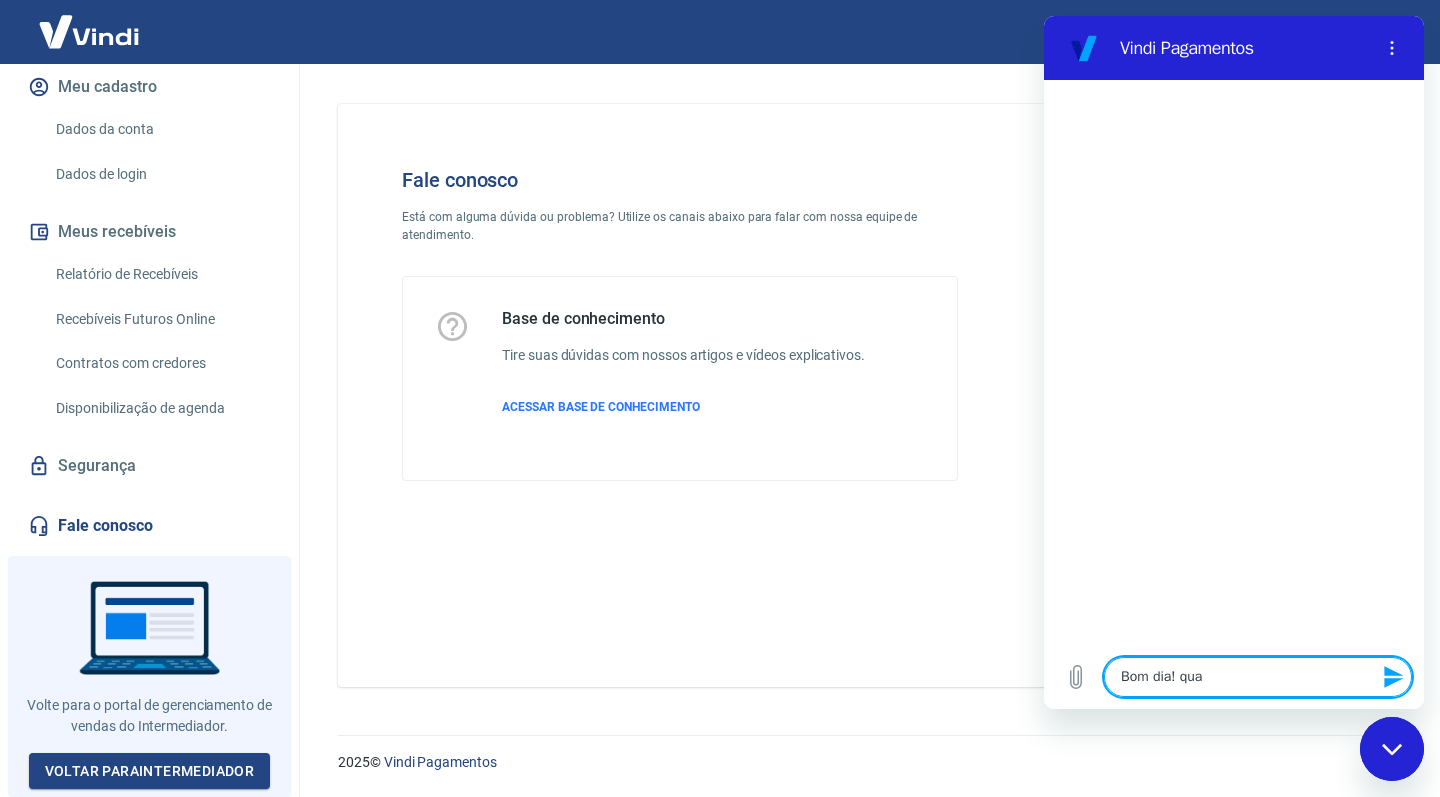 type on "Bom dia! quai" 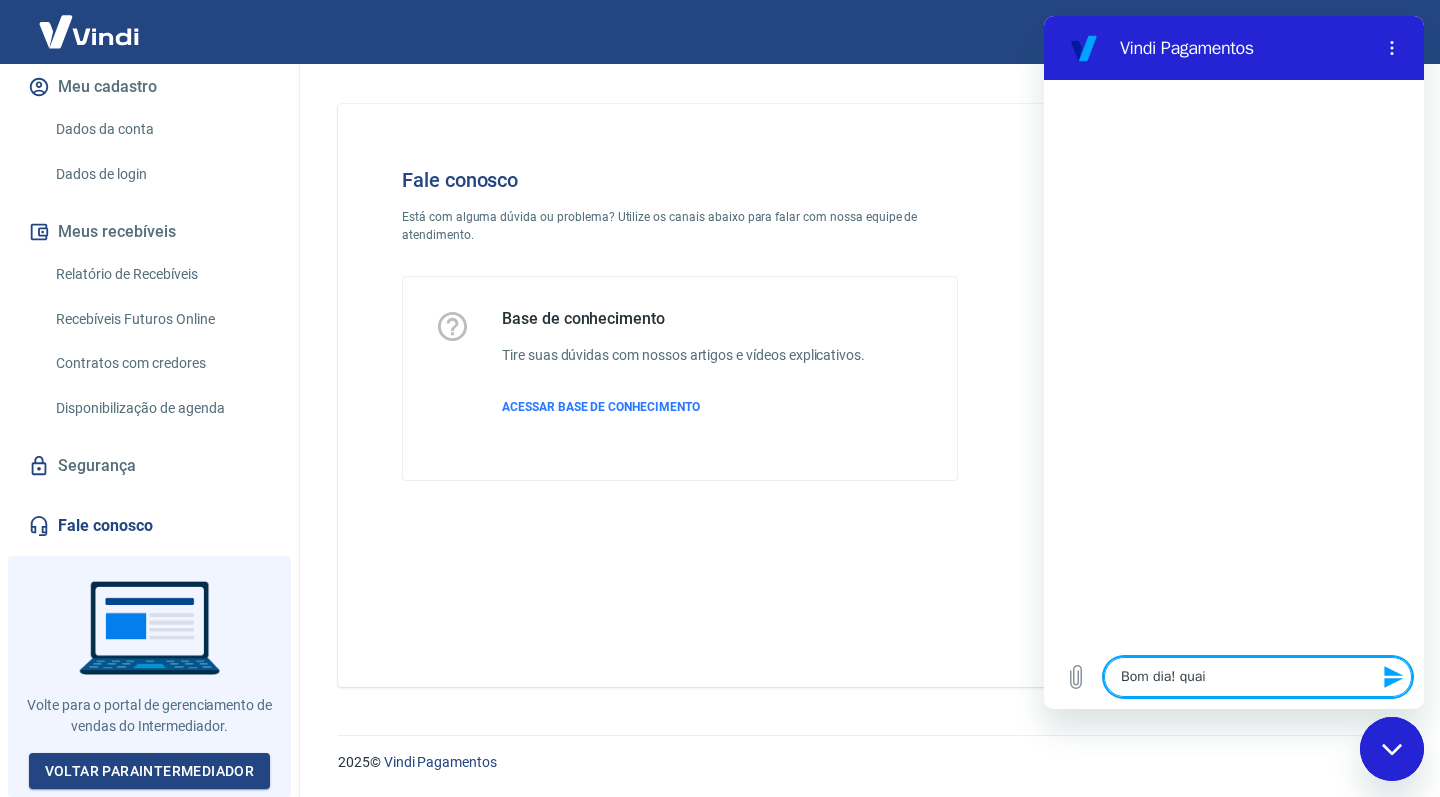 type on "Bom dia! quais" 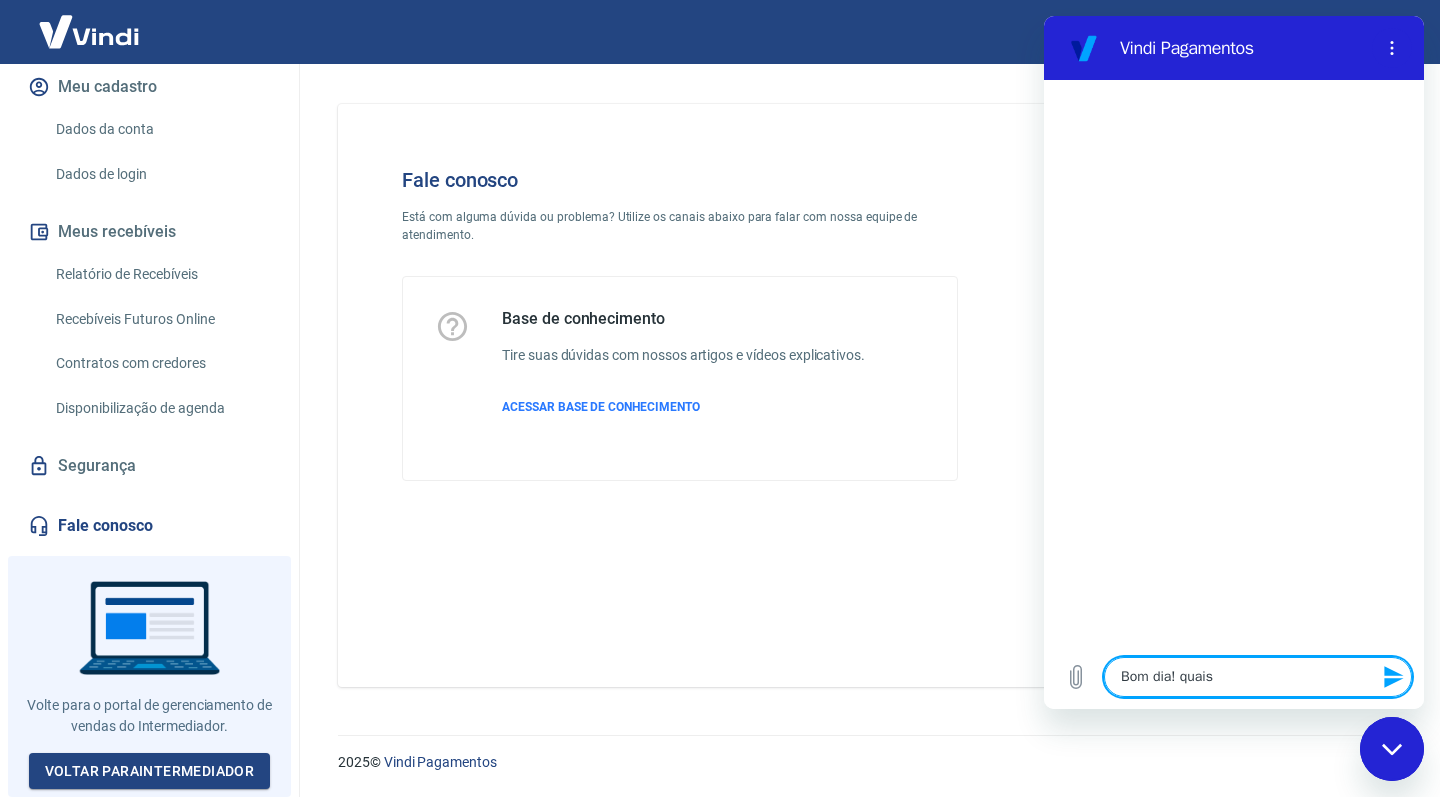 type on "Bom dia! quais" 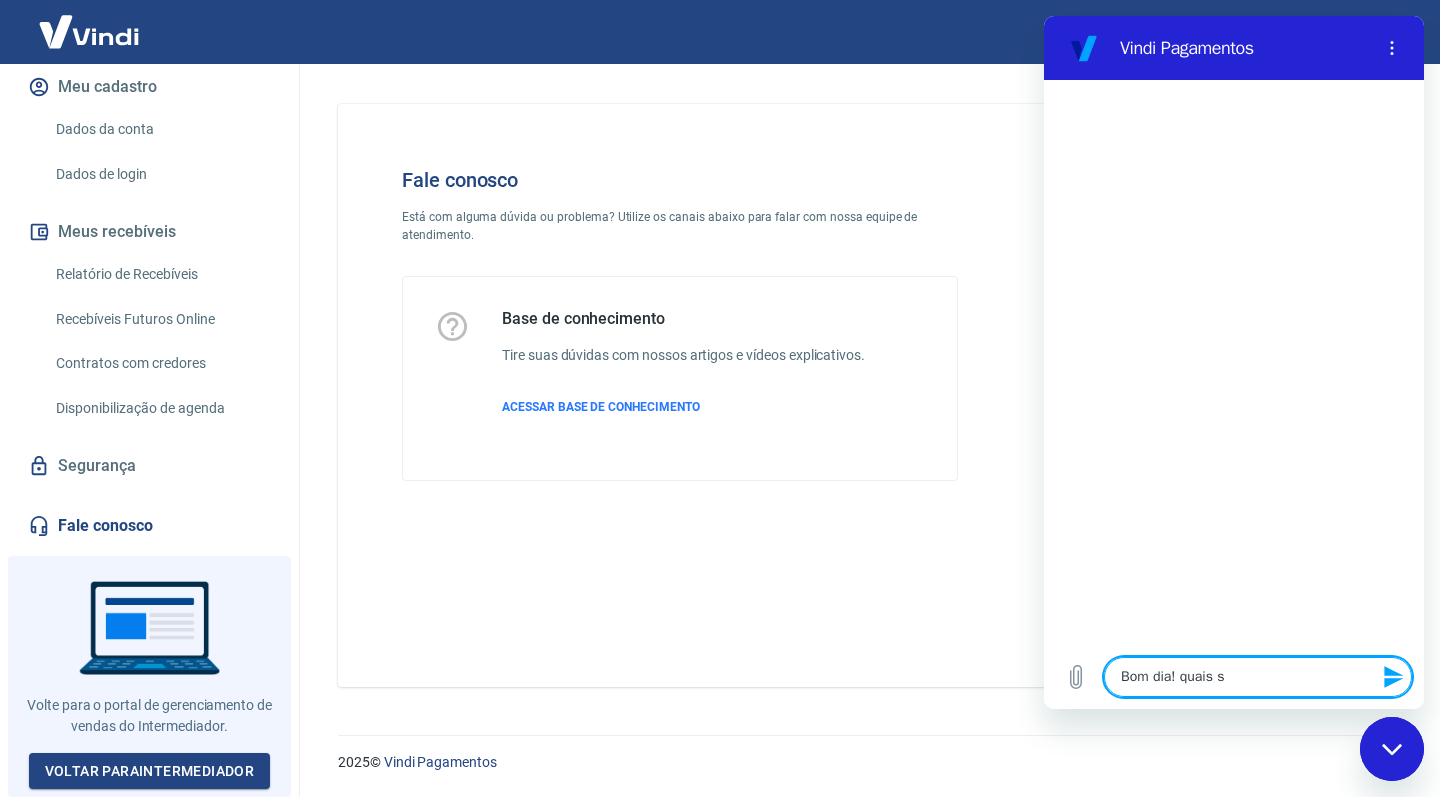 type on "Bom dia! quais se" 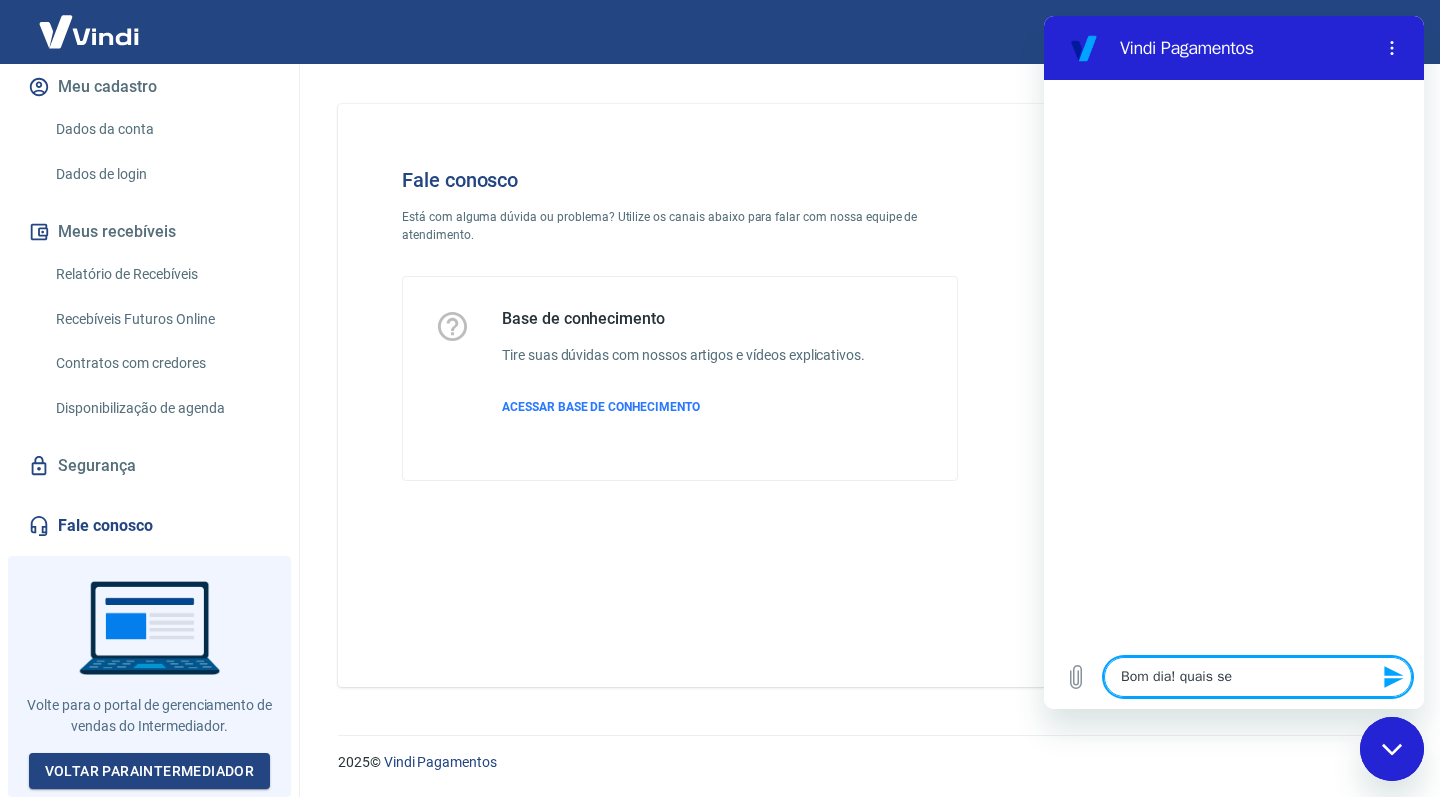type on "Bom dia! quais ser" 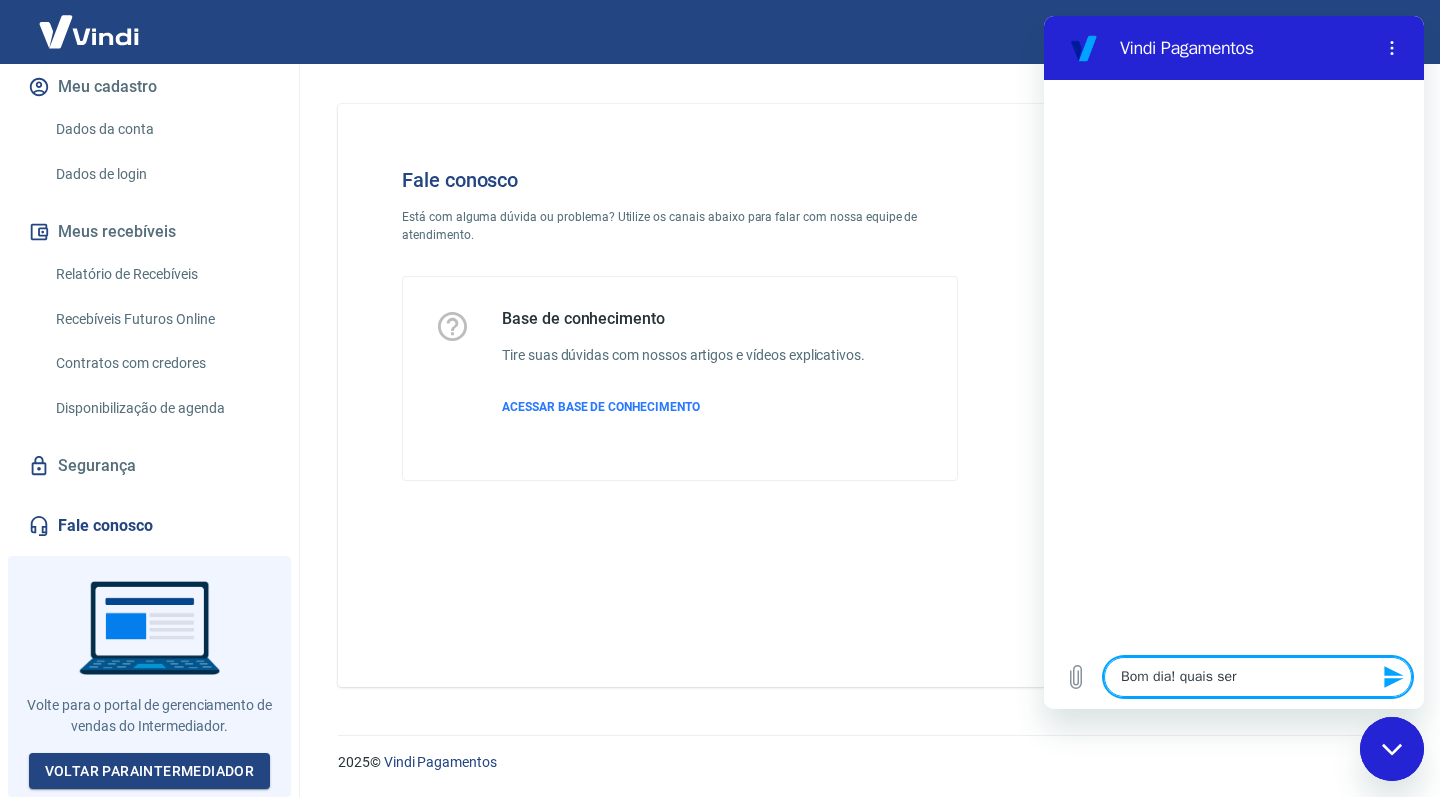 type on "Bom dia! quais seri" 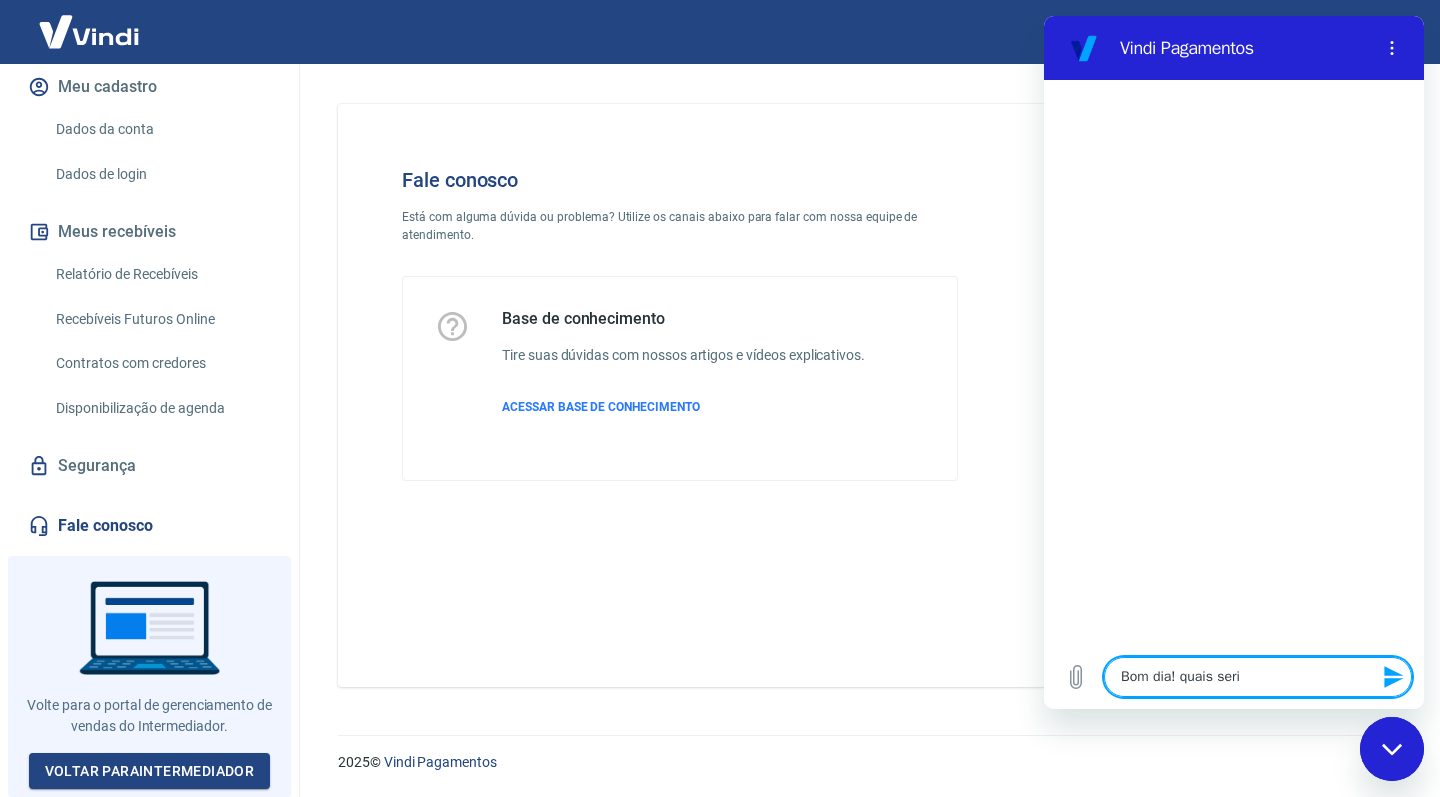 type on "Bom dia! quais seria" 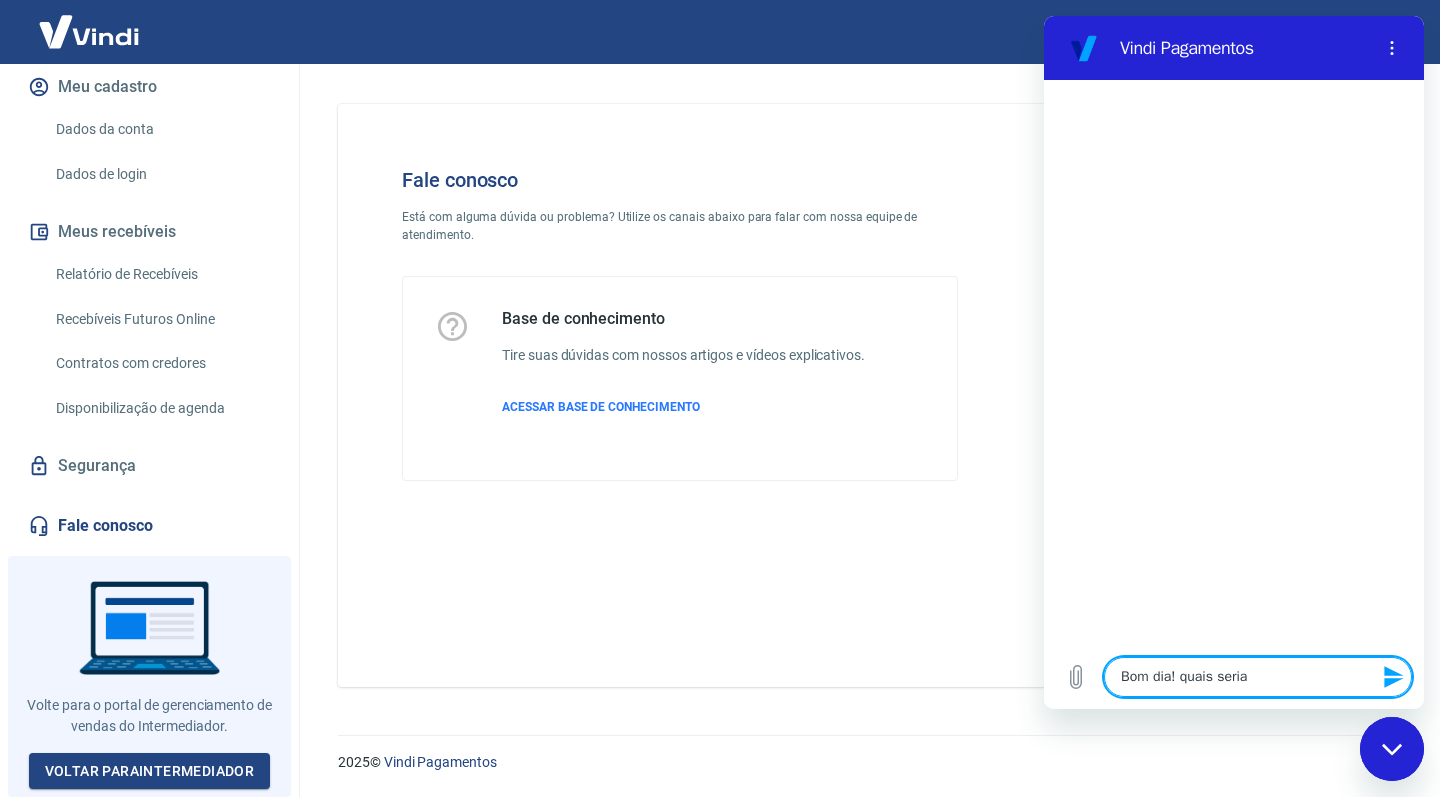 type on "Bom dia! quais seriam" 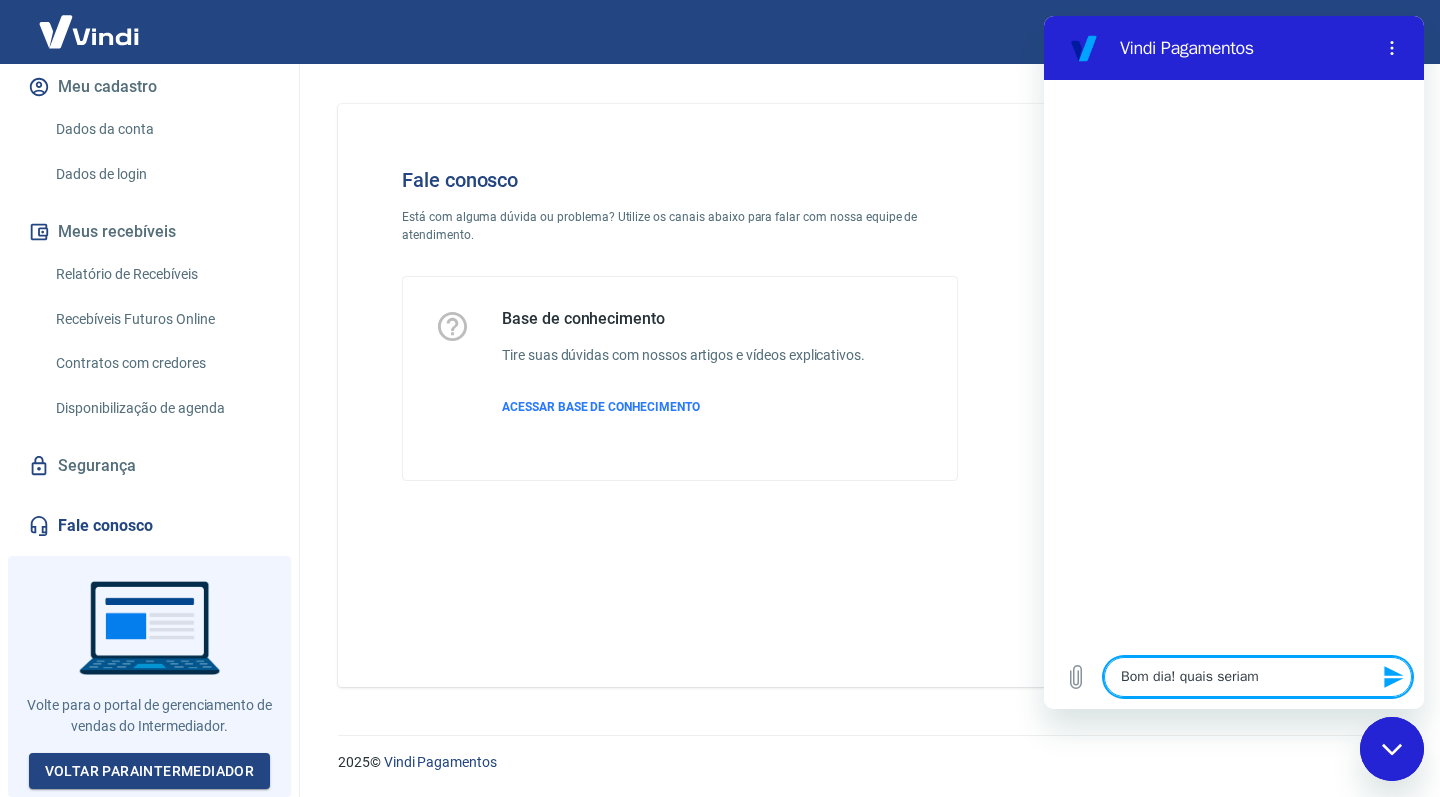 type on "Bom dia! quais seriam" 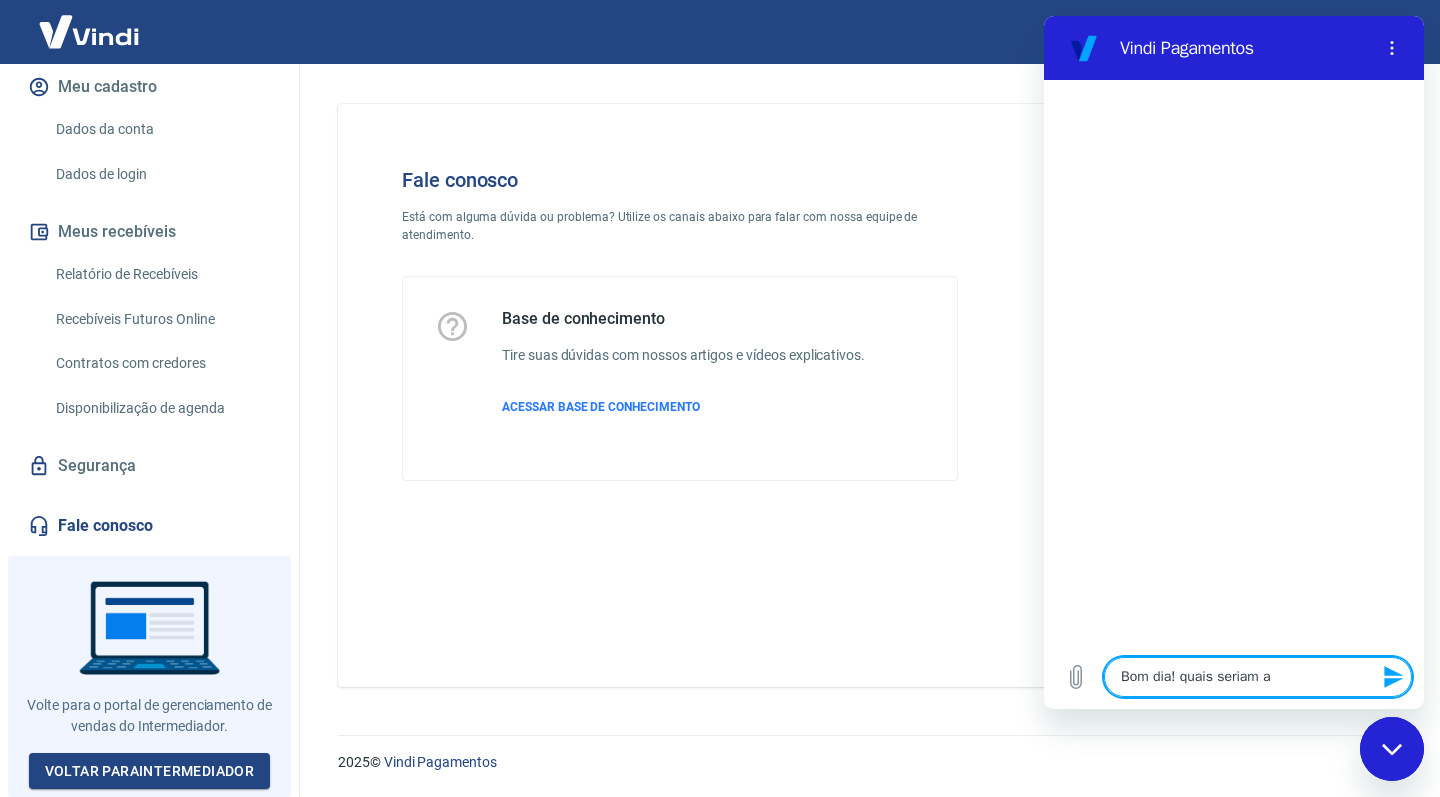 type on "Bom dia! quais seriam as" 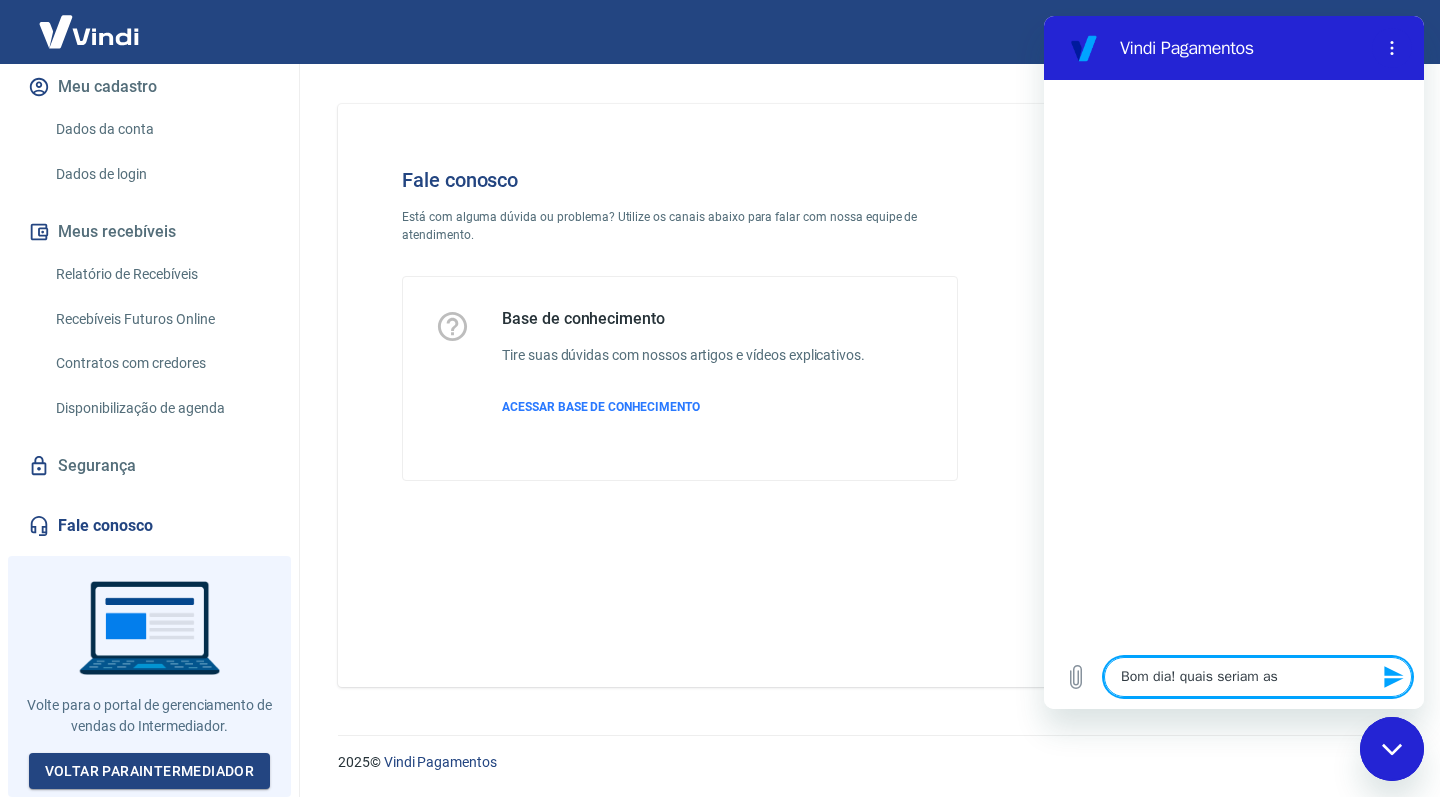 type on "Bom dia! quais seriam as" 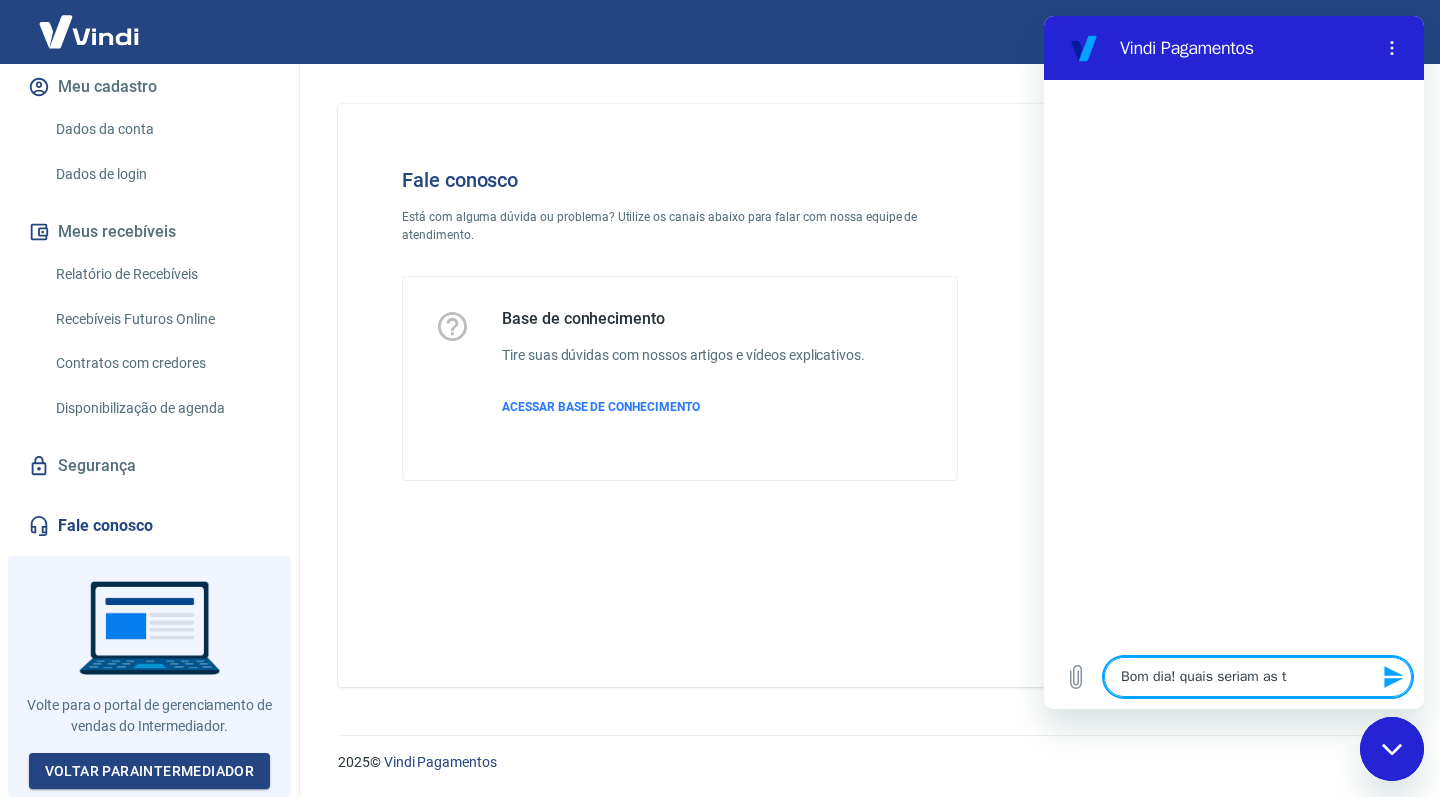 type on "Bom dia! quais seriam as ta" 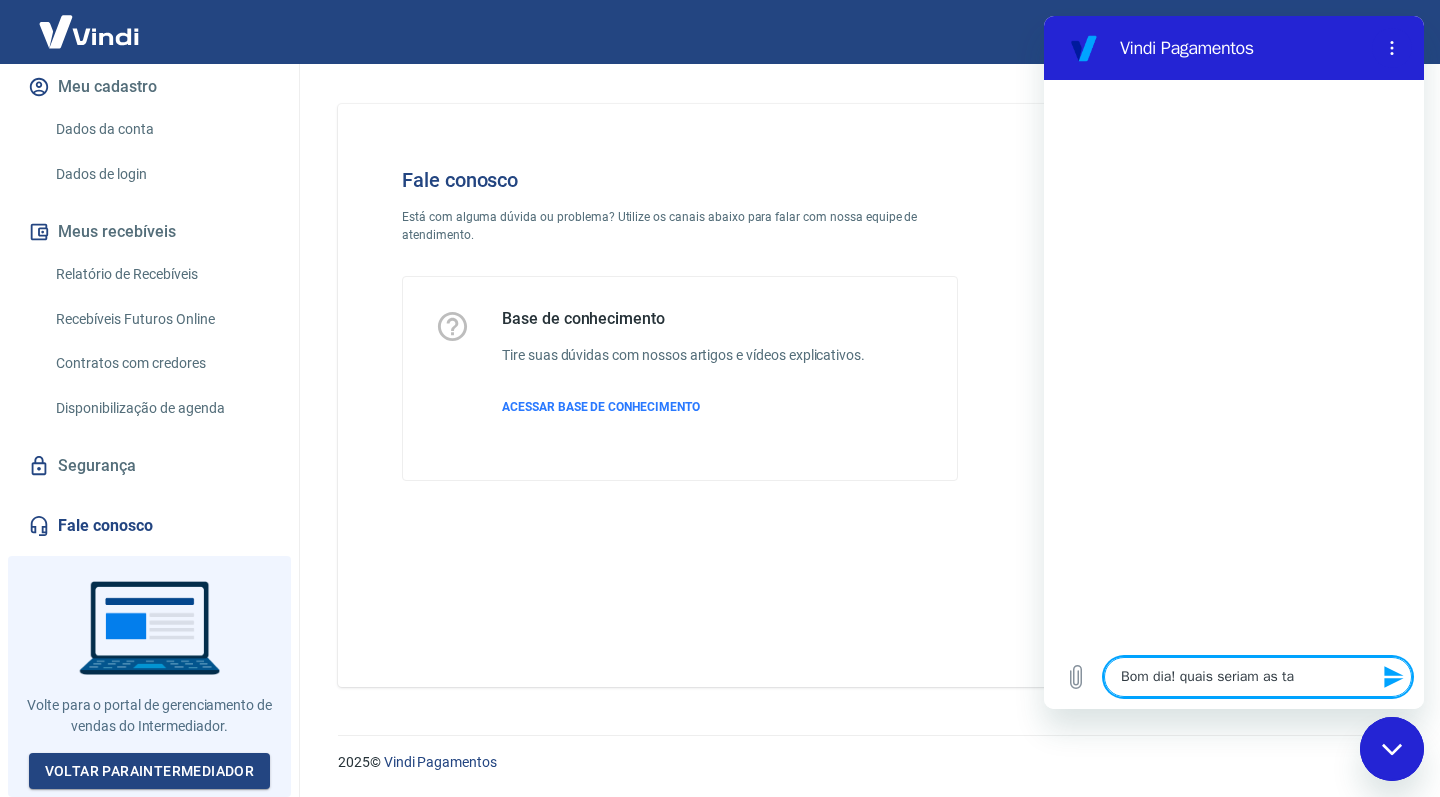 type on "Bom dia! quais seriam as tax" 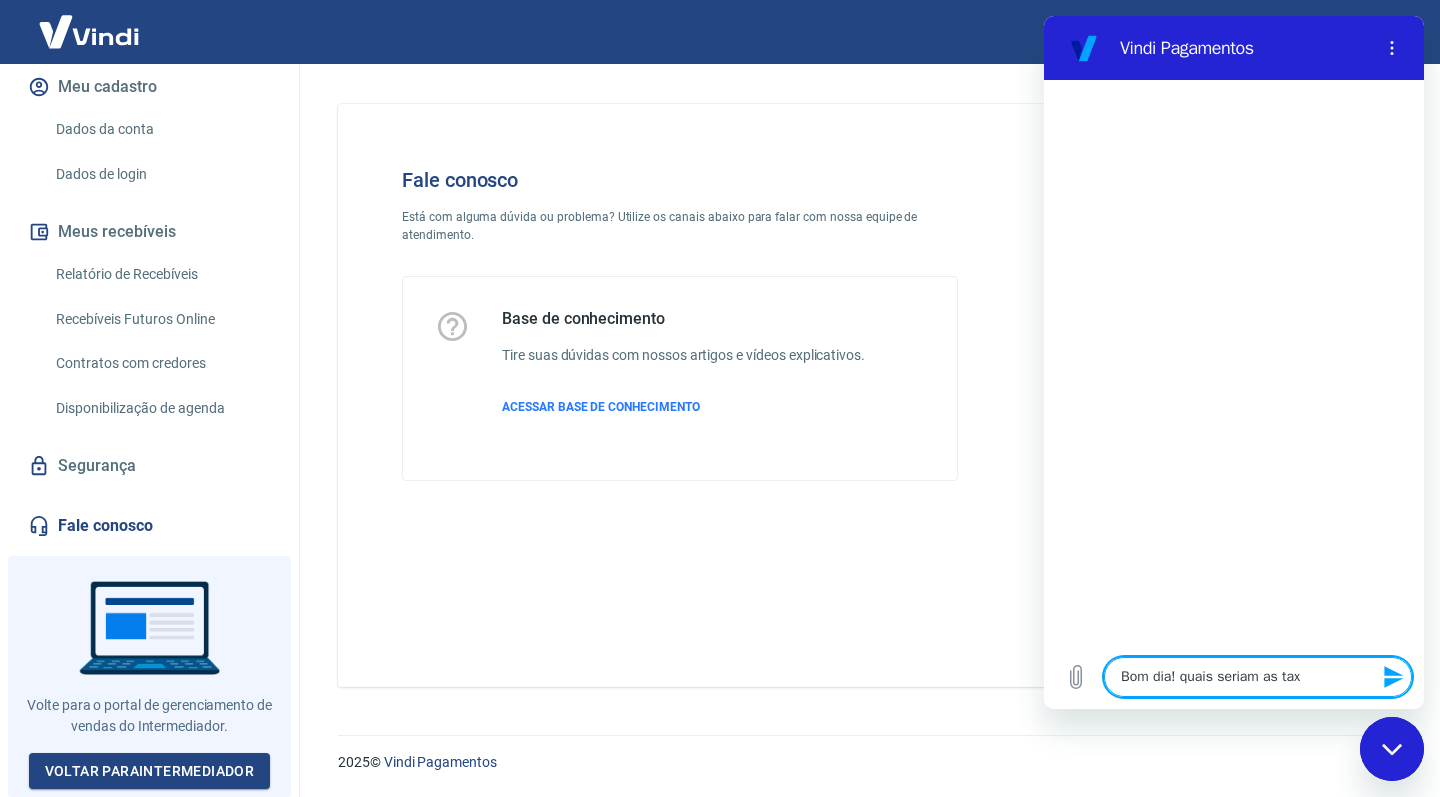 type on "Bom dia! quais seriam as taxa" 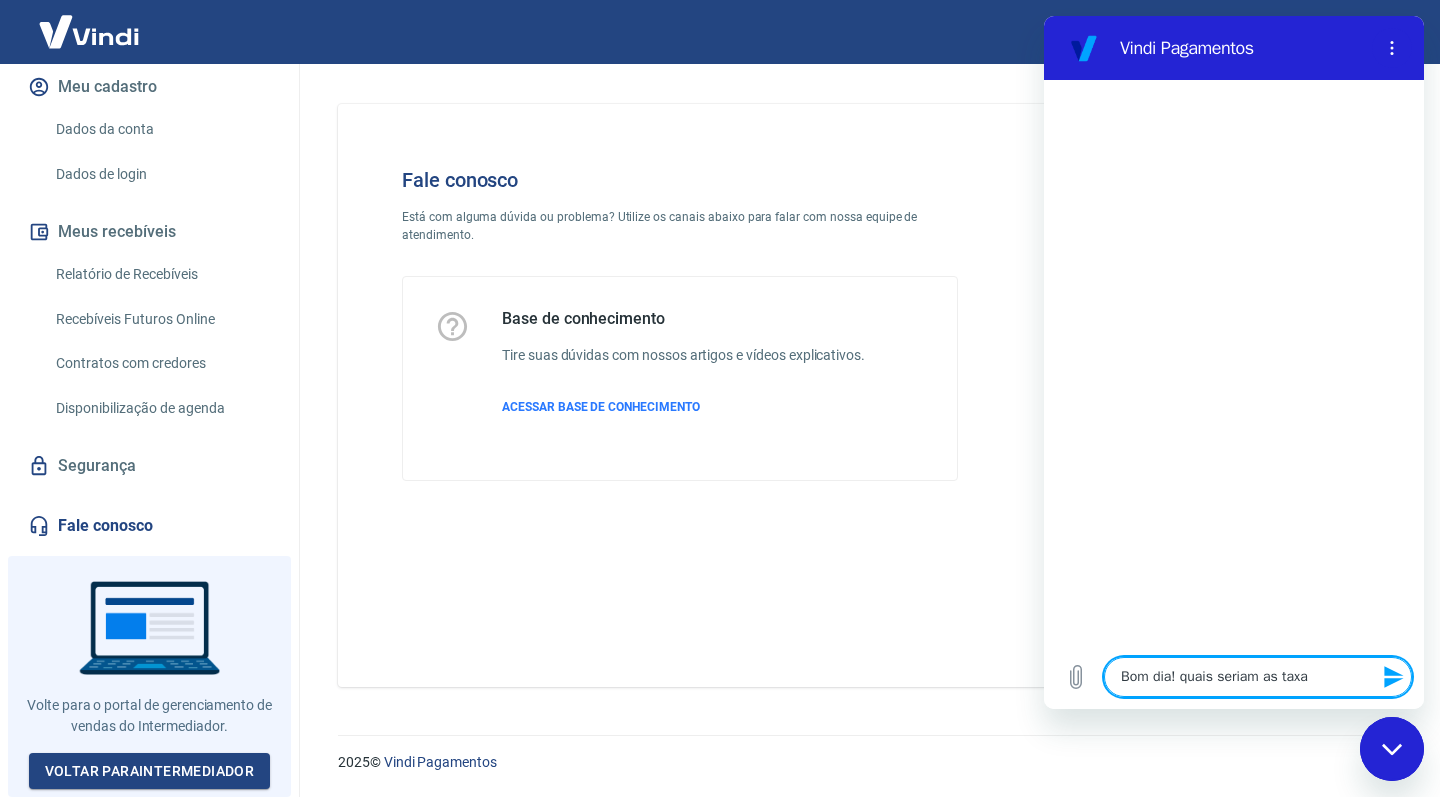 type on "Bom dia! quais seriam as taxas" 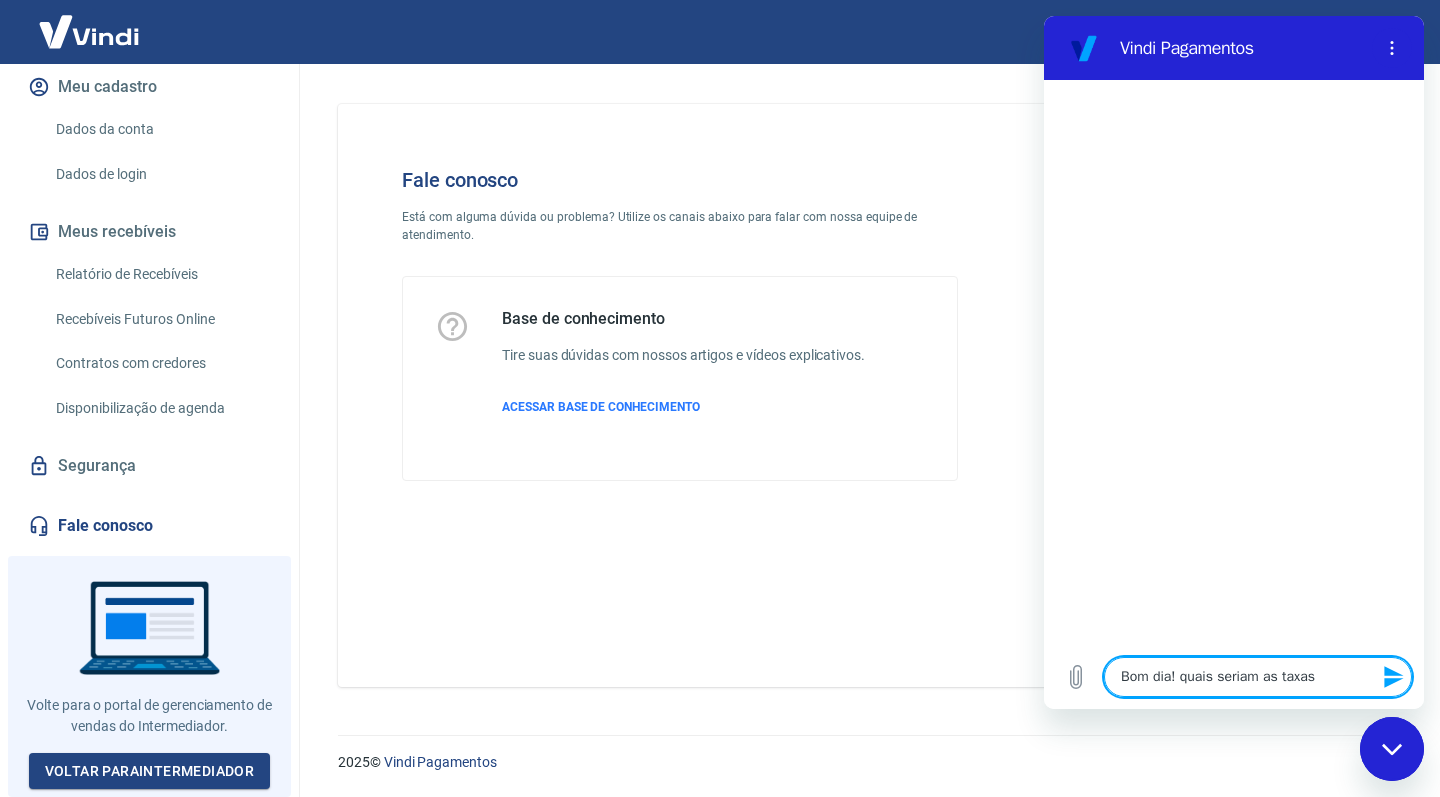 type on "Bom dia! quais seriam as taxas" 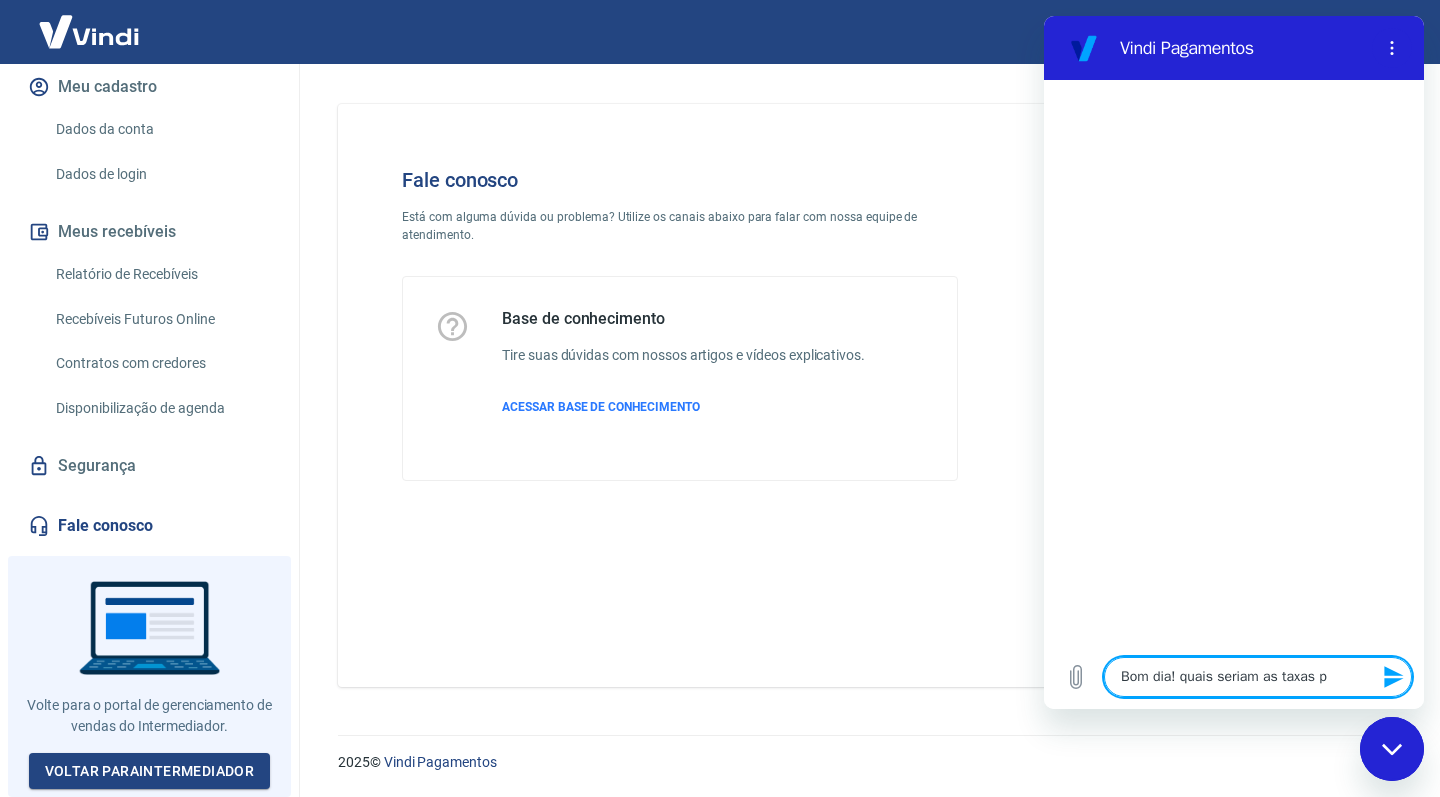 type on "Bom dia! quais seriam as taxas pa" 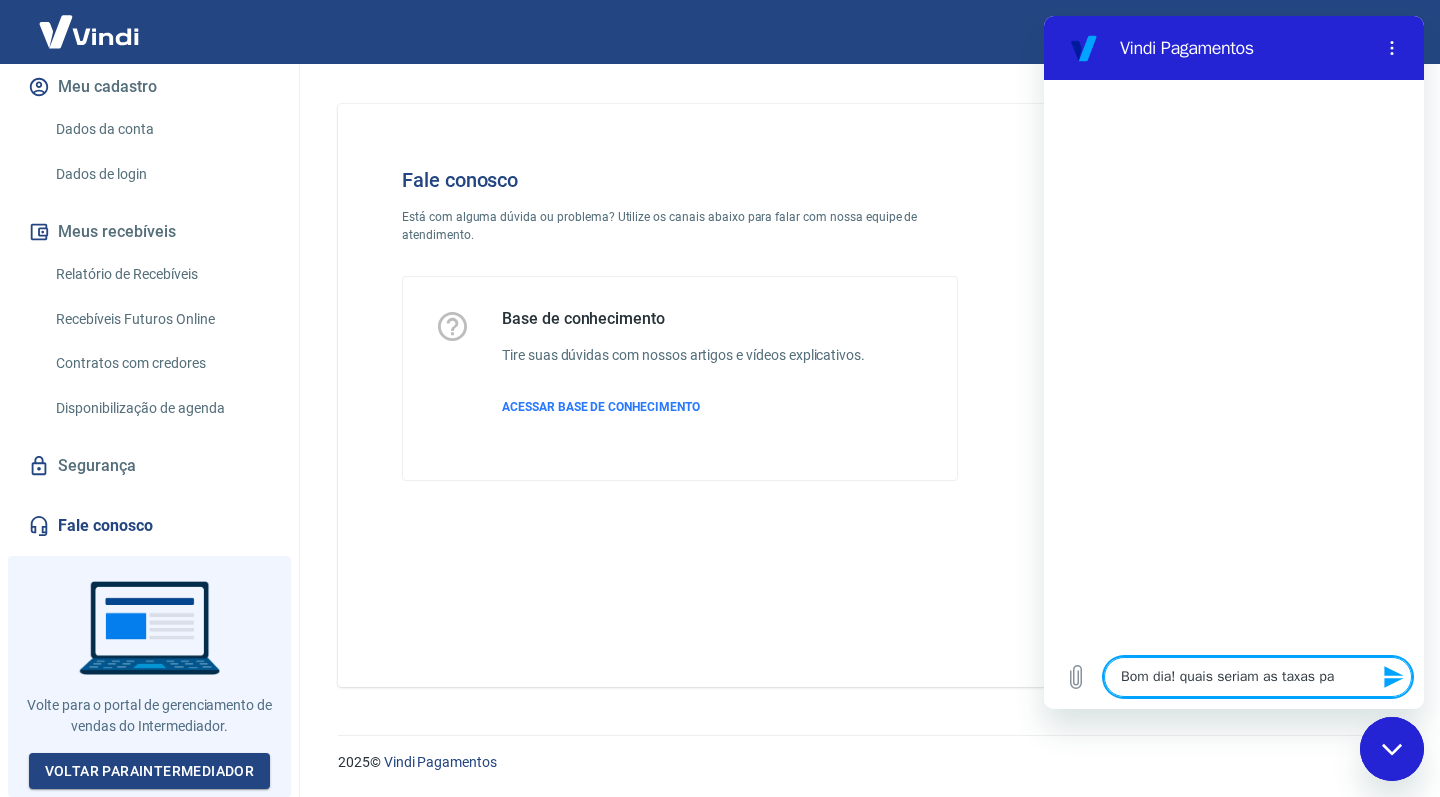 type on "Bom dia! quais seriam as taxas par" 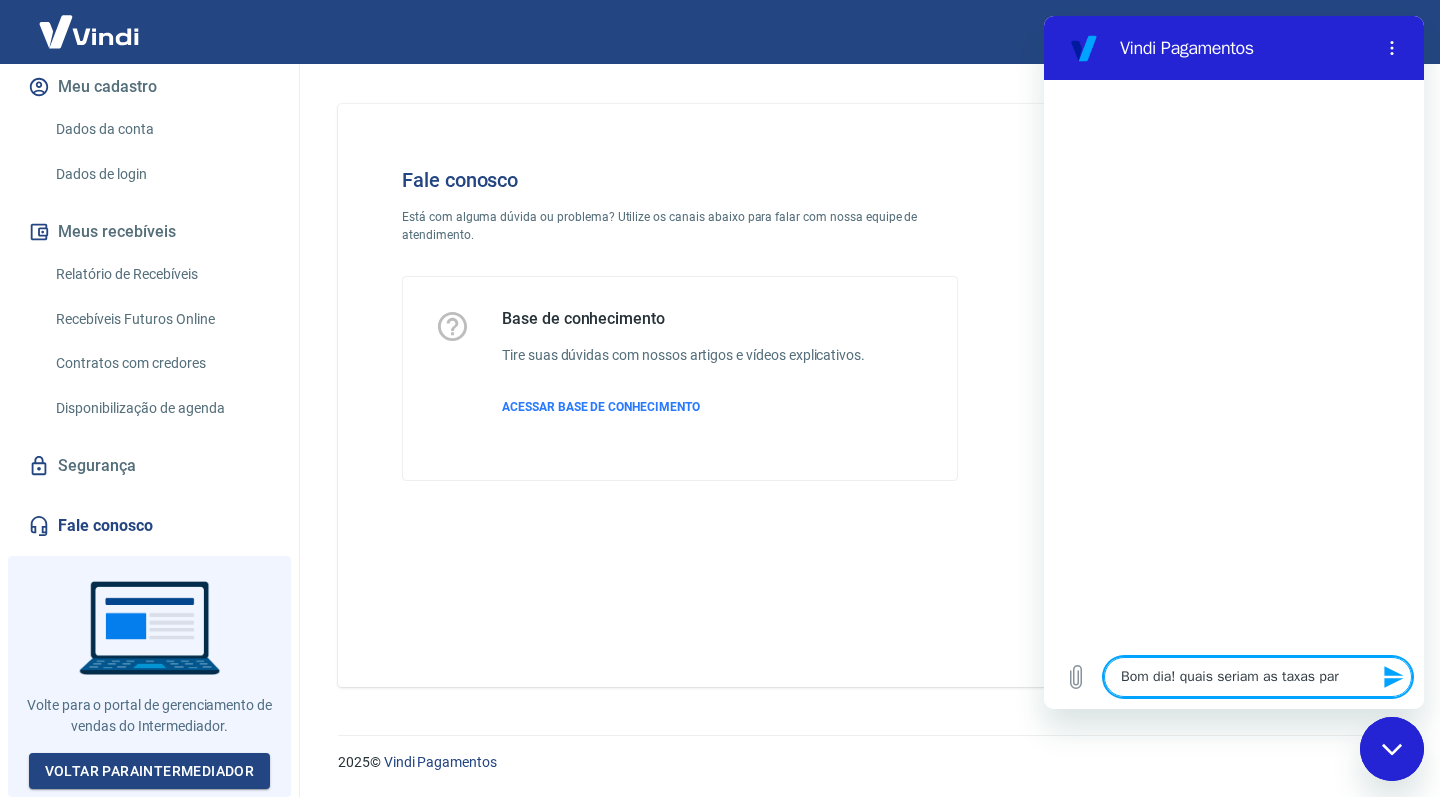 type on "Bom dia! quais seriam as taxas para" 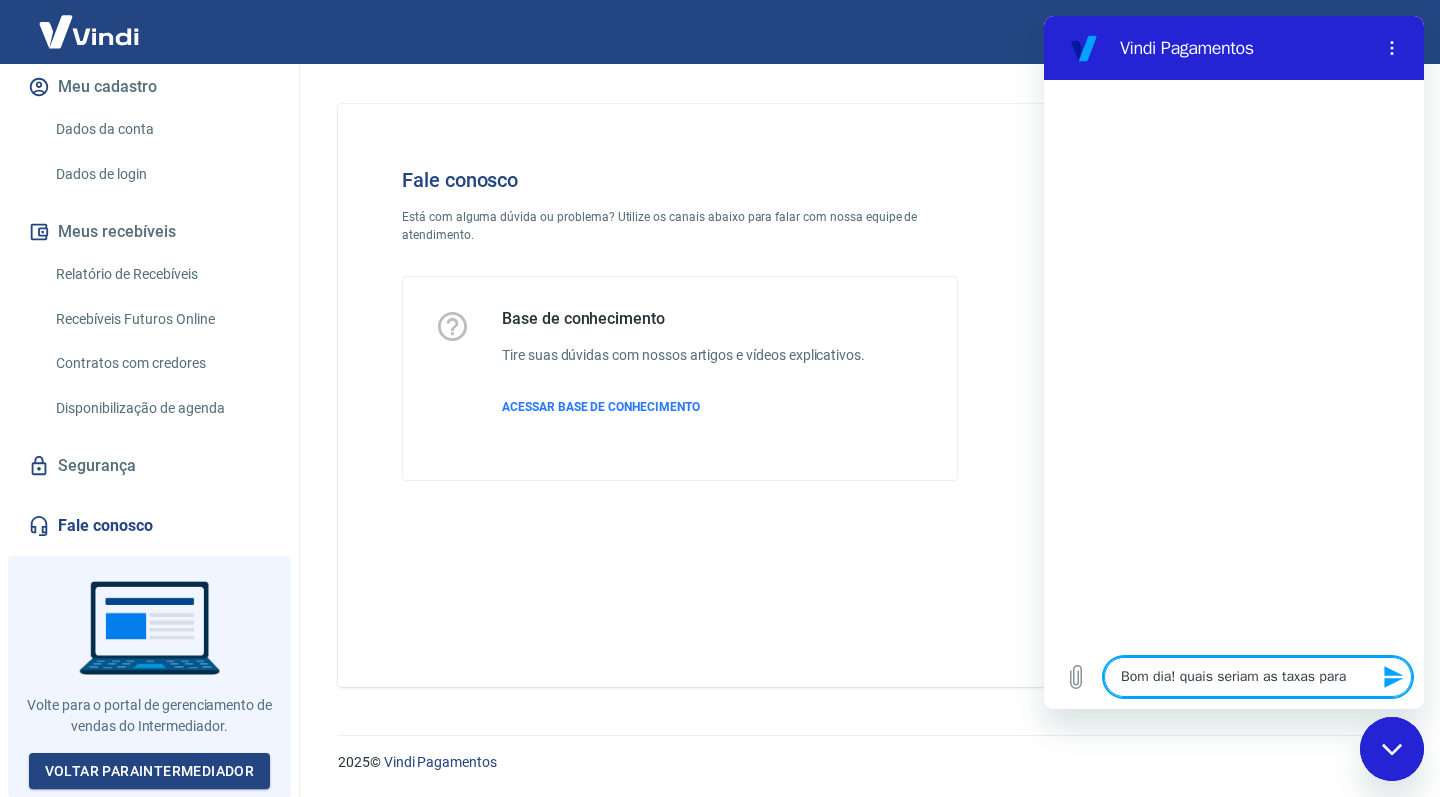 type on "Bom dia! quais seriam as taxas para" 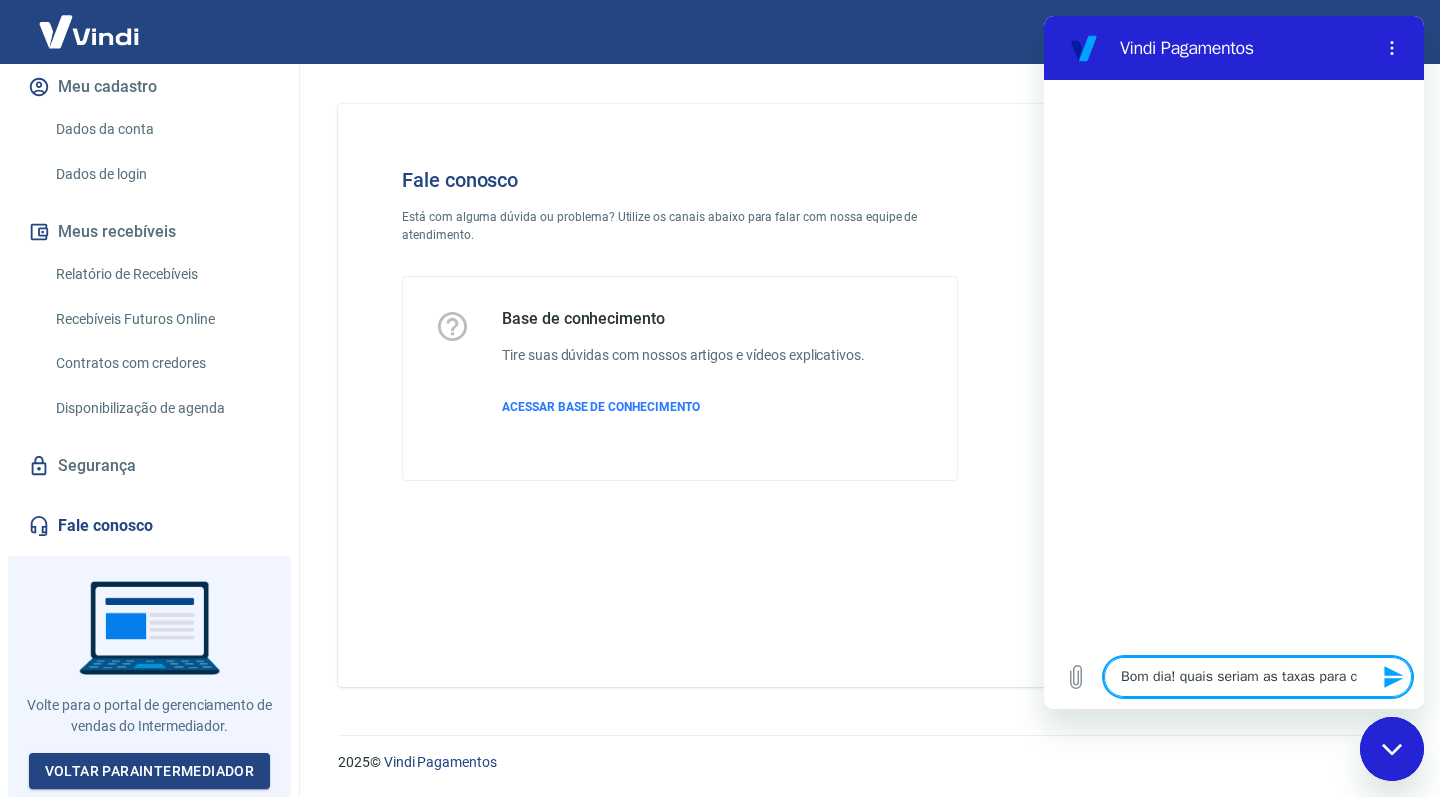 type on "Bom dia! quais seriam as taxas para" 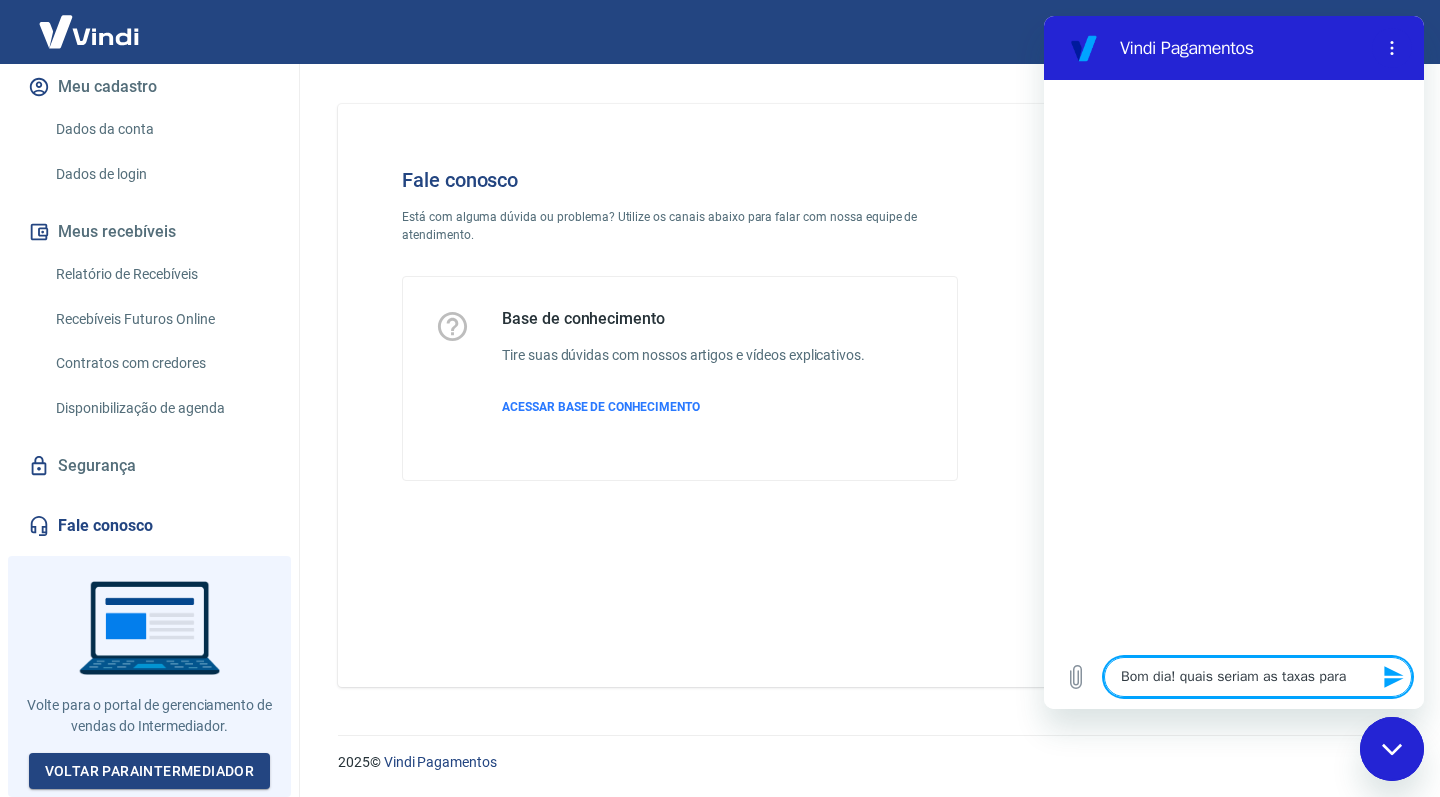 type on "Bom dia! quais seriam as taxas para r" 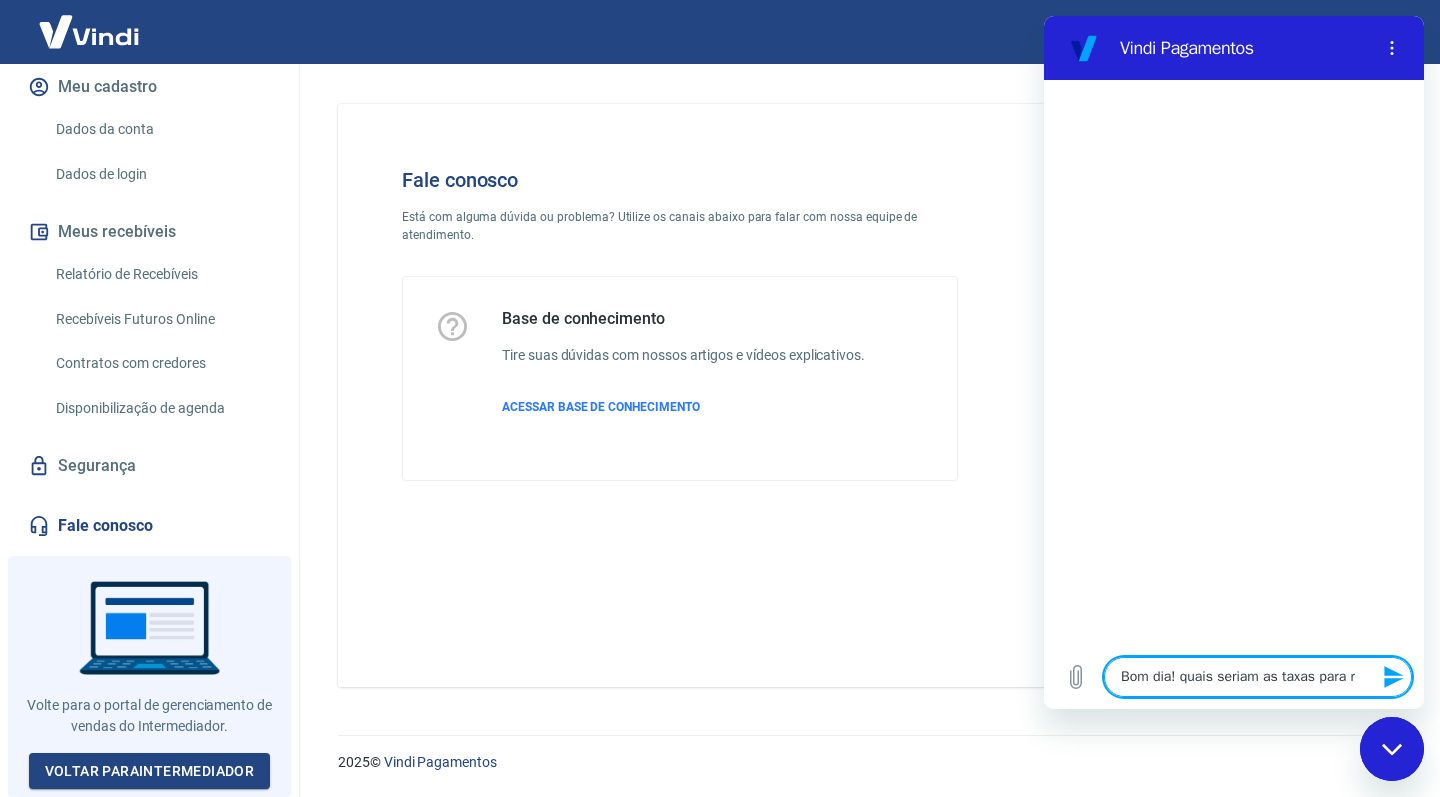 type on "Bom dia! quais seriam as taxas para re" 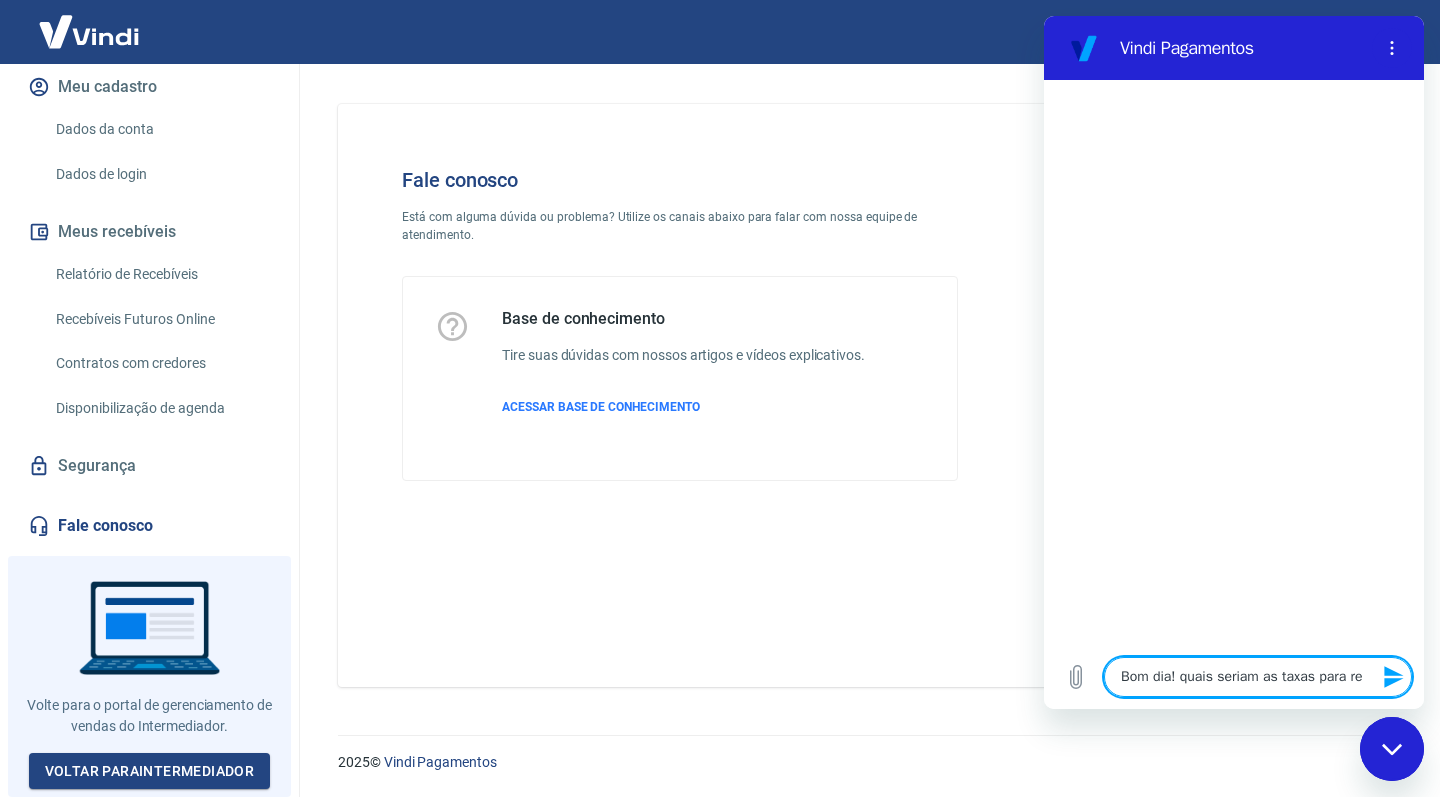 type on "Bom dia! quais seriam as taxas para rec" 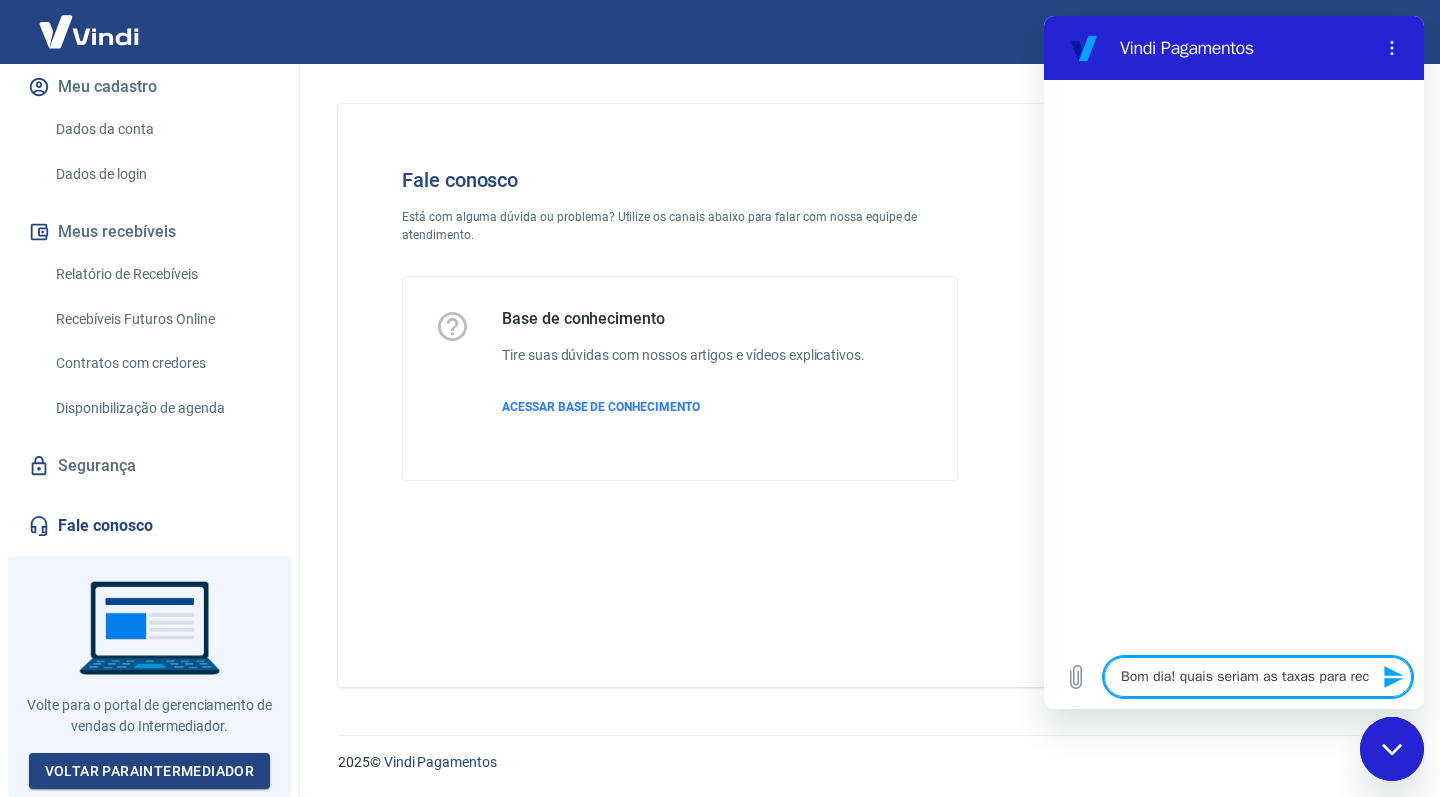 type on "Bom dia! quais seriam as taxas para rece" 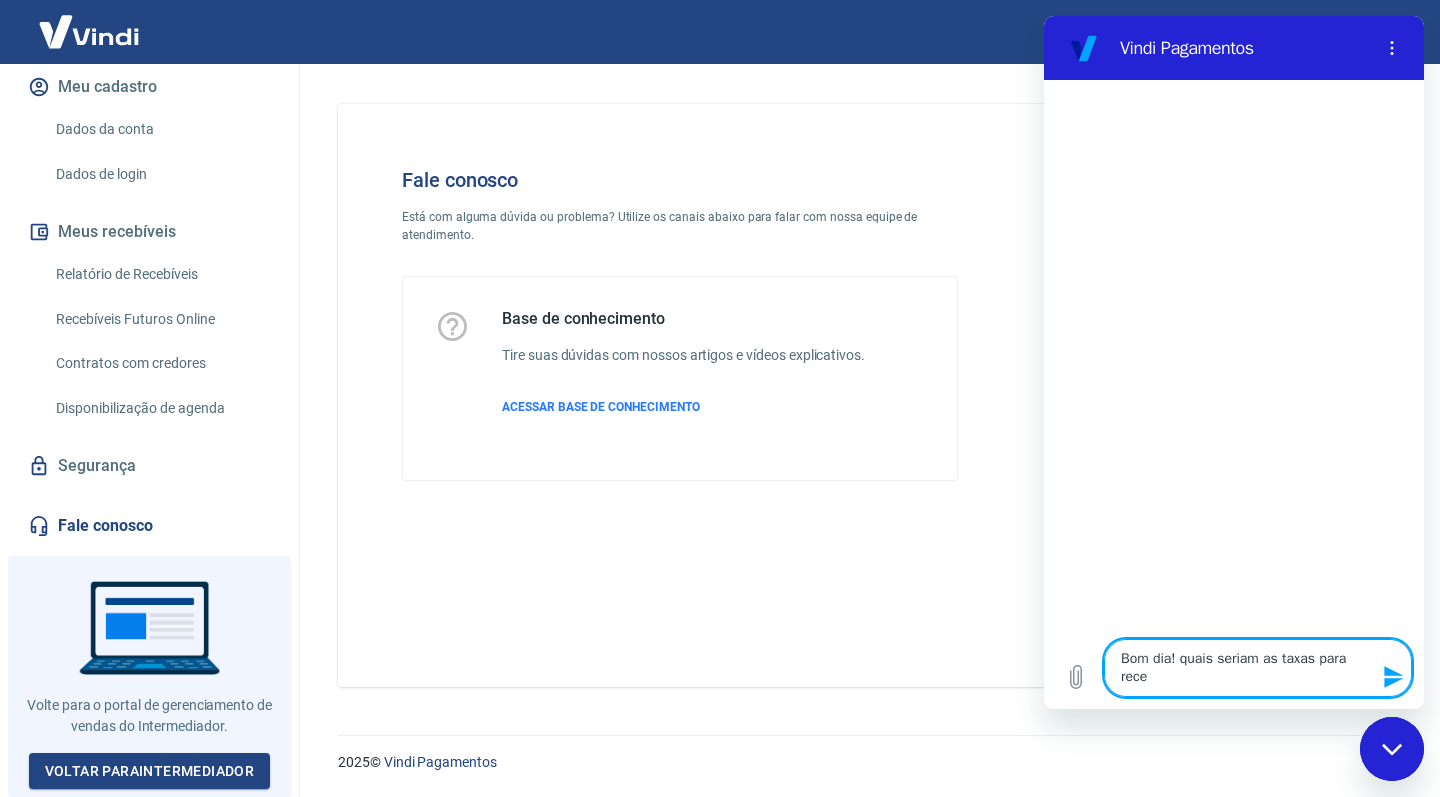 type on "Bom dia! quais seriam as taxas para receb" 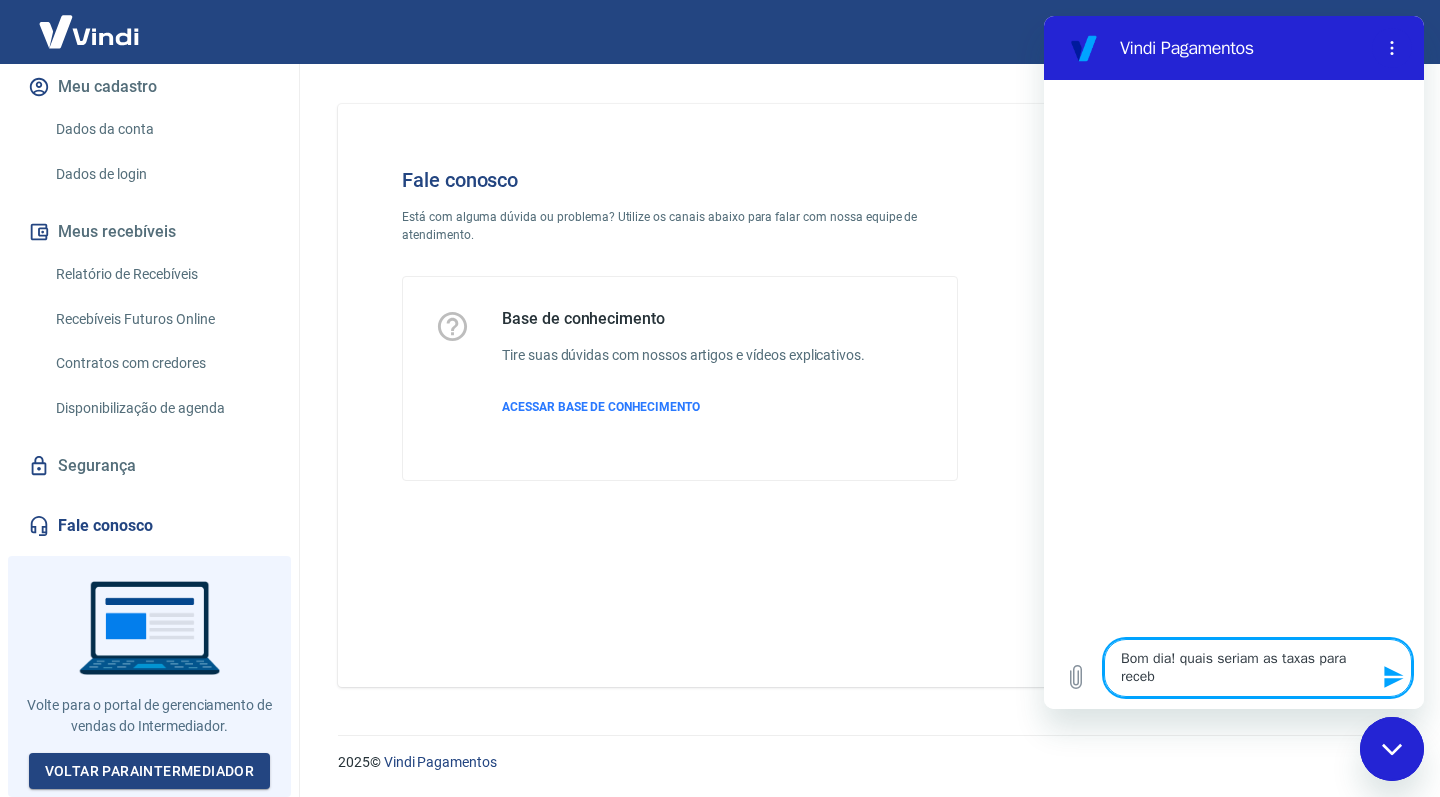 type on "Bom dia! quais seriam as taxas para recebi" 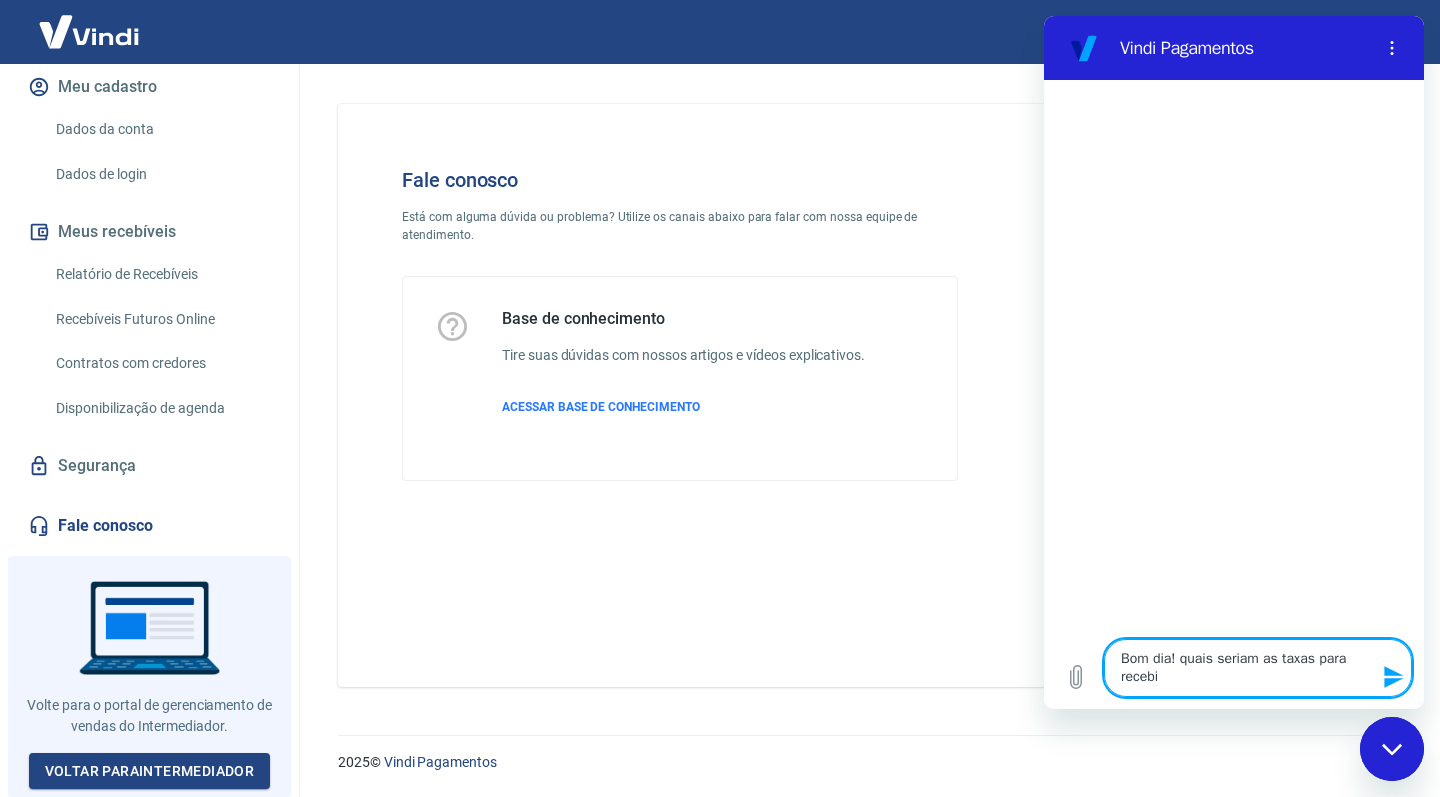 type on "Bom dia! quais seriam as taxas para recebim" 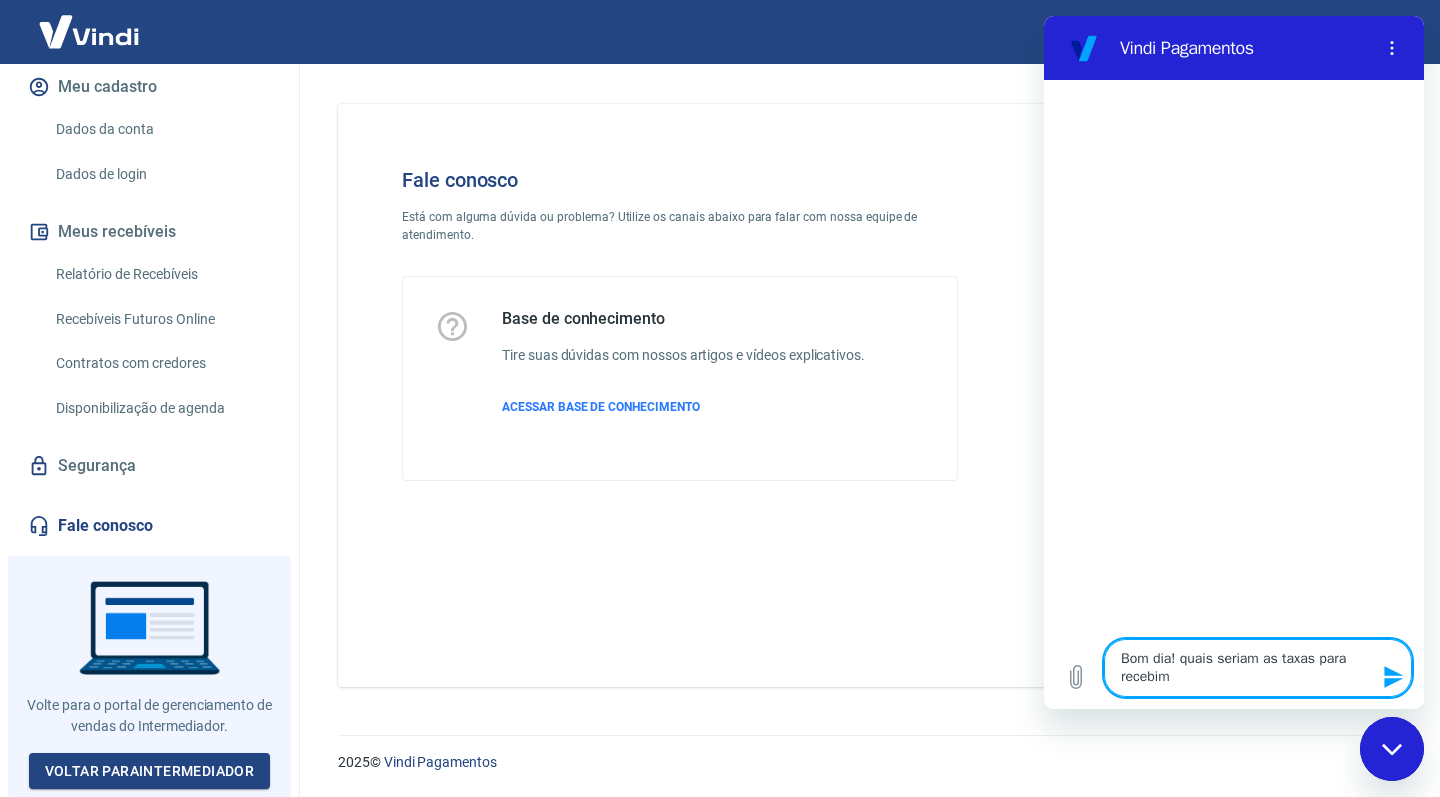 type on "Bom dia! quais seriam as taxas para recebime" 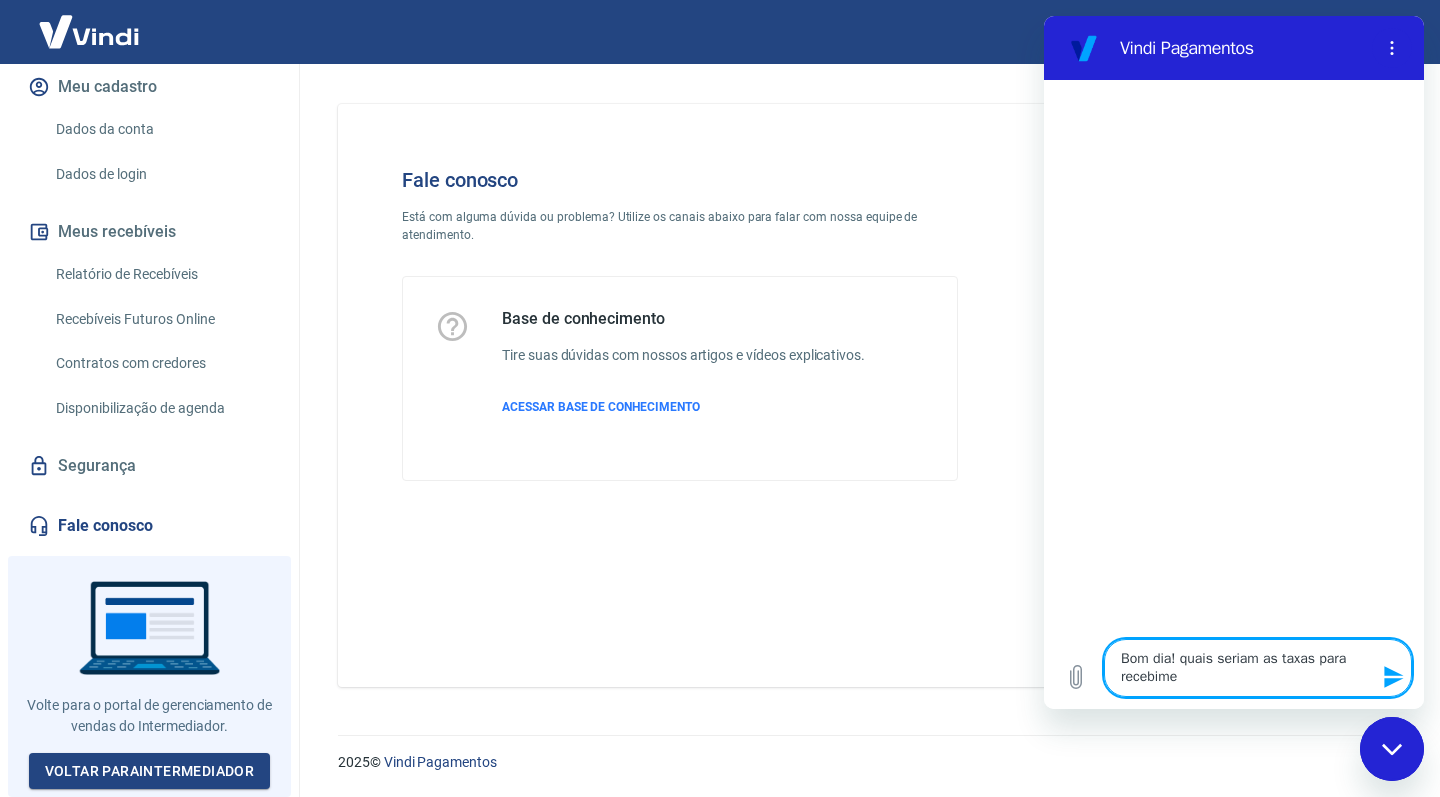 type on "x" 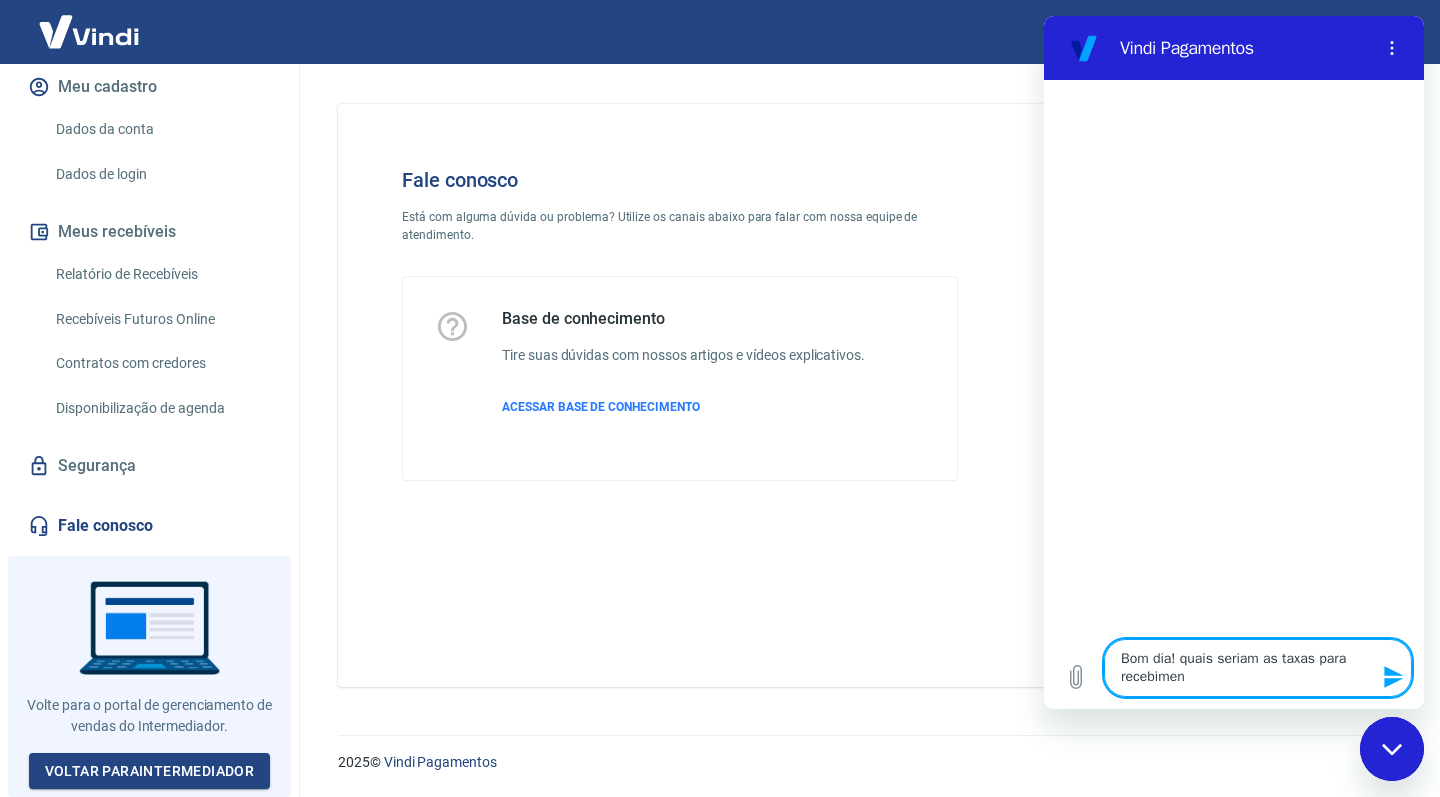 type on "Bom dia! quais seriam as taxas para recebiment" 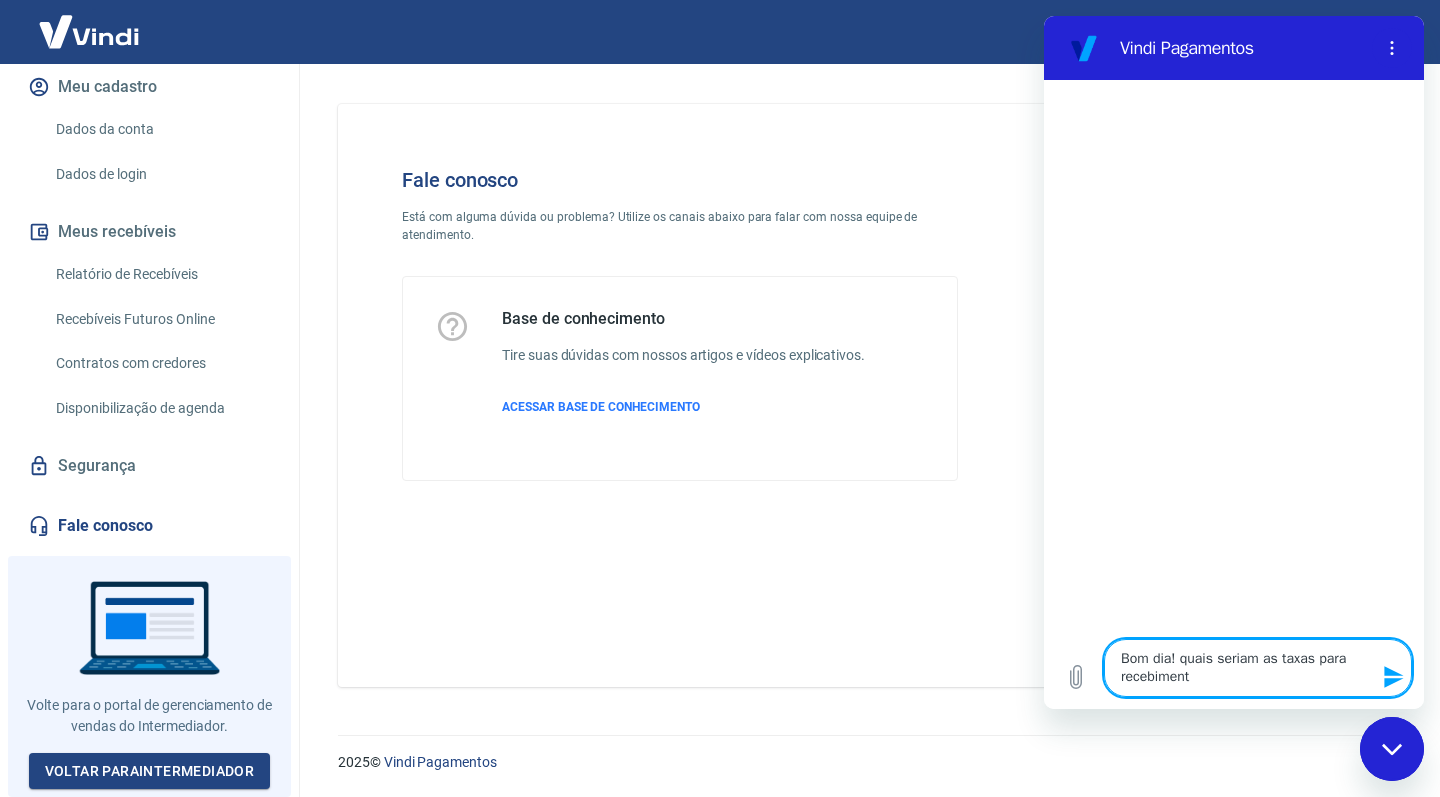 type on "Bom dia! quais seriam as taxas para recebimento" 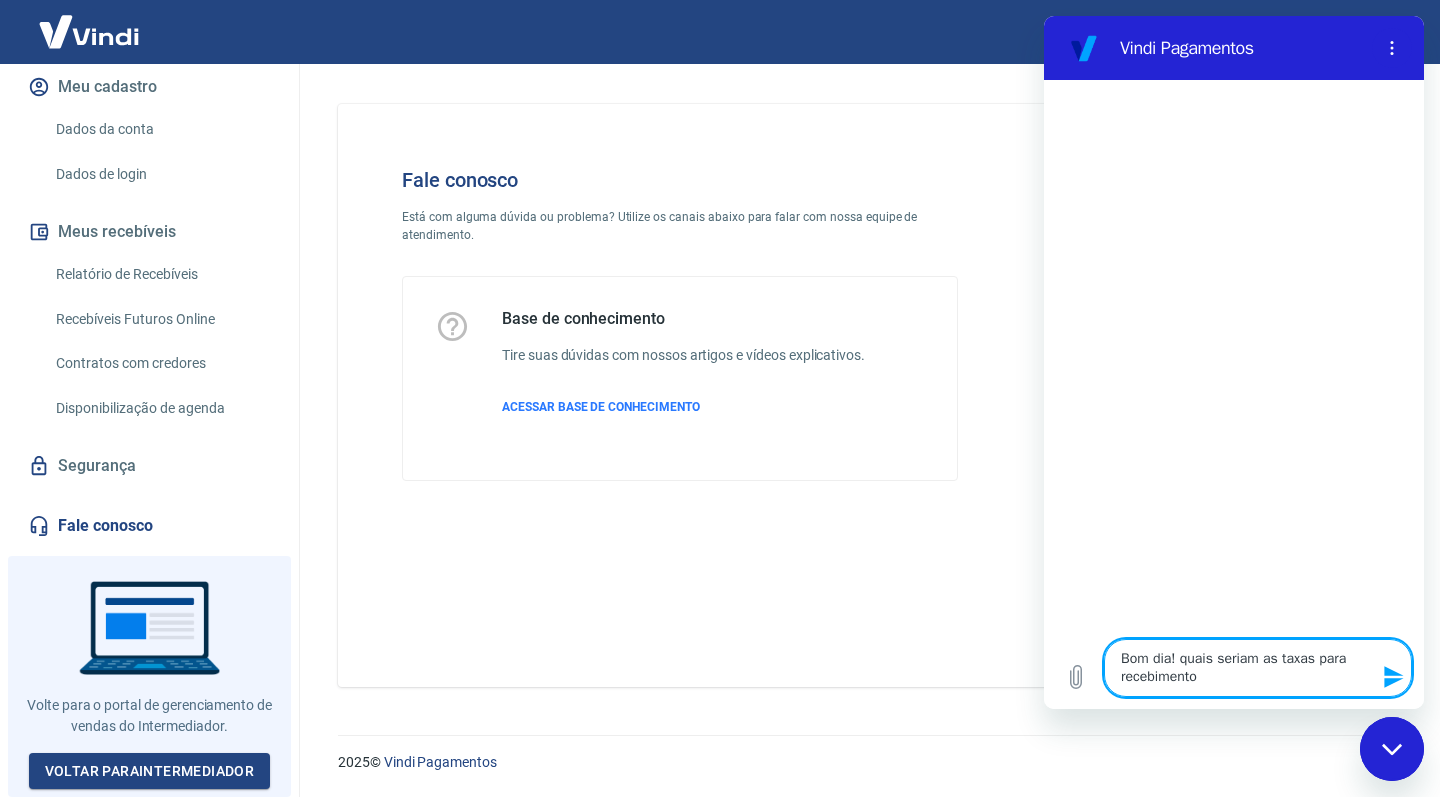 type on "Bom dia! quais seriam as taxas para recebimento" 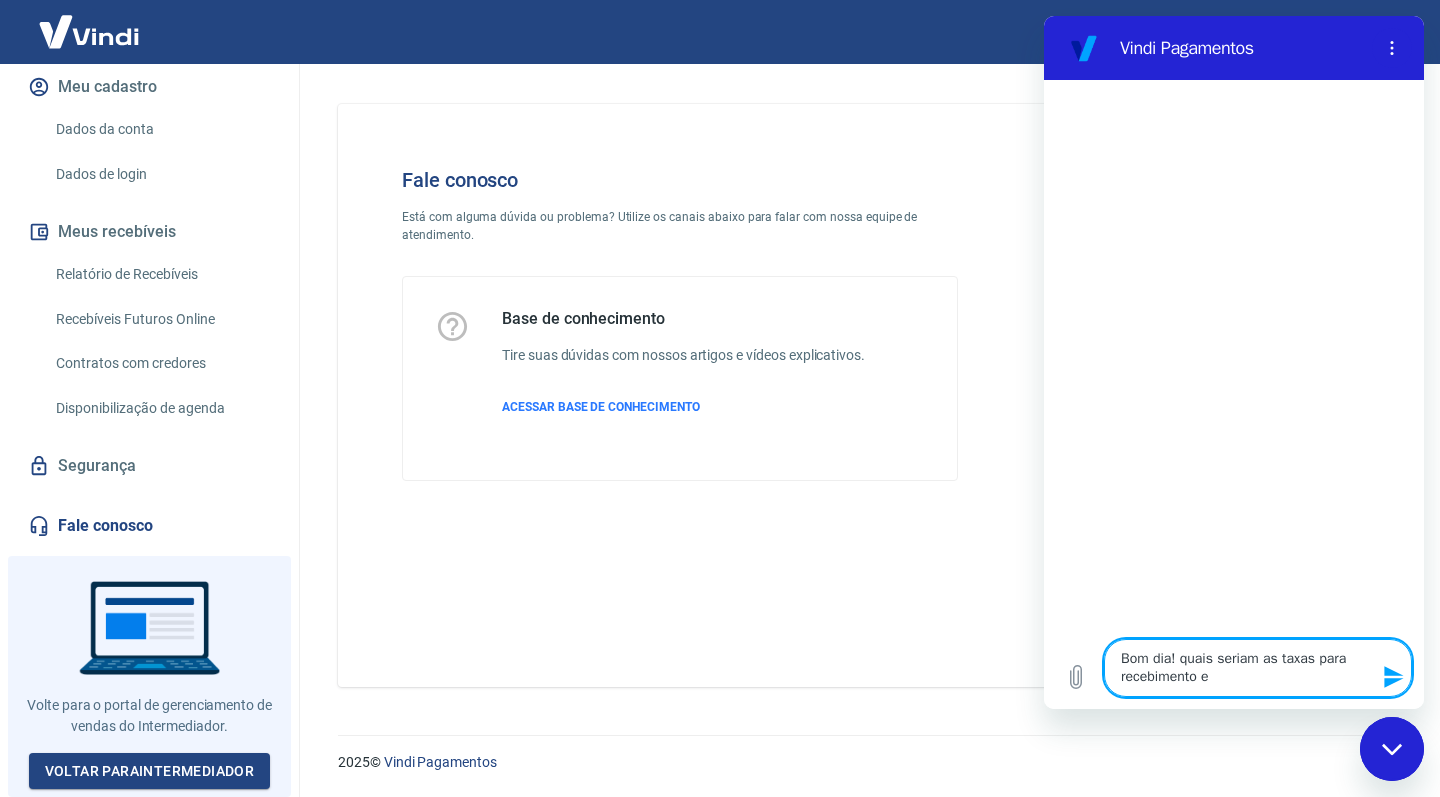type on "Bom dia! quais seriam as taxas para recebimento" 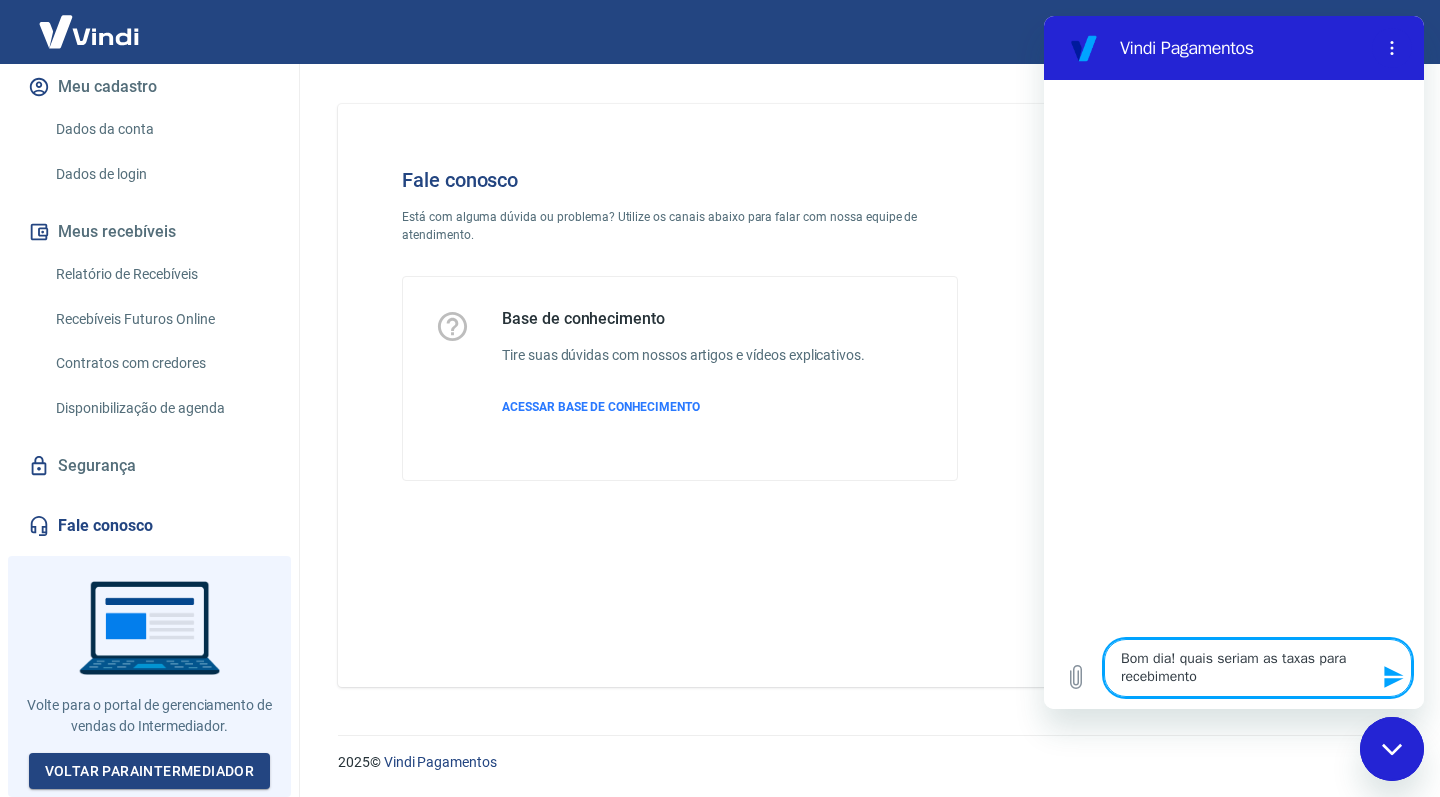 type on "Bom dia! quais seriam as taxas para recebimento i" 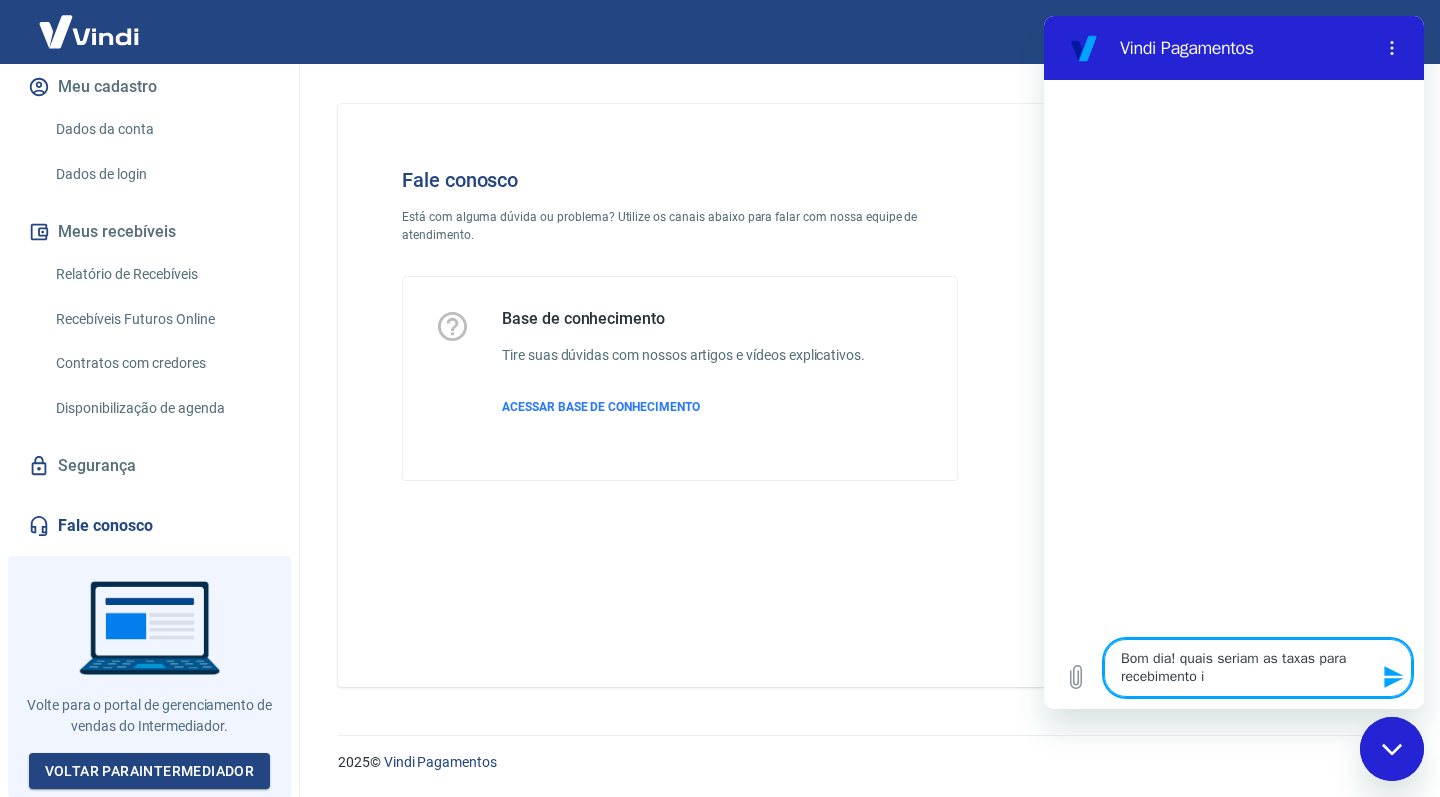 type on "Bom dia! quais seriam as taxas para recebimento in" 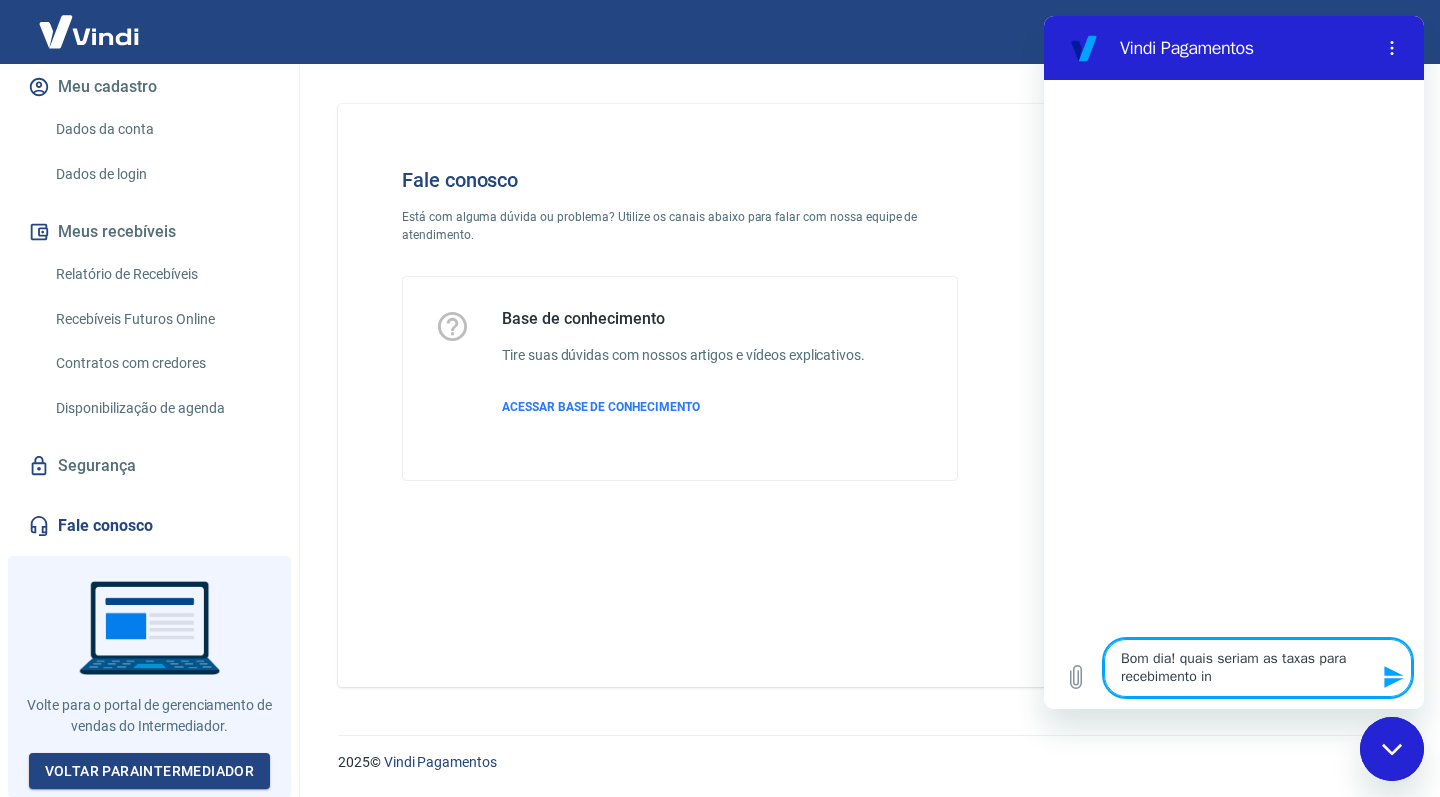 type on "Bom dia! quais seriam as taxas para recebimento int" 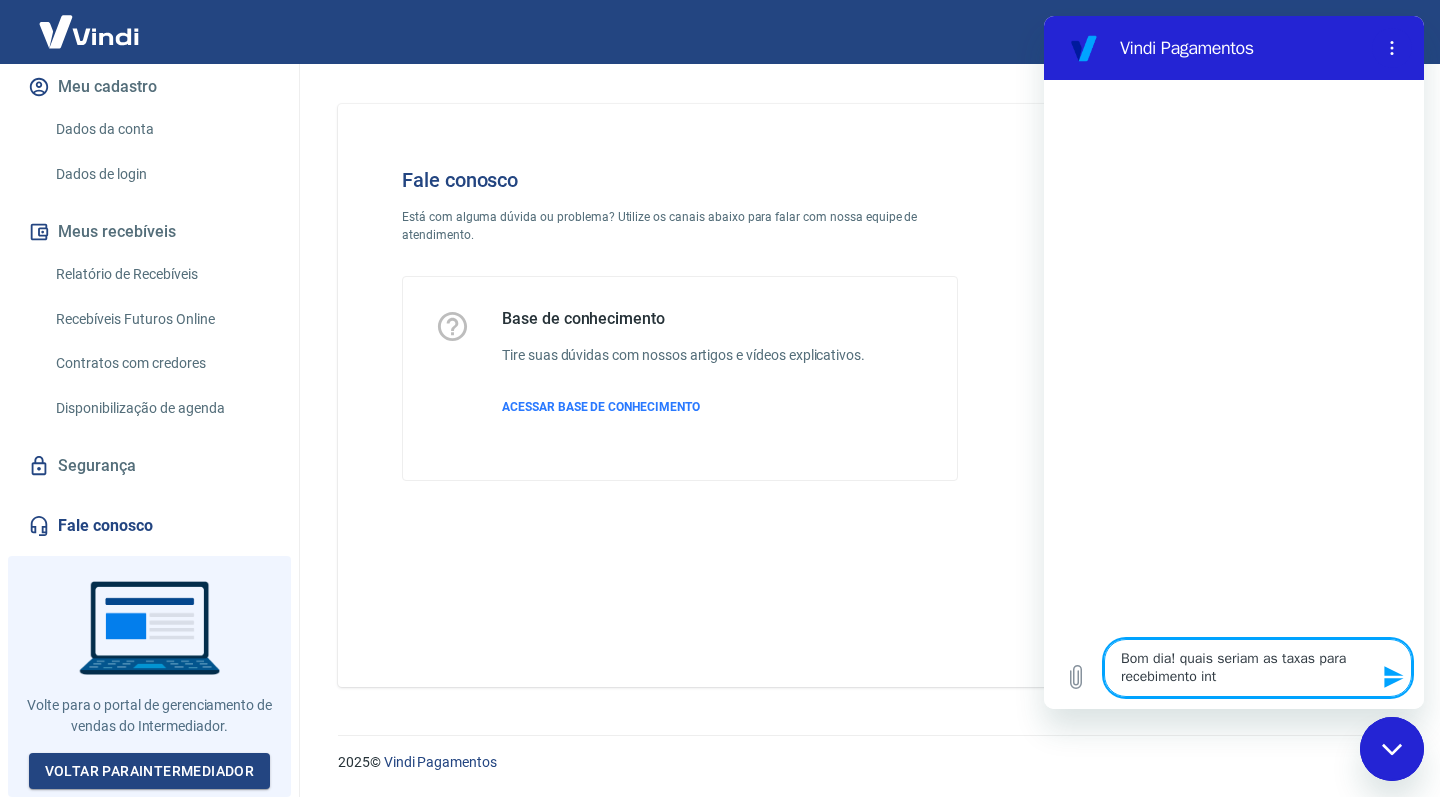 type on "x" 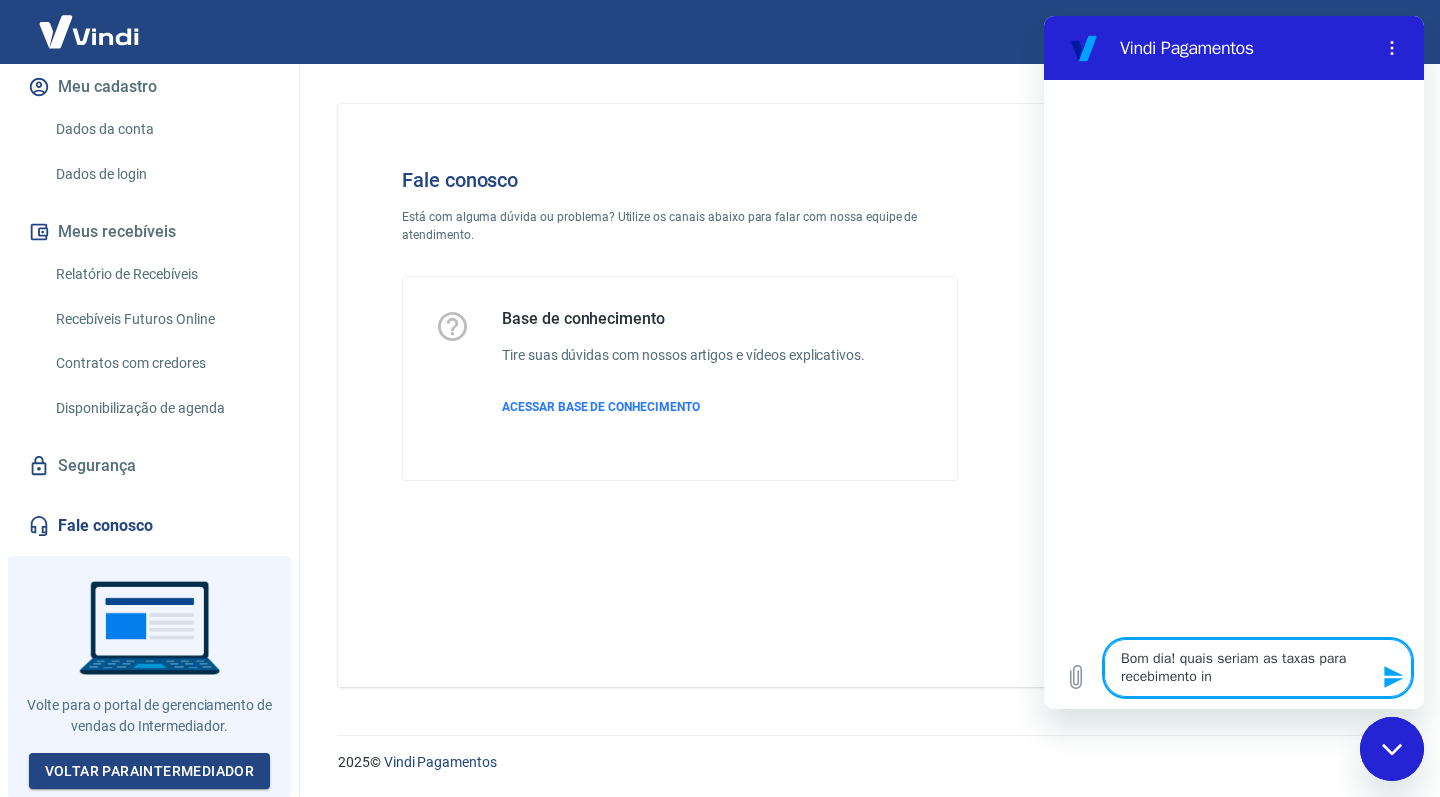 type on "Bom dia! quais seriam as taxas para recebimento i" 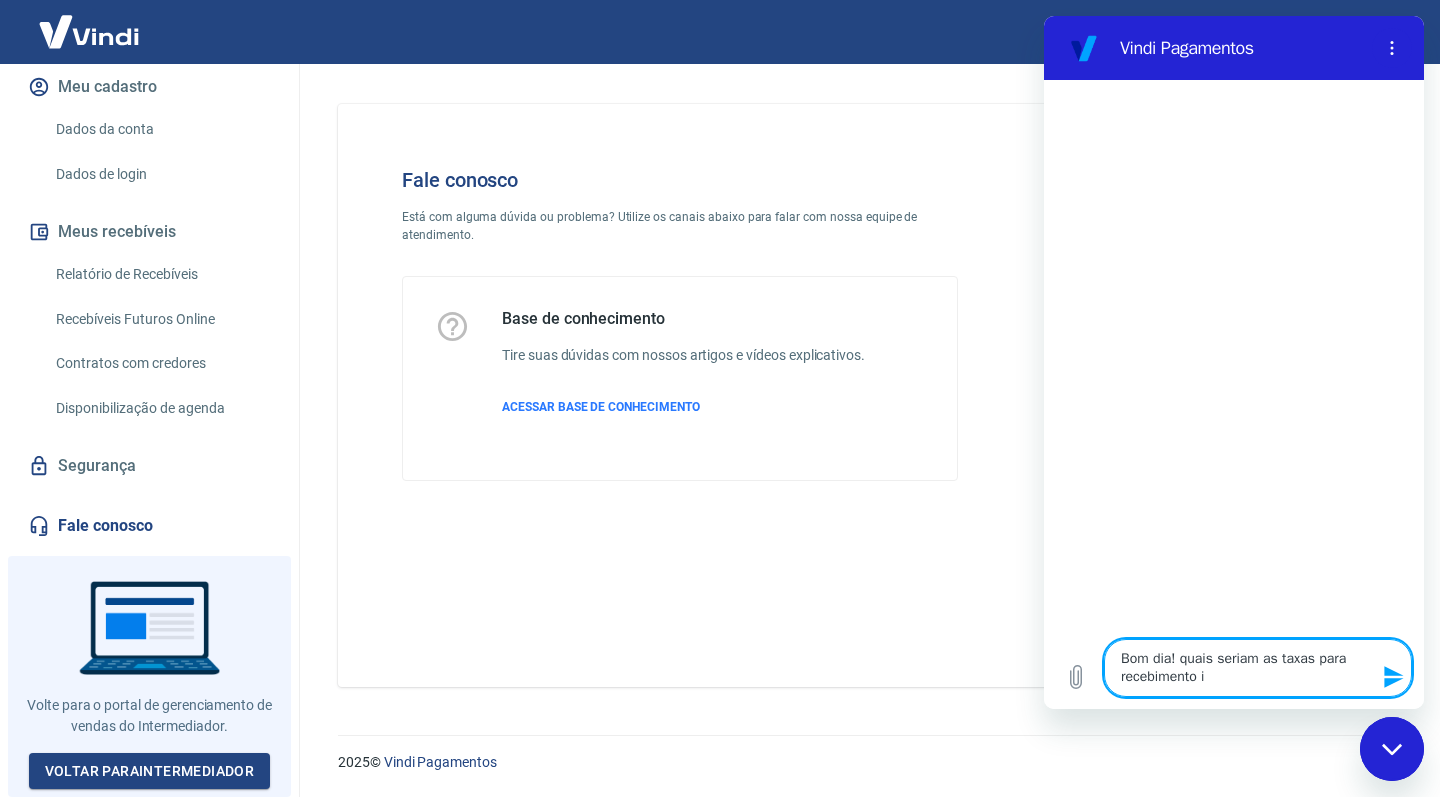 type on "Bom dia! quais seriam as taxas para recebimento" 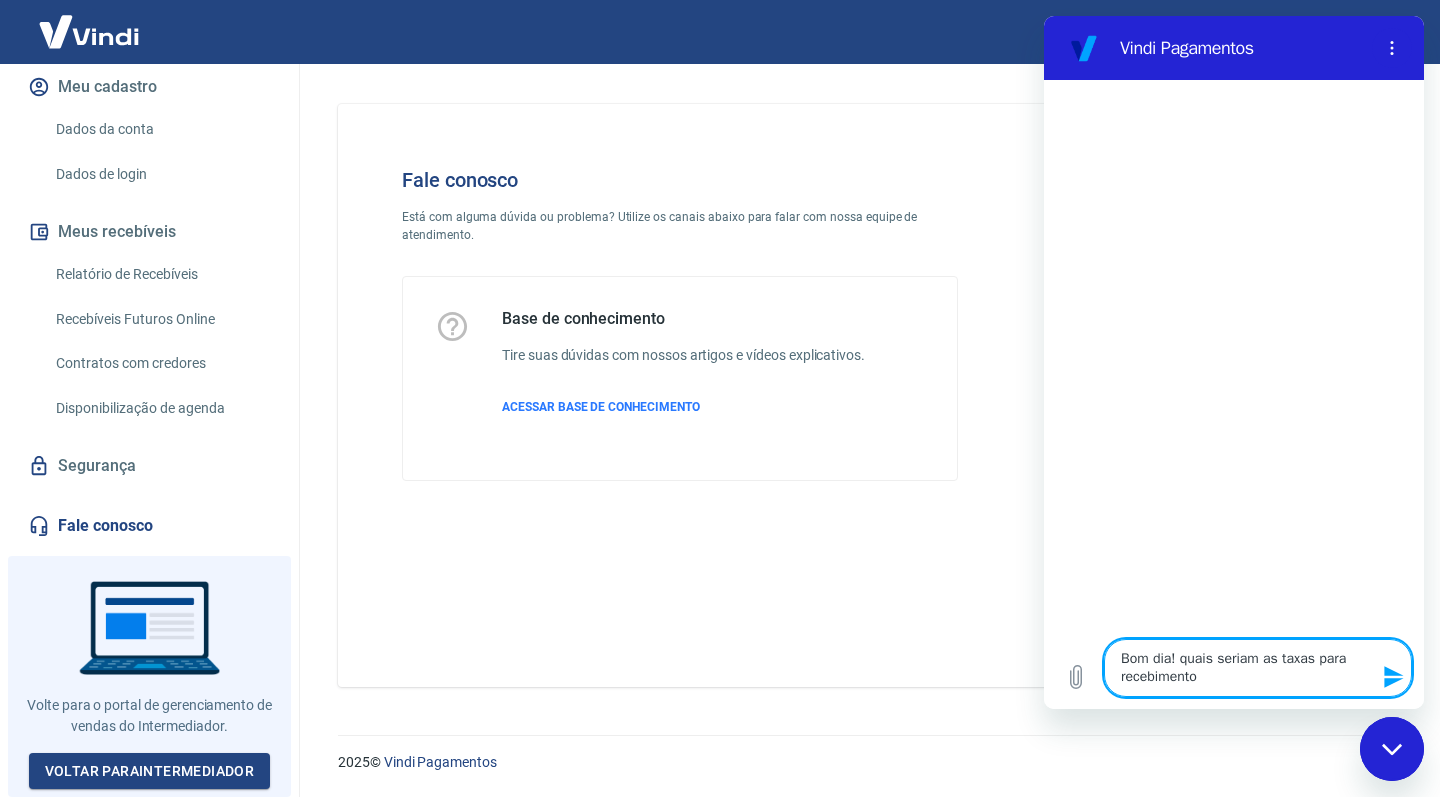 type on "Bom dia! quais seriam as taxas para recebimento c" 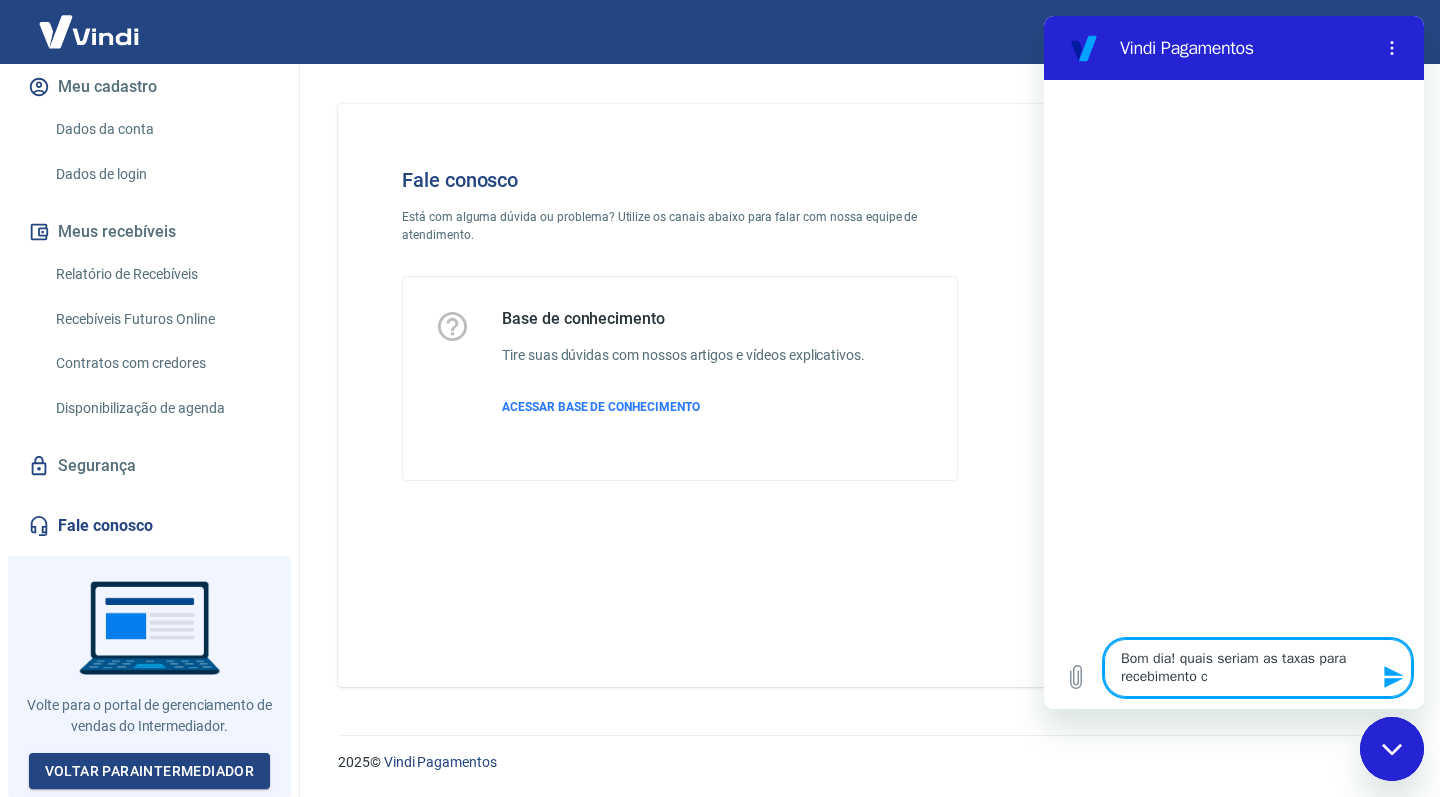 type on "Bom dia! quais seriam as taxas para recebimento ca" 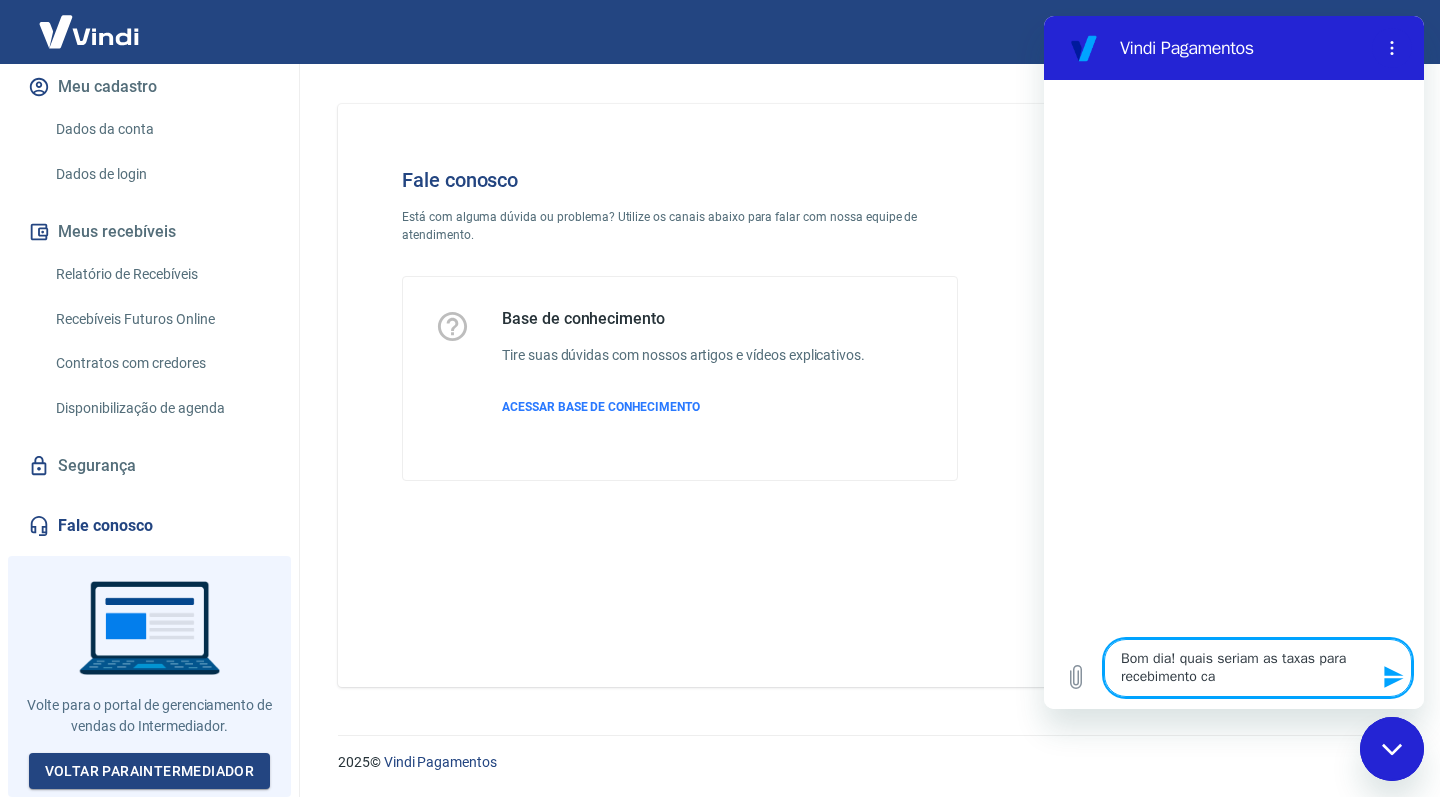 type on "Bom dia! quais seriam as taxas para recebimento car" 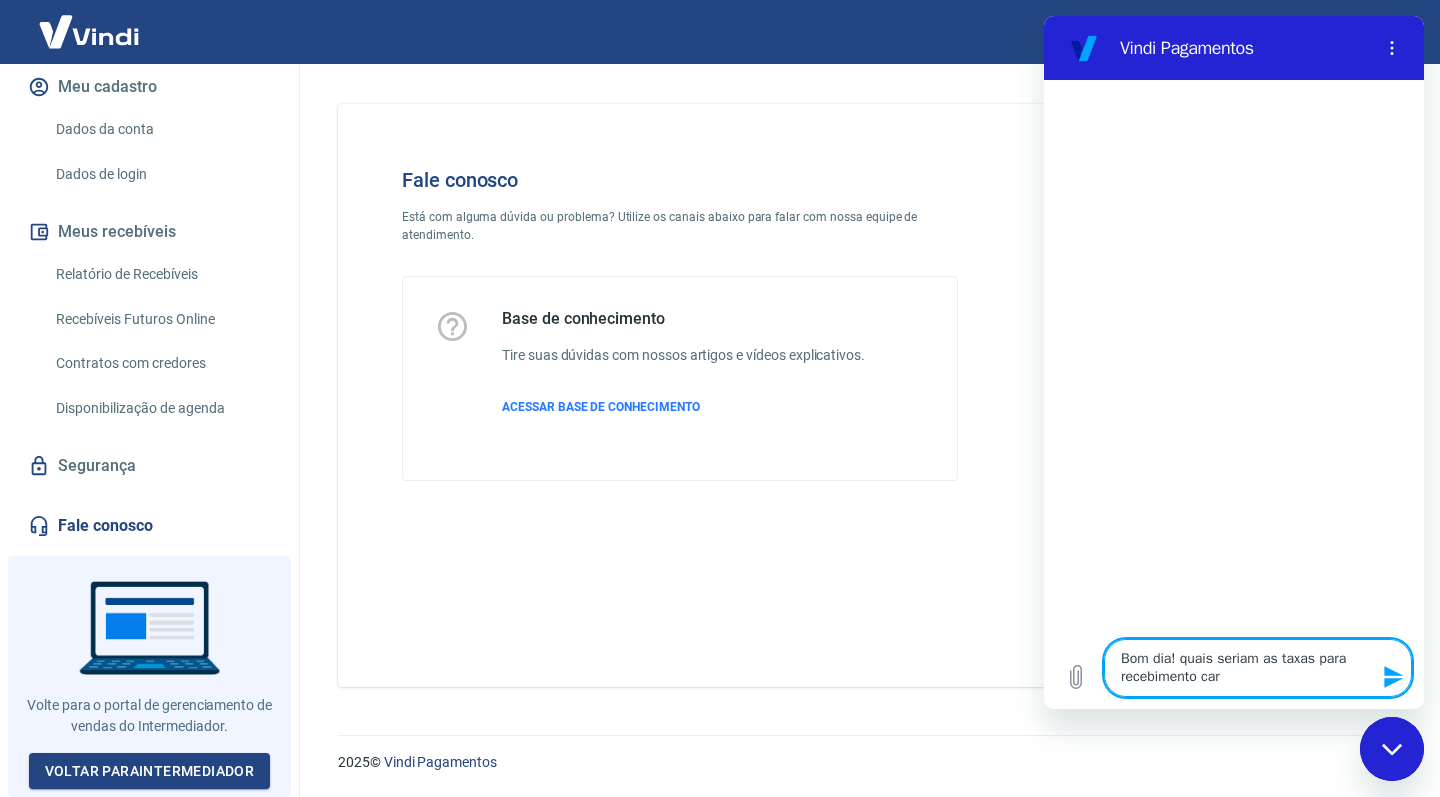 type on "Bom dia! quais seriam as taxas para recebimento cart" 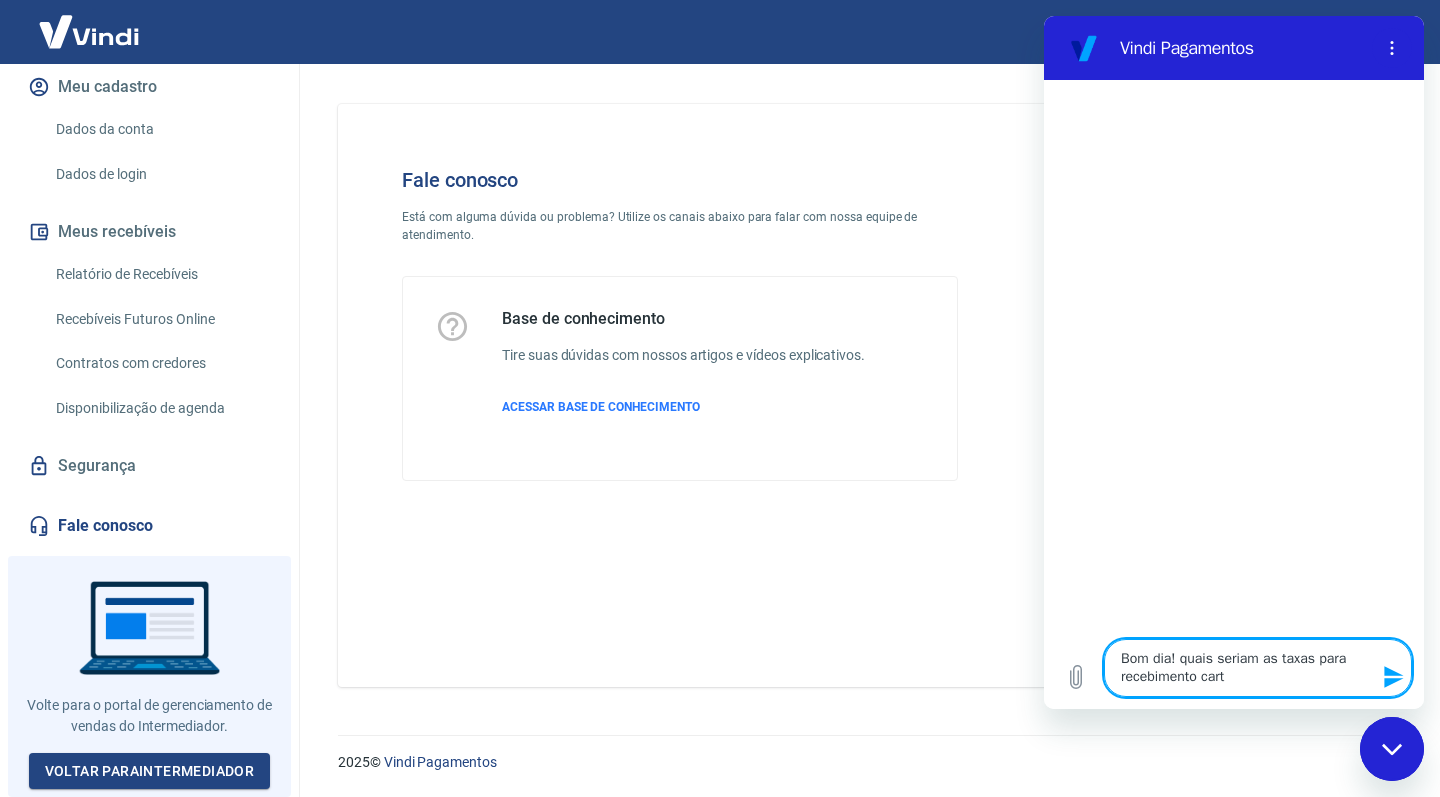 type on "Bom dia! quais seriam as taxas para recebimento carta" 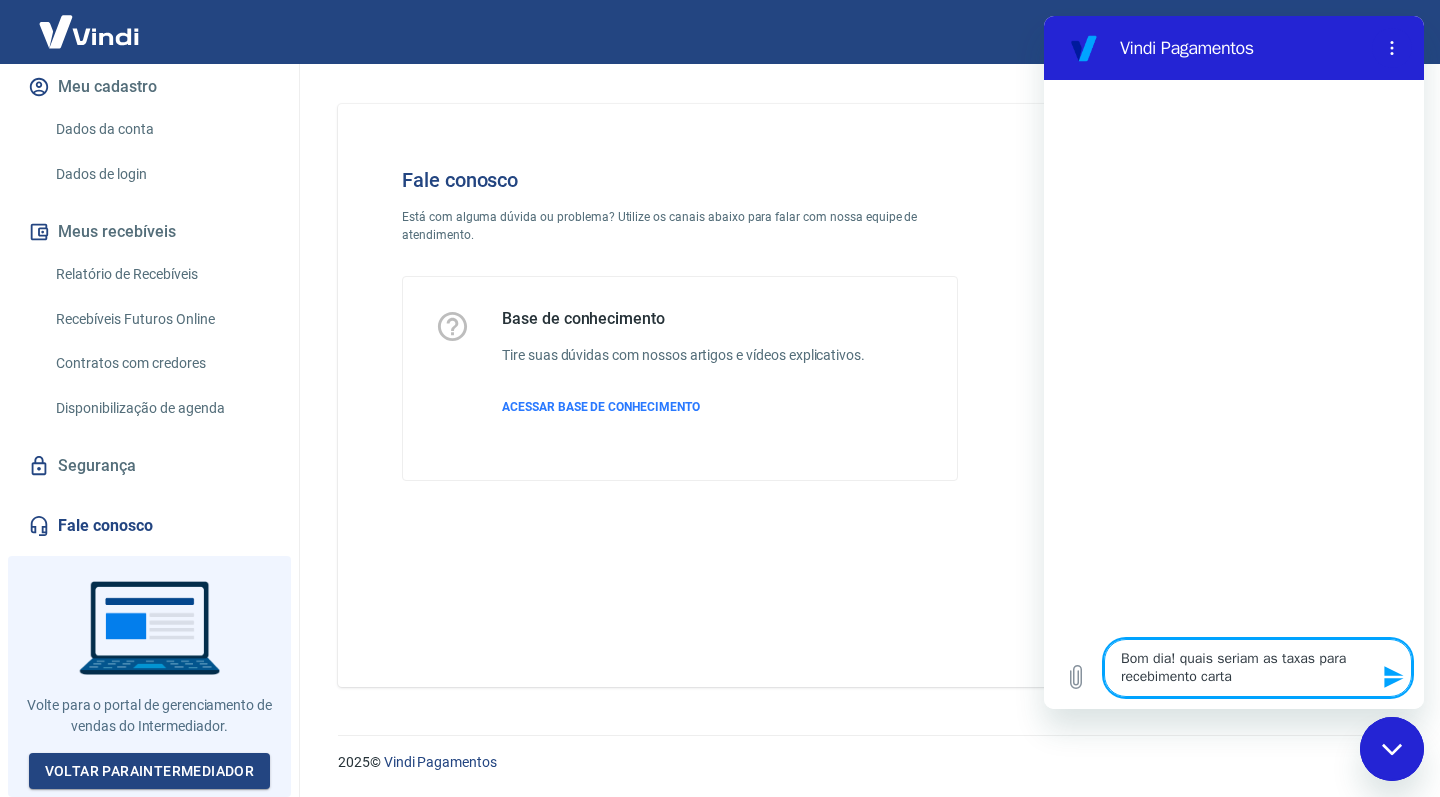 type on "Bom dia! quais seriam as taxas para recebimento cartao" 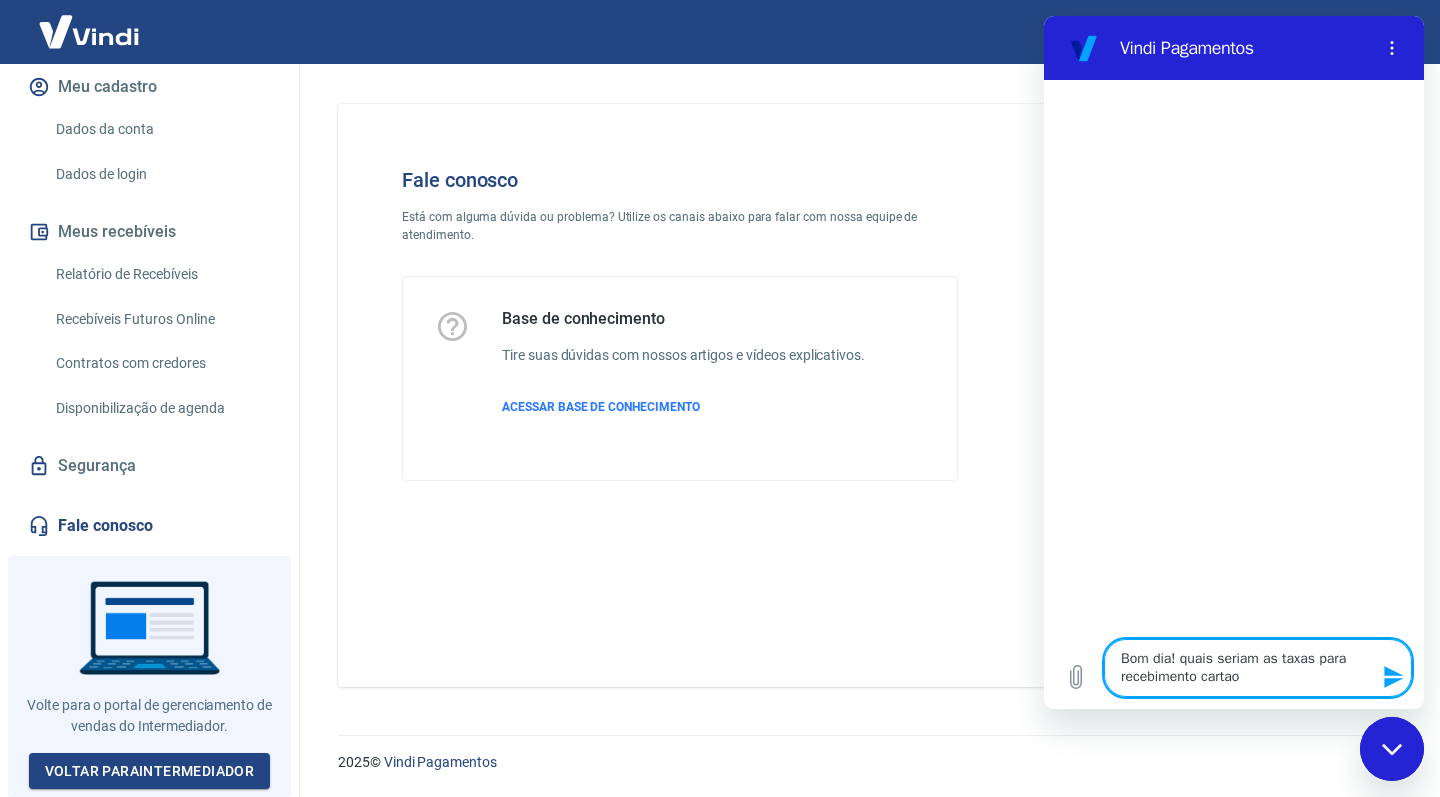 type on "x" 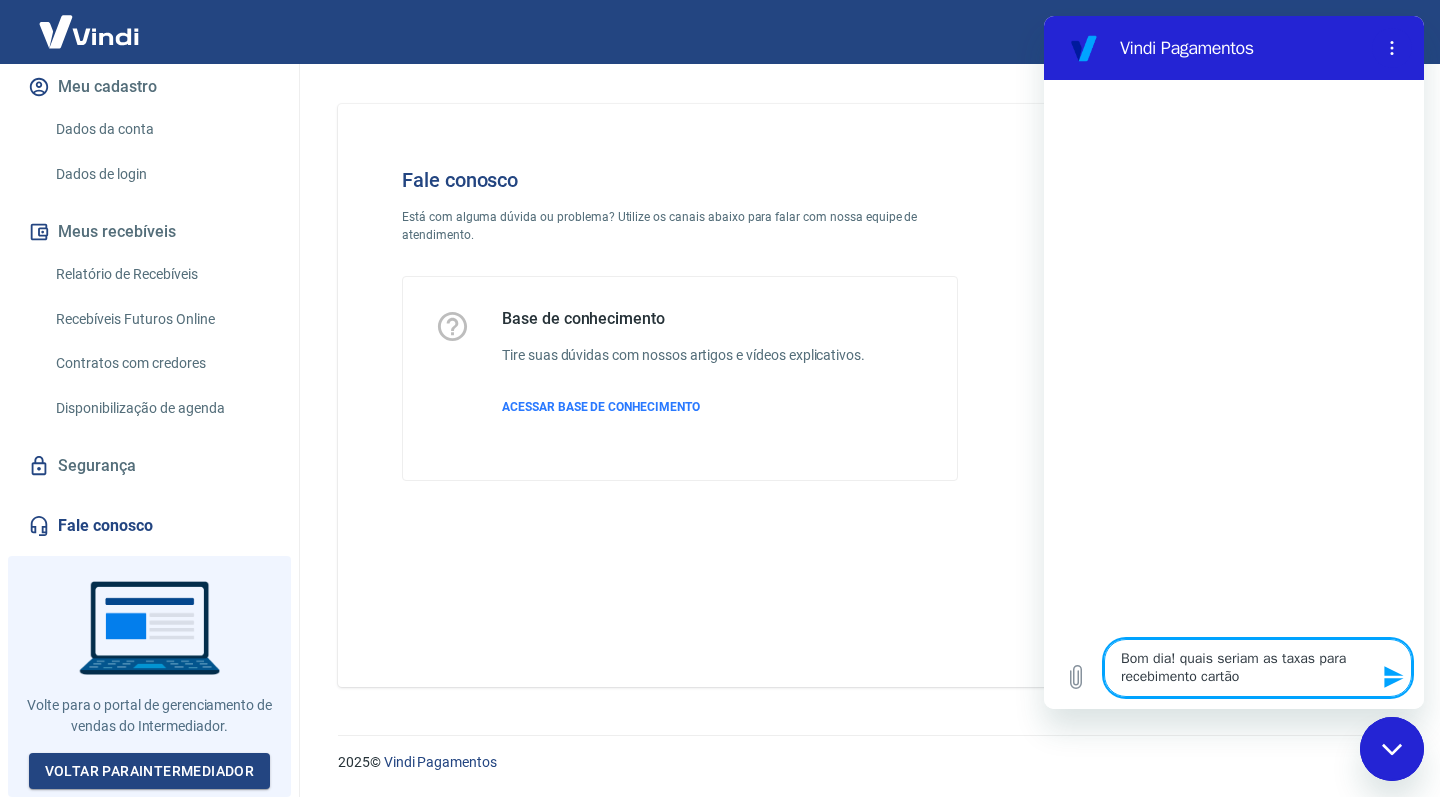type on "Bom dia! quais seriam as taxas para recebimento cartão i" 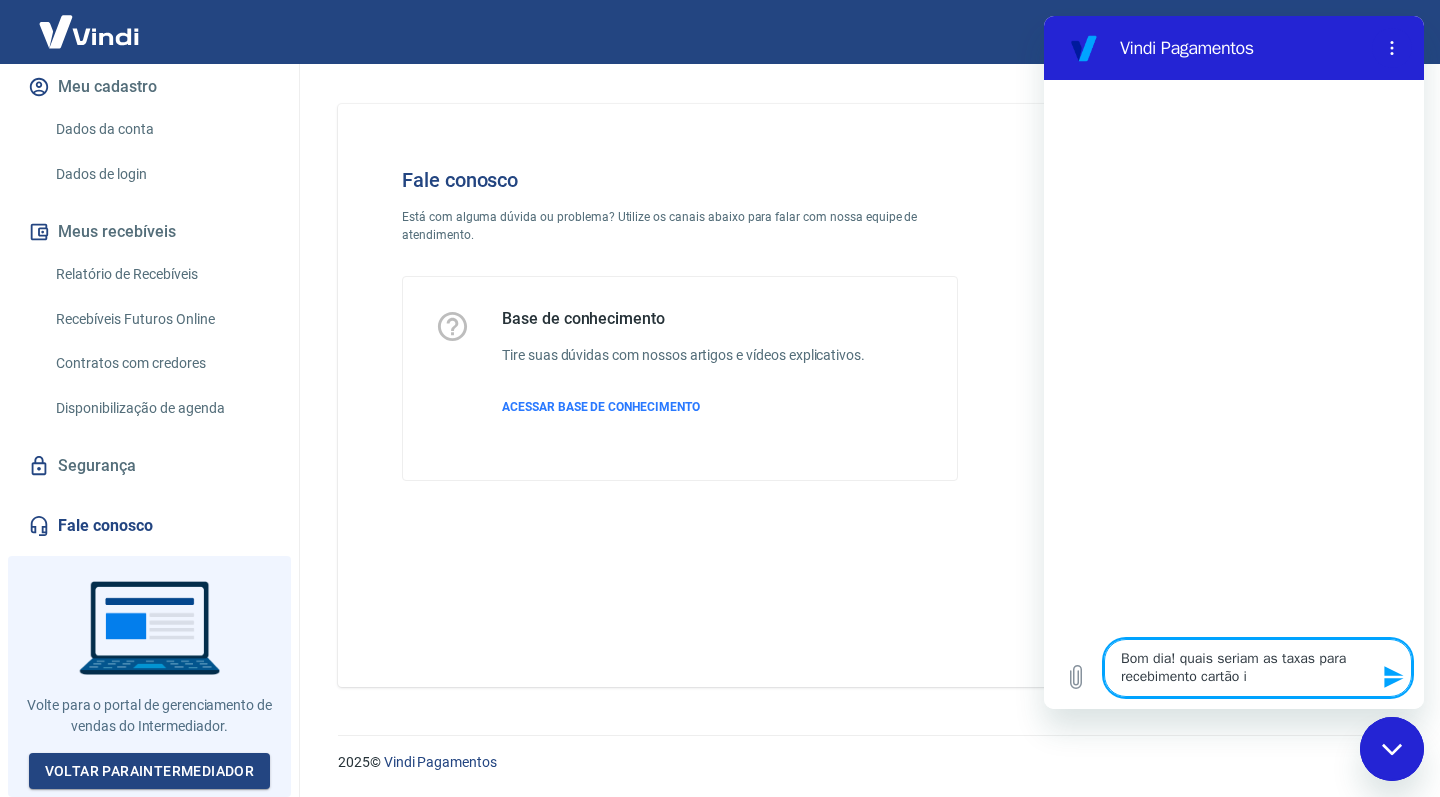 type on "Bom dia! quais seriam as taxas para recebimento cartão in" 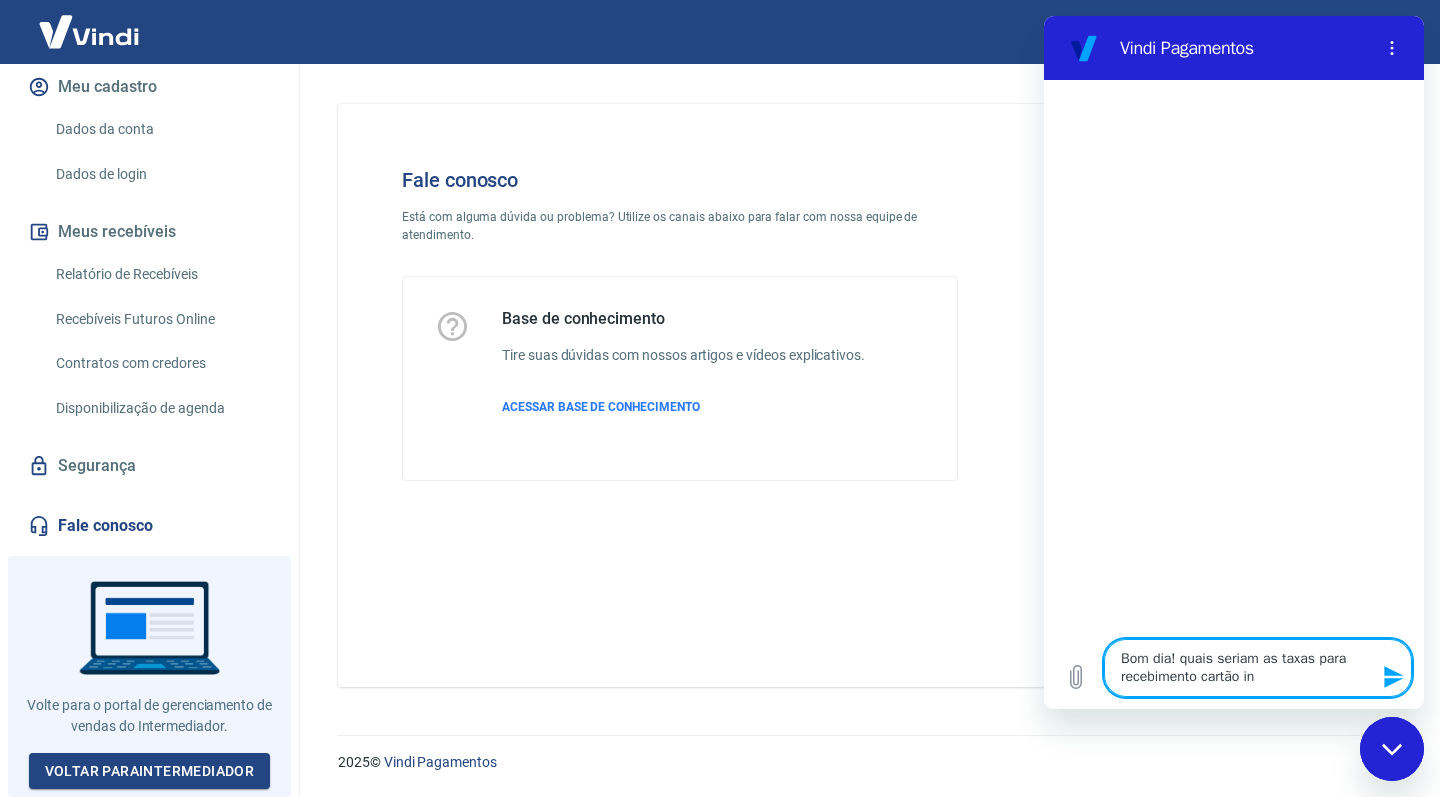 type on "Bom dia! quais seriam as taxas para recebimento cartão int" 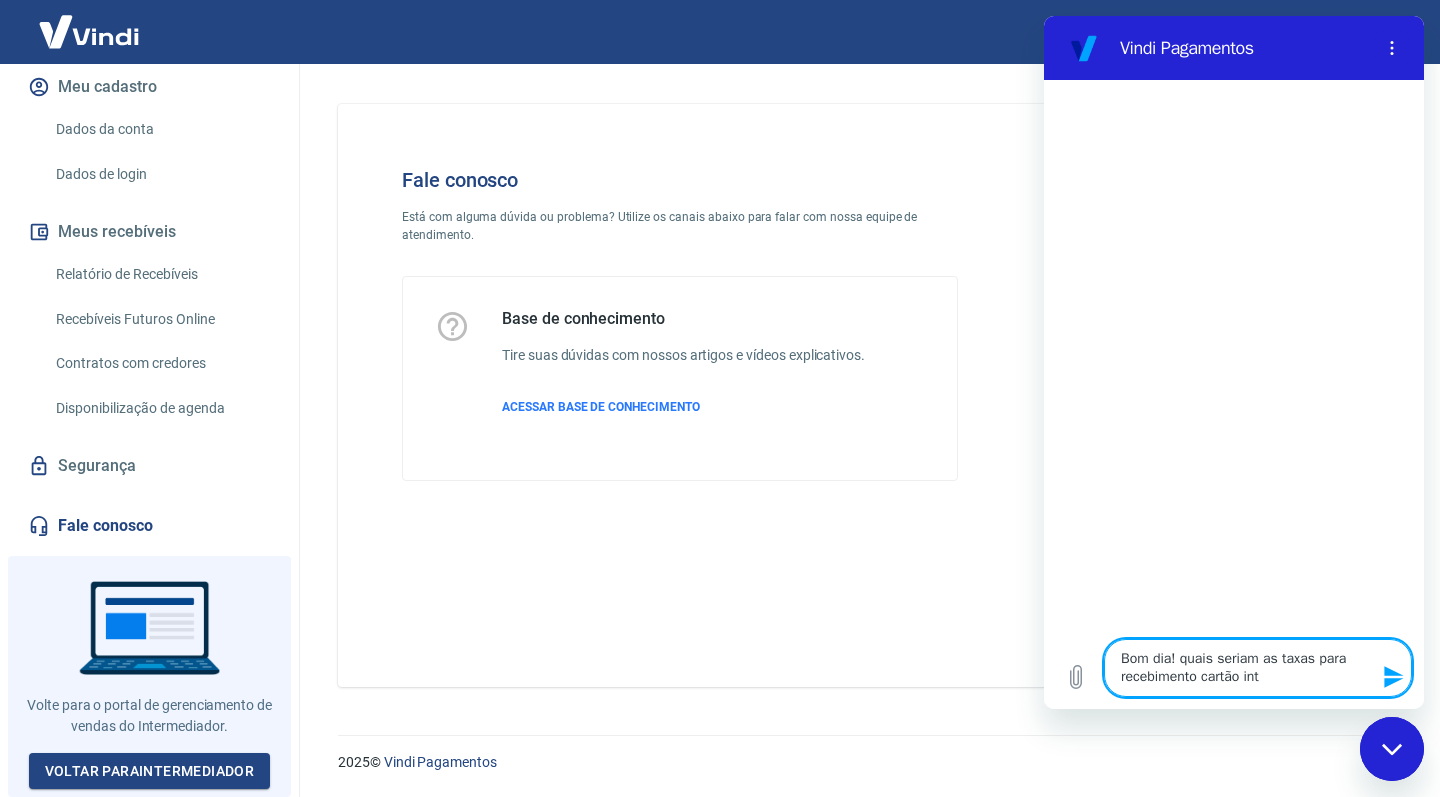 type on "Bom dia! quais seriam as taxas para recebimento cartão inte" 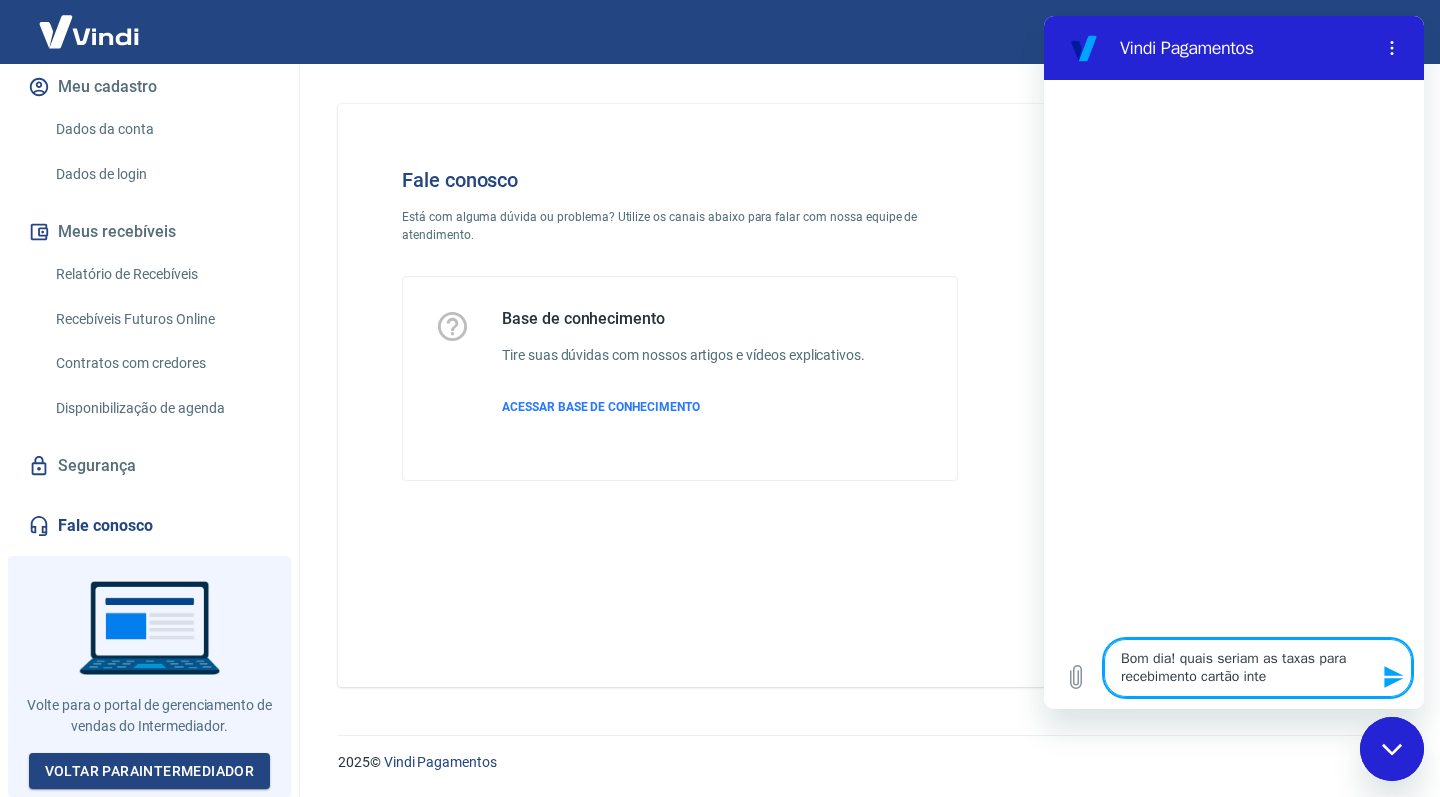 type on "Bom dia! quais seriam as taxas para recebimento cartão integ" 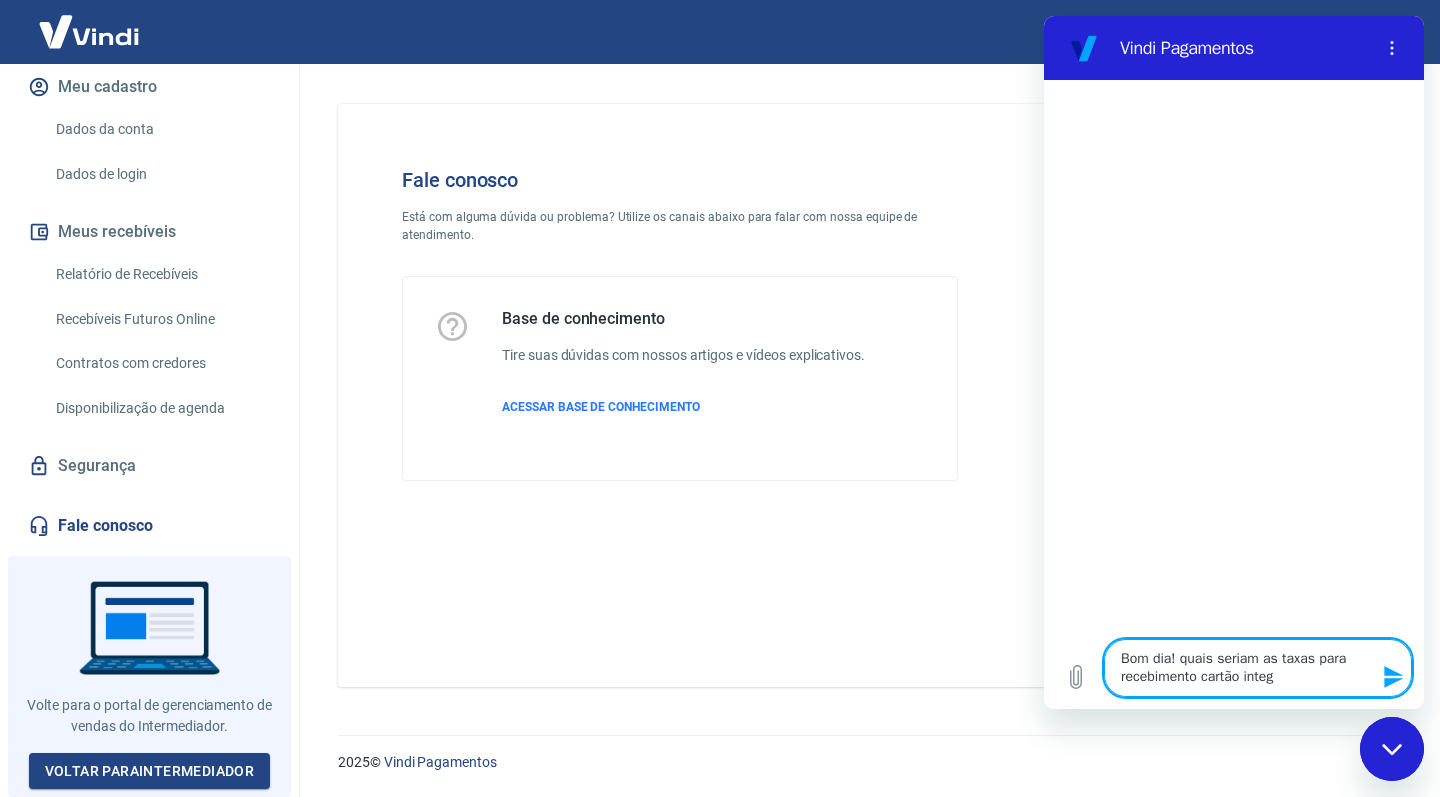 type on "Bom dia! quais seriam as taxas para recebimento cartão integr" 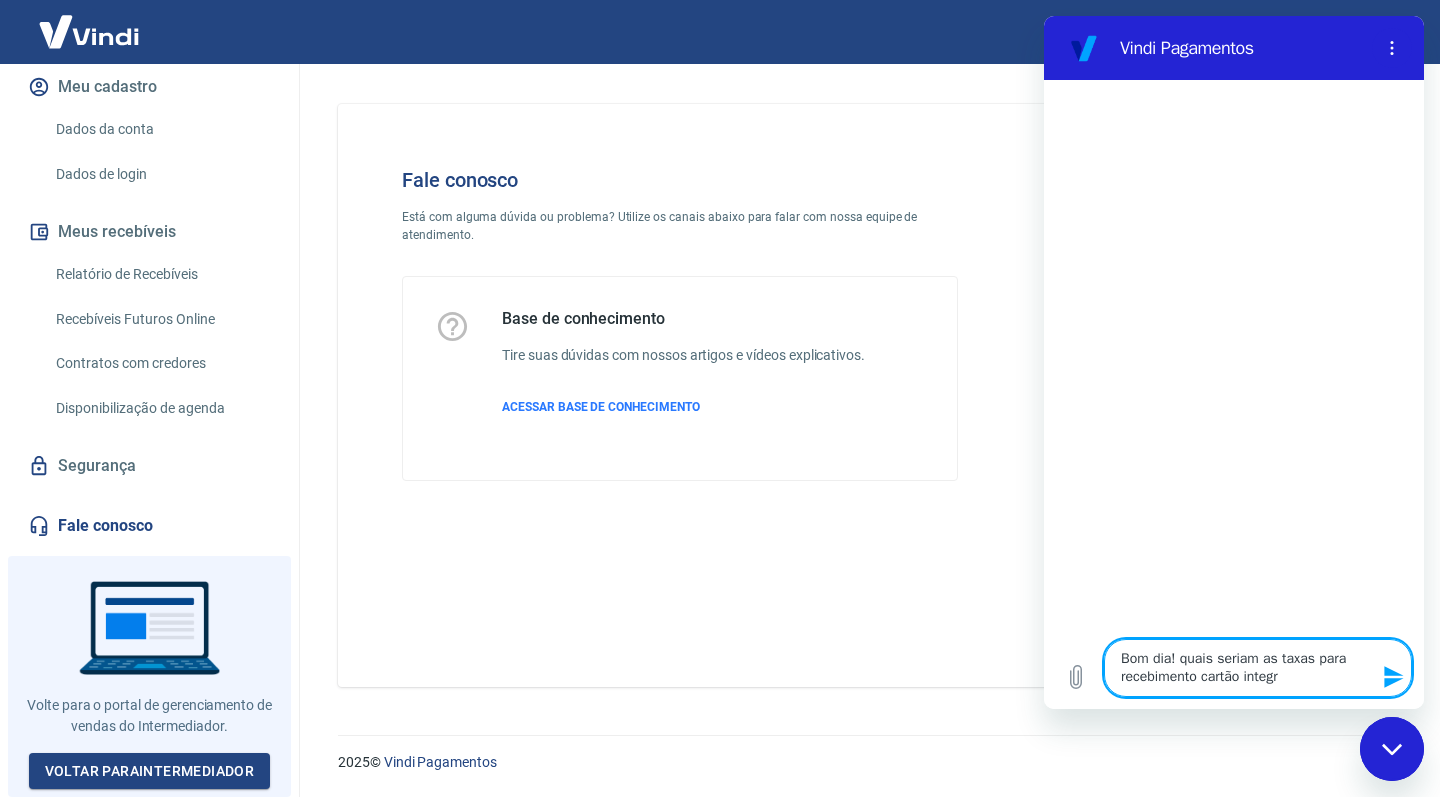 type on "x" 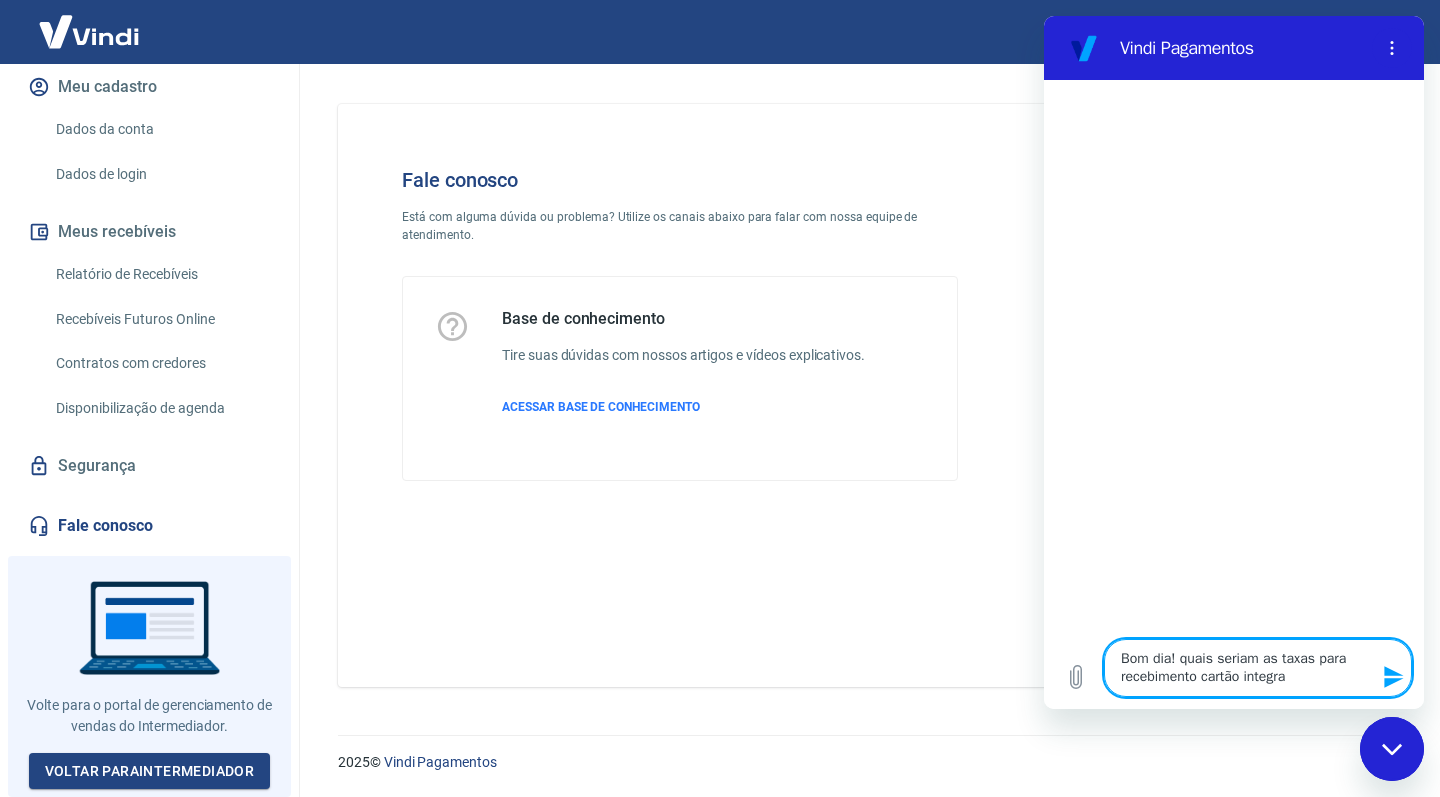 type on "Bom dia! quais seriam as taxas para recebimento cartão integral" 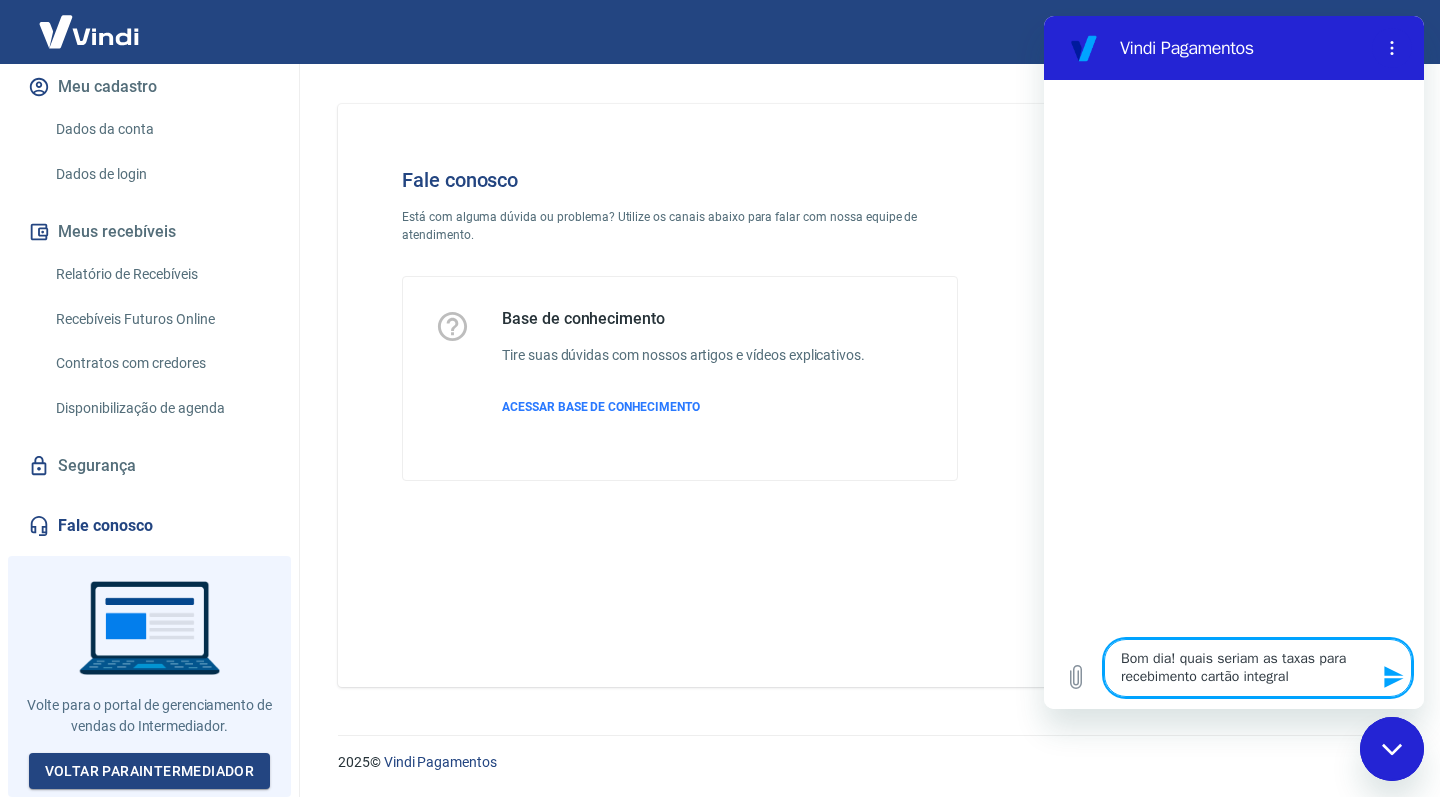 type on "Bom dia! quais seriam as taxas para recebimento cartão integral" 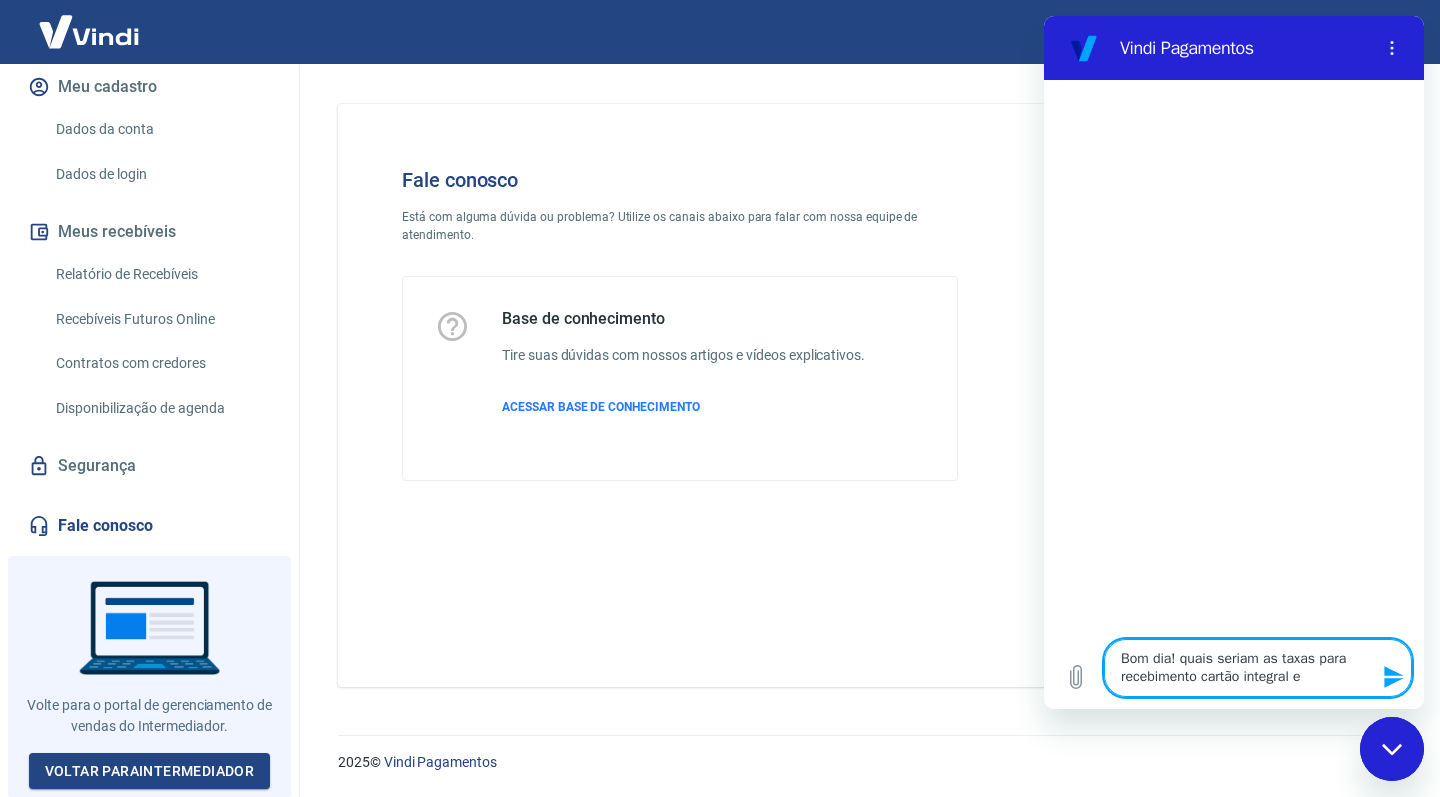 type on "Bom dia! quais seriam as taxas para recebimento cartão integral em" 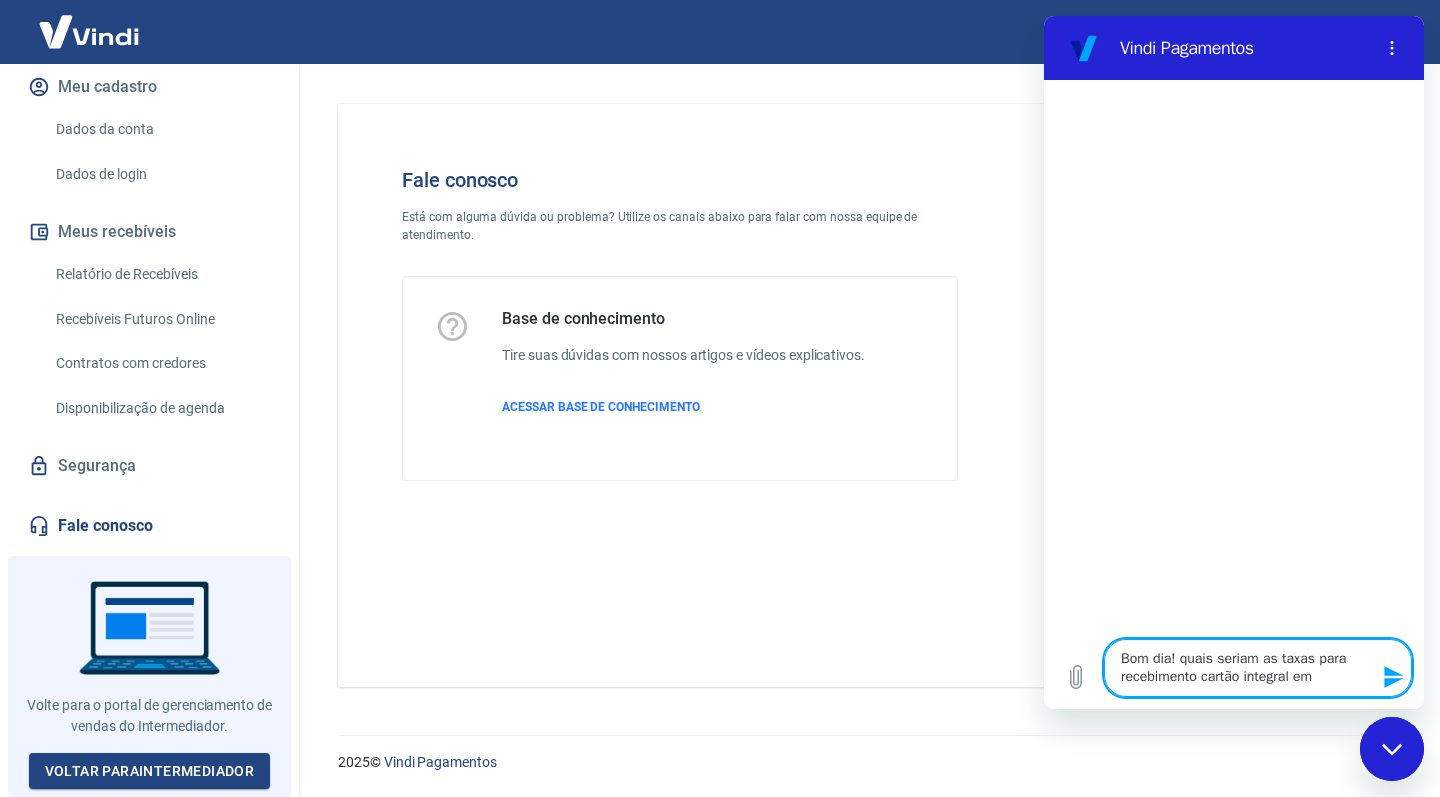 type on "Bom dia! quais seriam as taxas para recebimento cartão integral em" 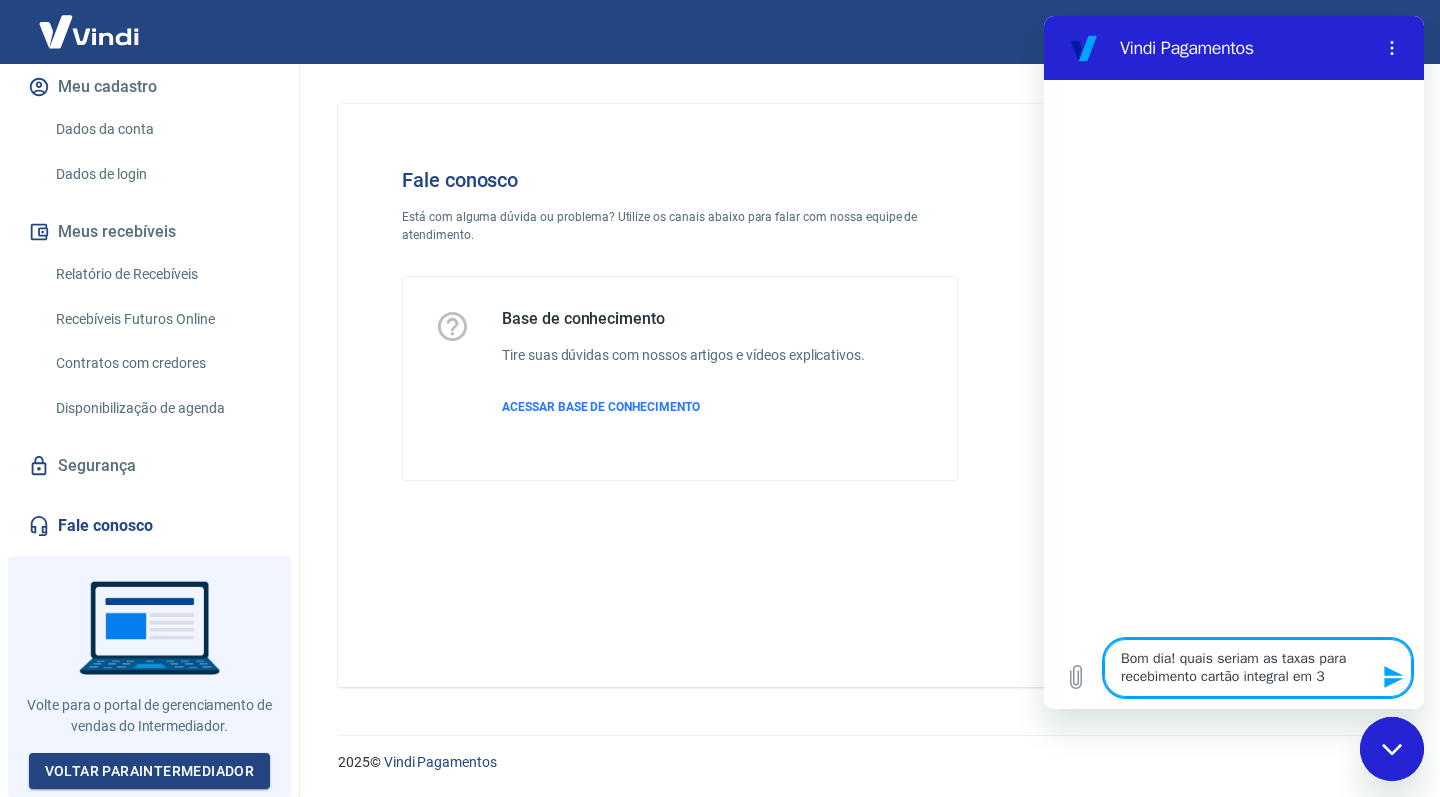 type on "Bom dia! quais seriam as taxas para recebimento cartão integral em 30" 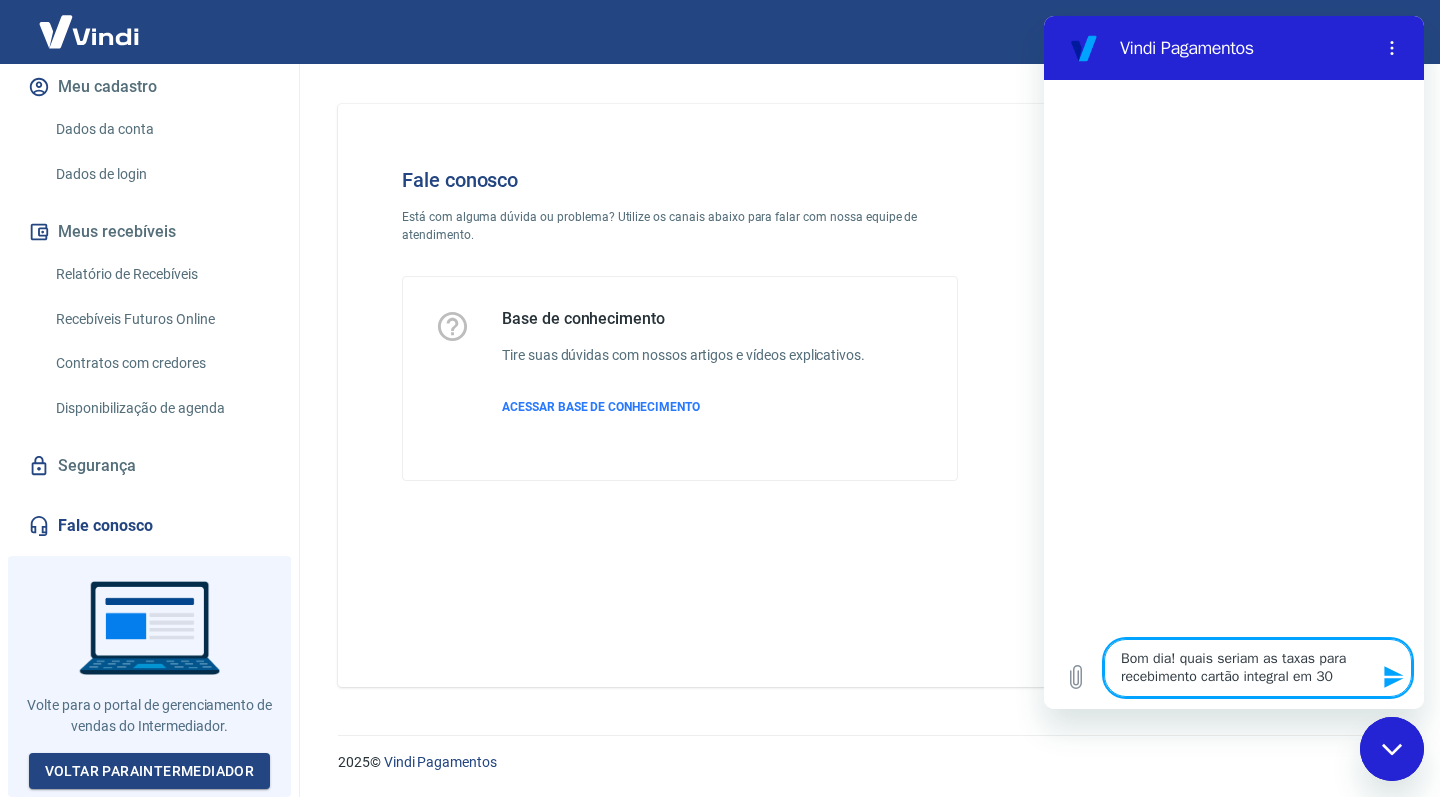 type on "Bom dia! quais seriam as taxas para recebimento cartão integral em 30" 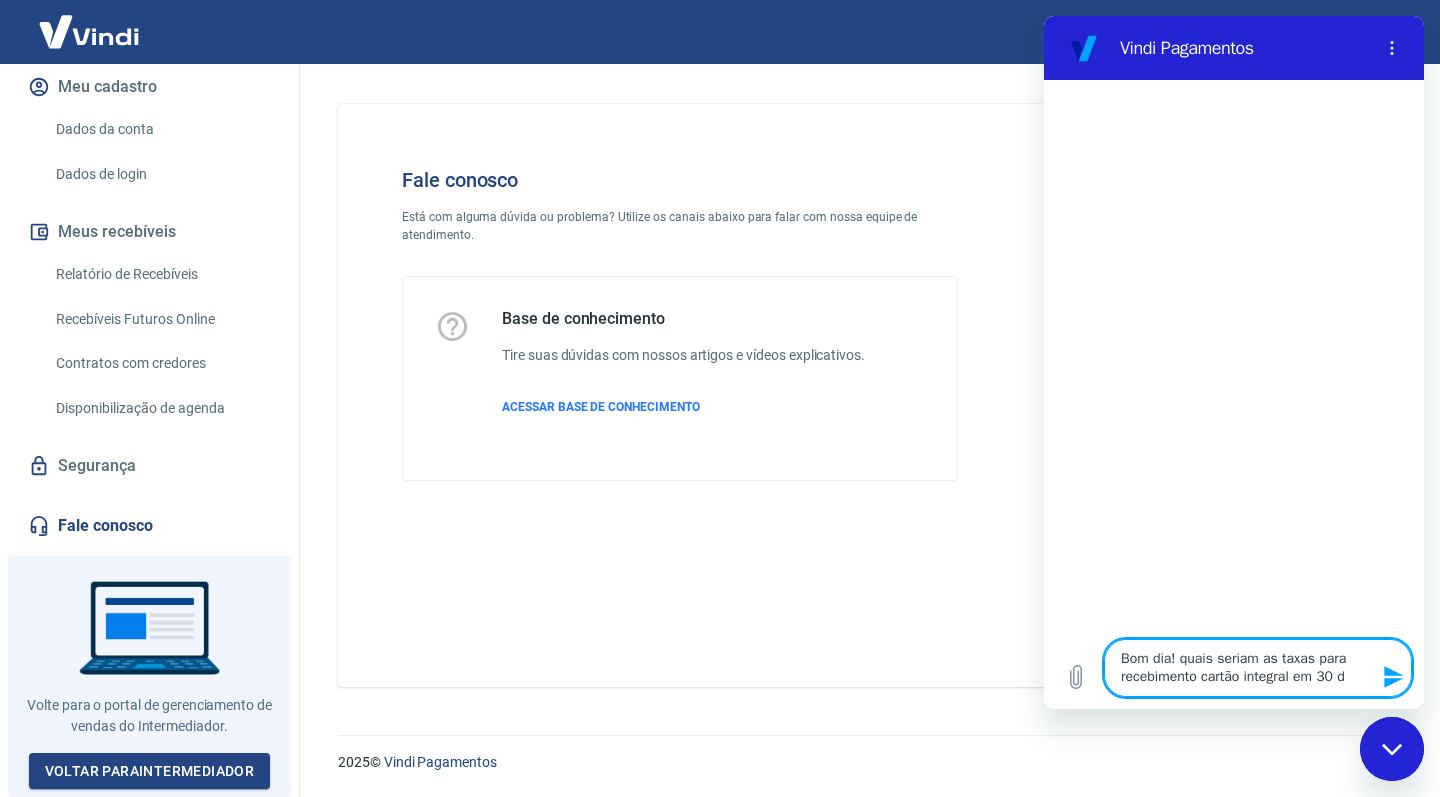 type on "Bom dia! quais seriam as taxas para recebimento cartão integral em 30 di" 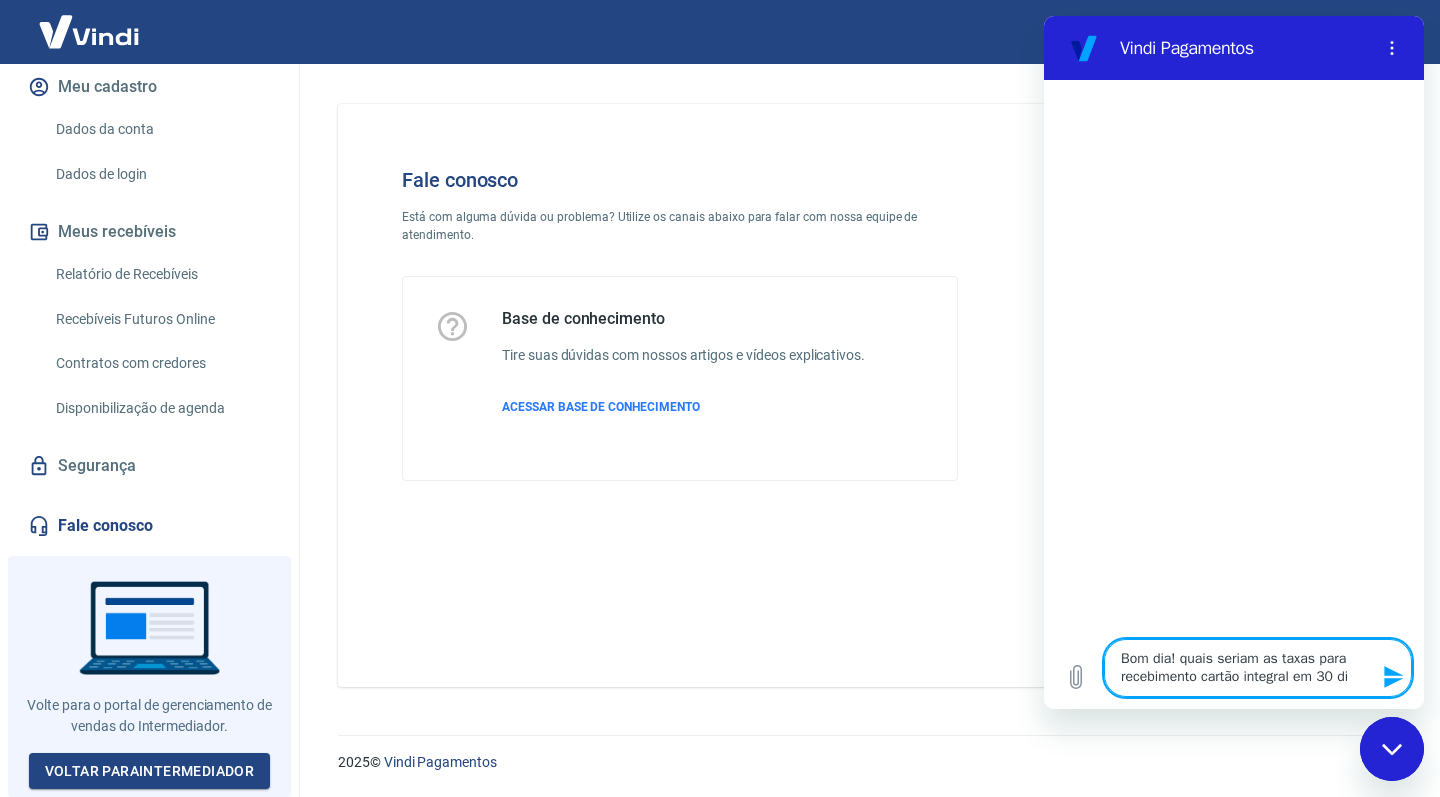 type on "Bom dia! quais seriam as taxas para recebimento cartão integral em 30 dia" 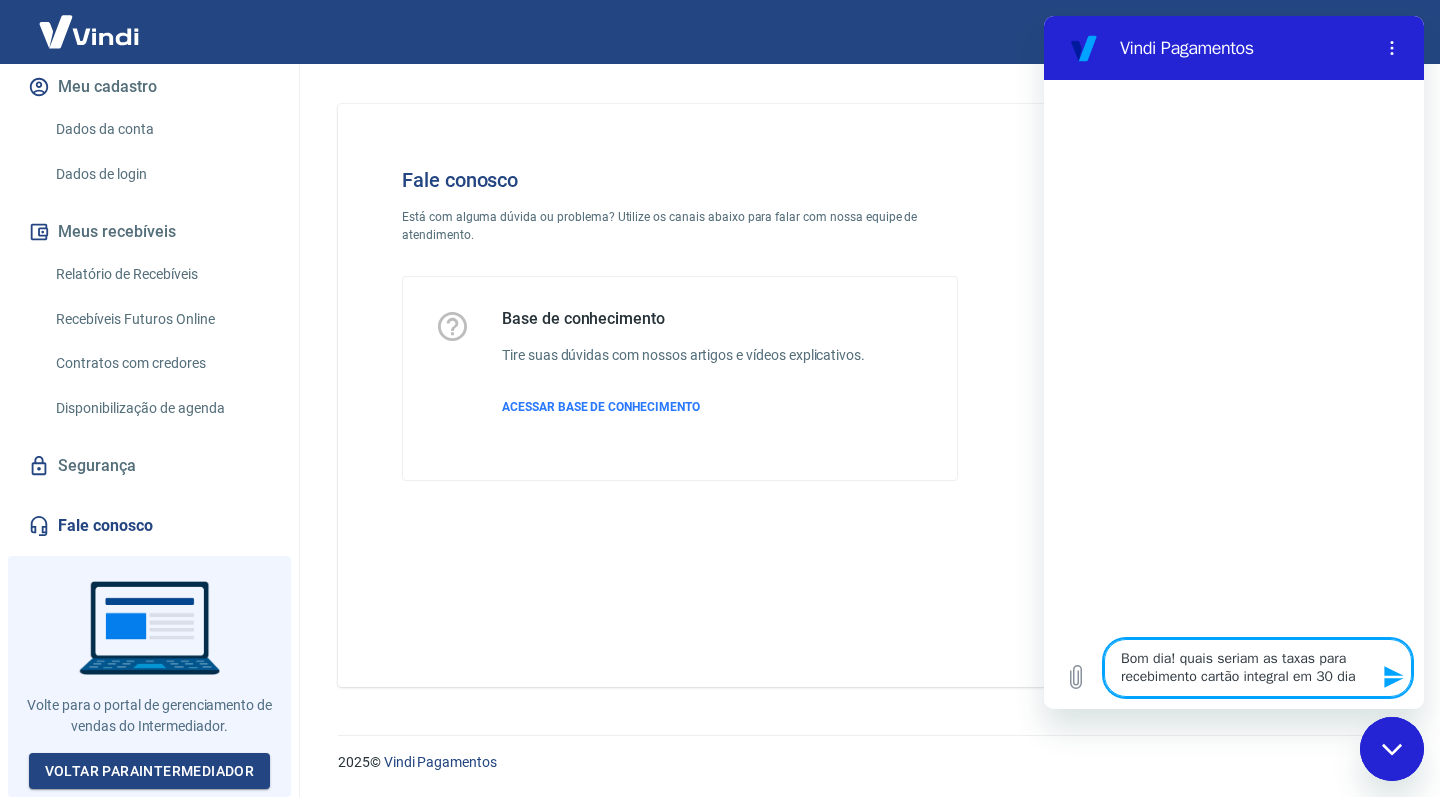 type on "Bom dia! quais seriam as taxas para recebimento cartão integral em 30 dias" 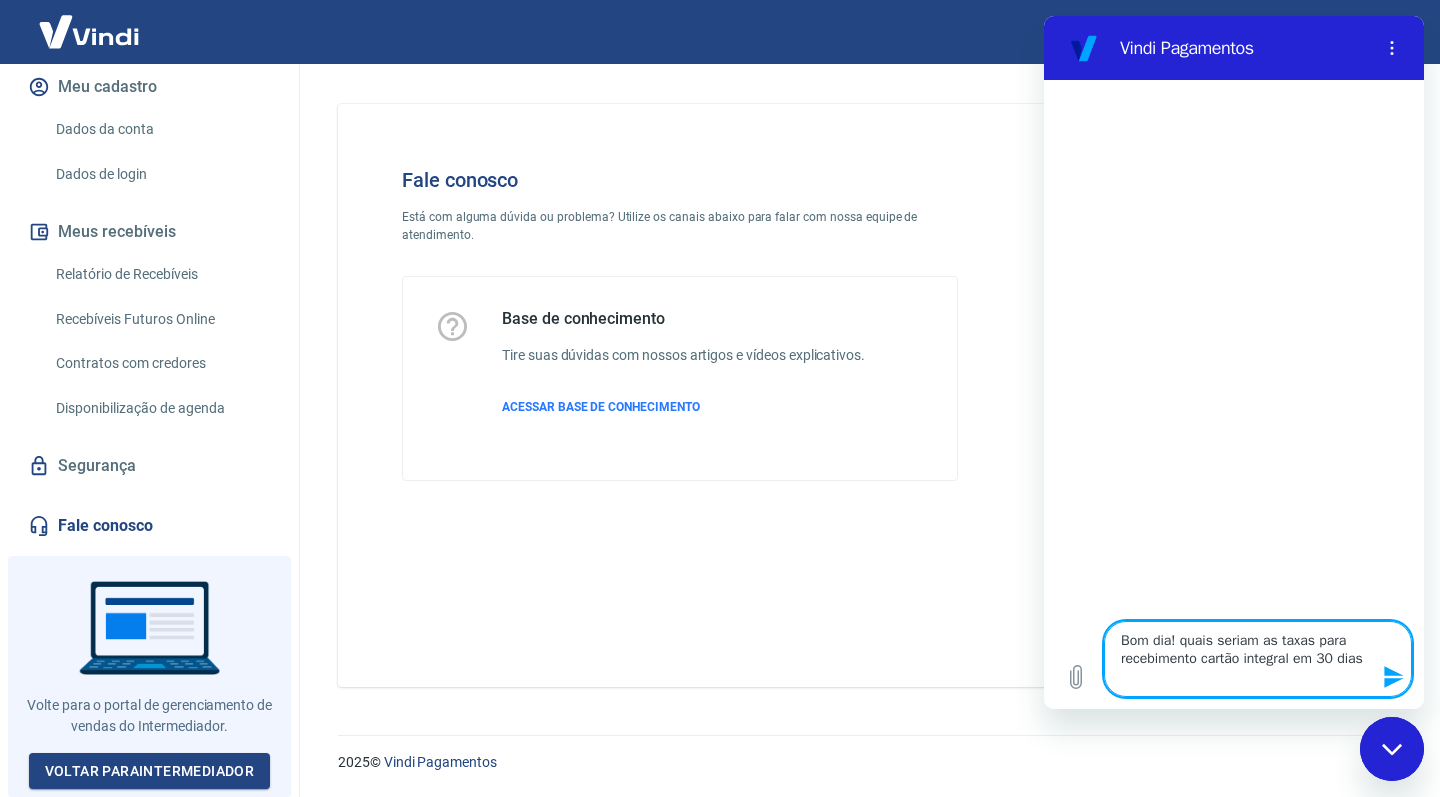 type on "Bom dia! quais seriam as taxas para recebimento cartão integral em 30 dias" 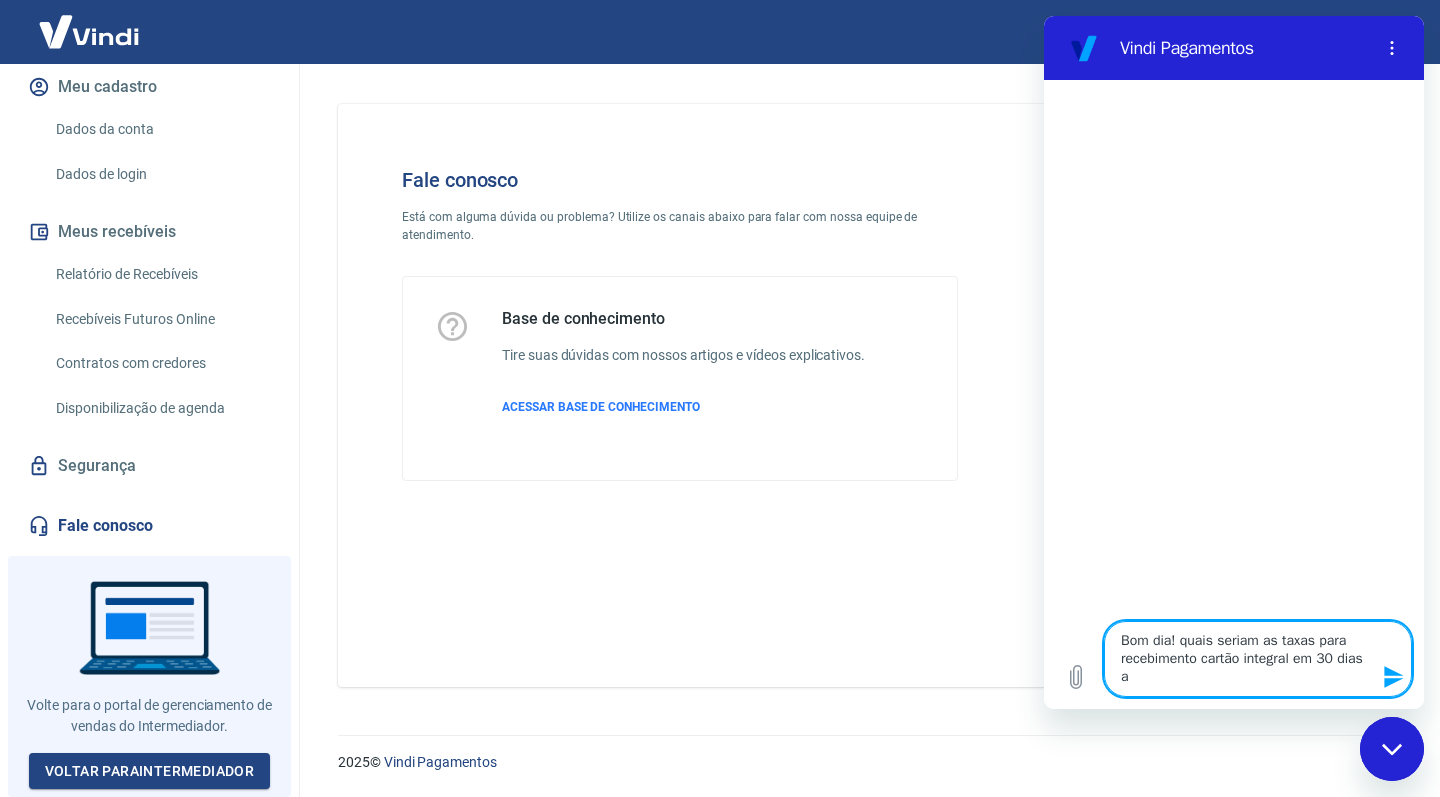 type on "Bom dia! quais seriam as taxas para recebimento cartão integral em 30 dias ao" 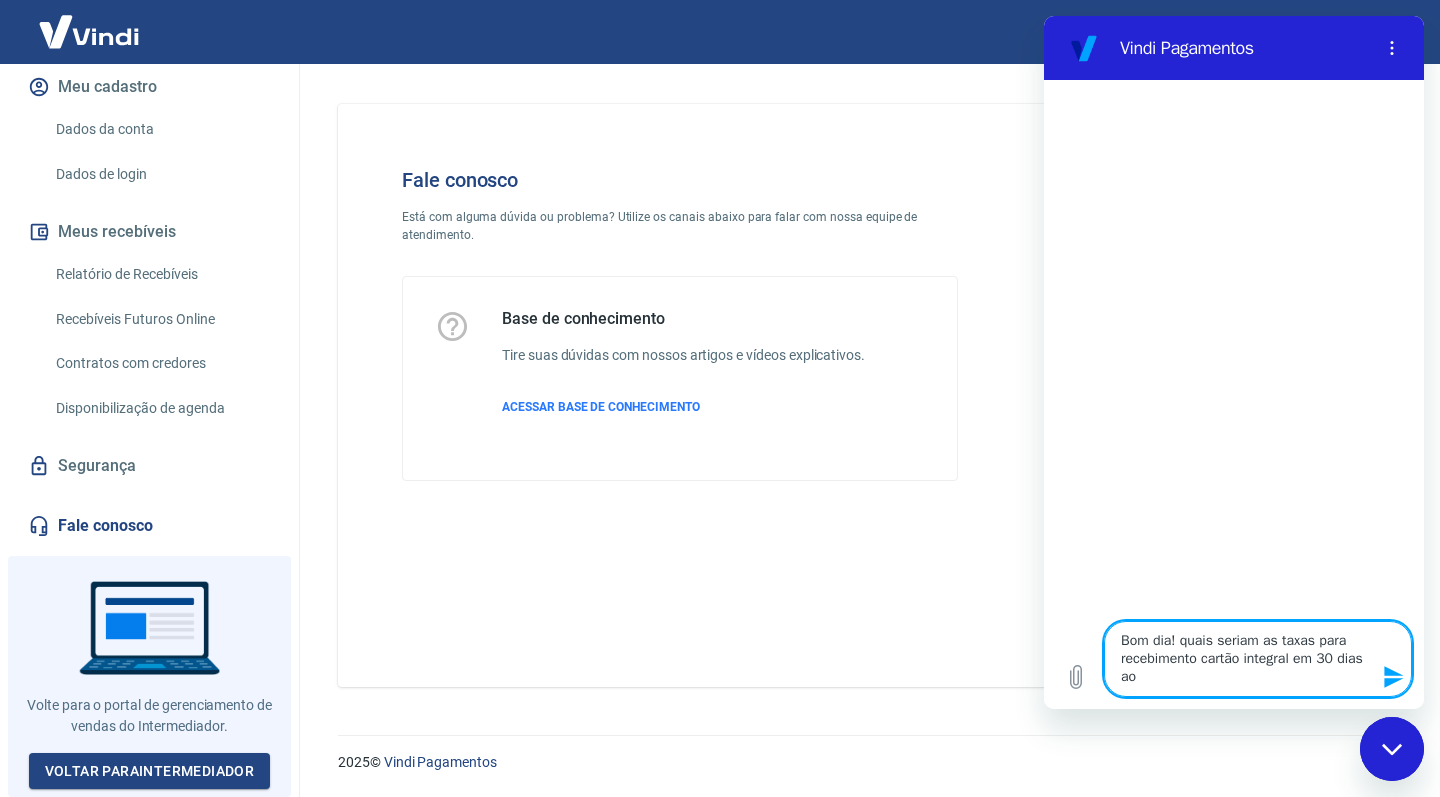 type on "Bom dia! quais seriam as taxas para recebimento cartão integral em 30 dias ao" 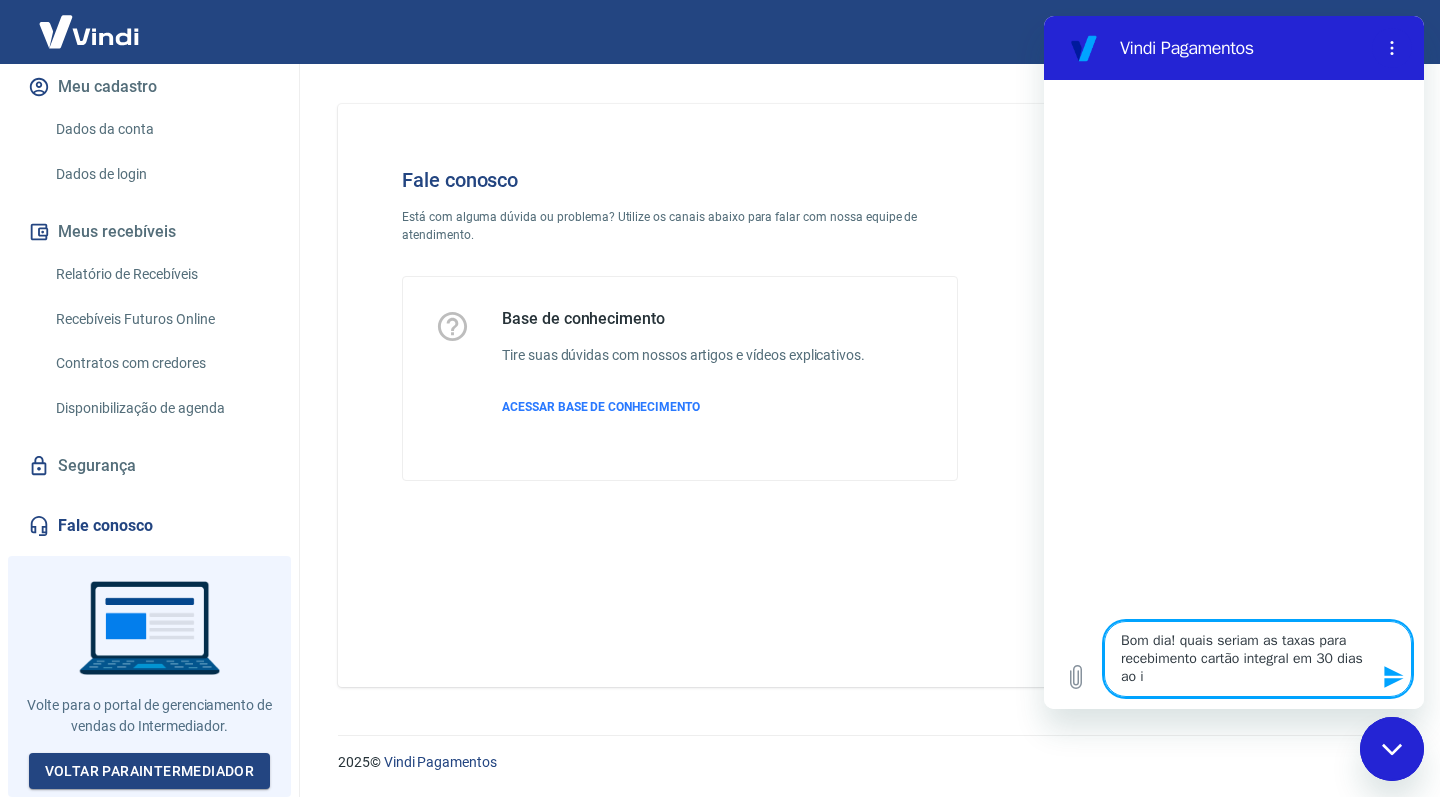 type on "Bom dia! quais seriam as taxas para recebimento cartão integral em 30 dias ao in" 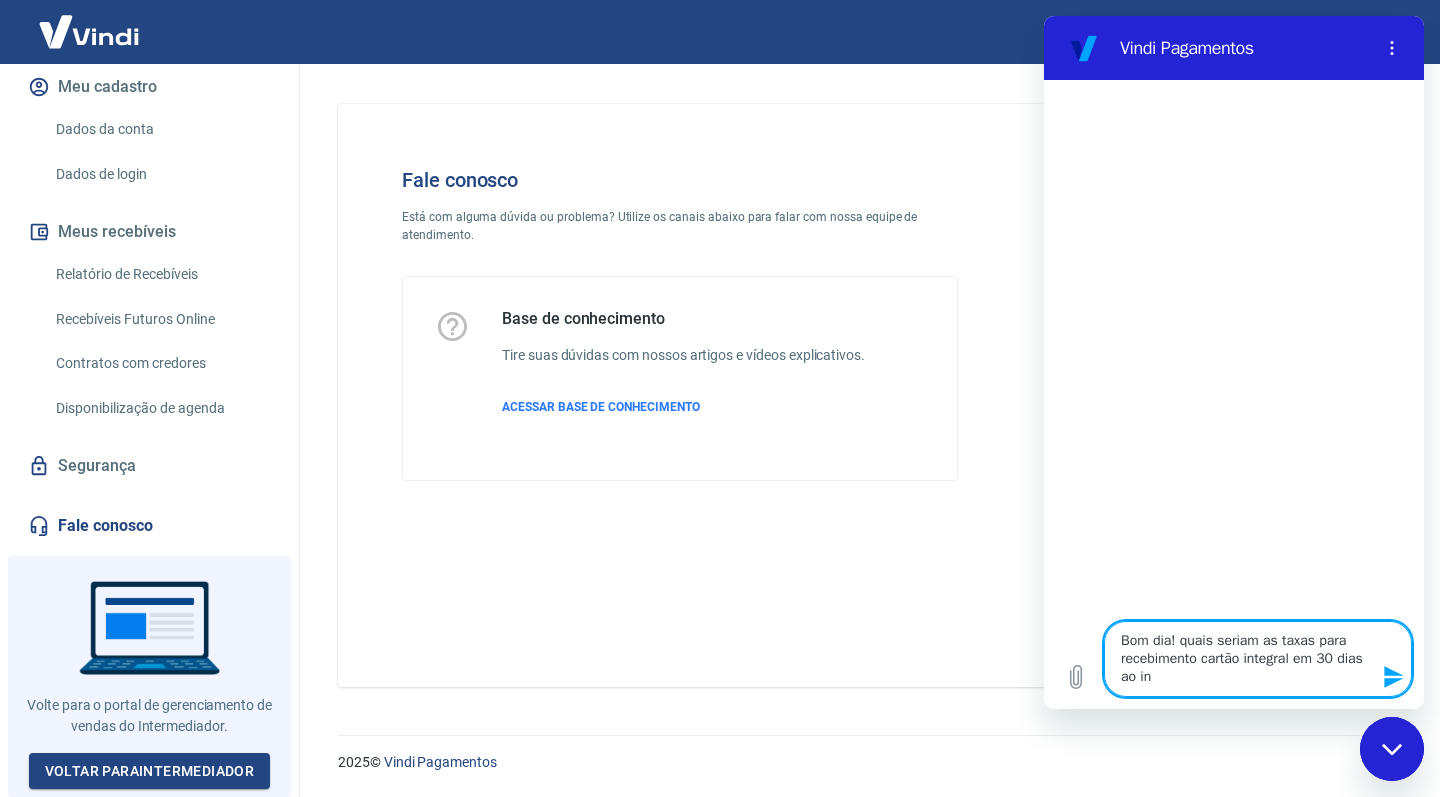 type on "Bom dia! quais seriam as taxas para recebimento cartão integral em 30 dias ao inv" 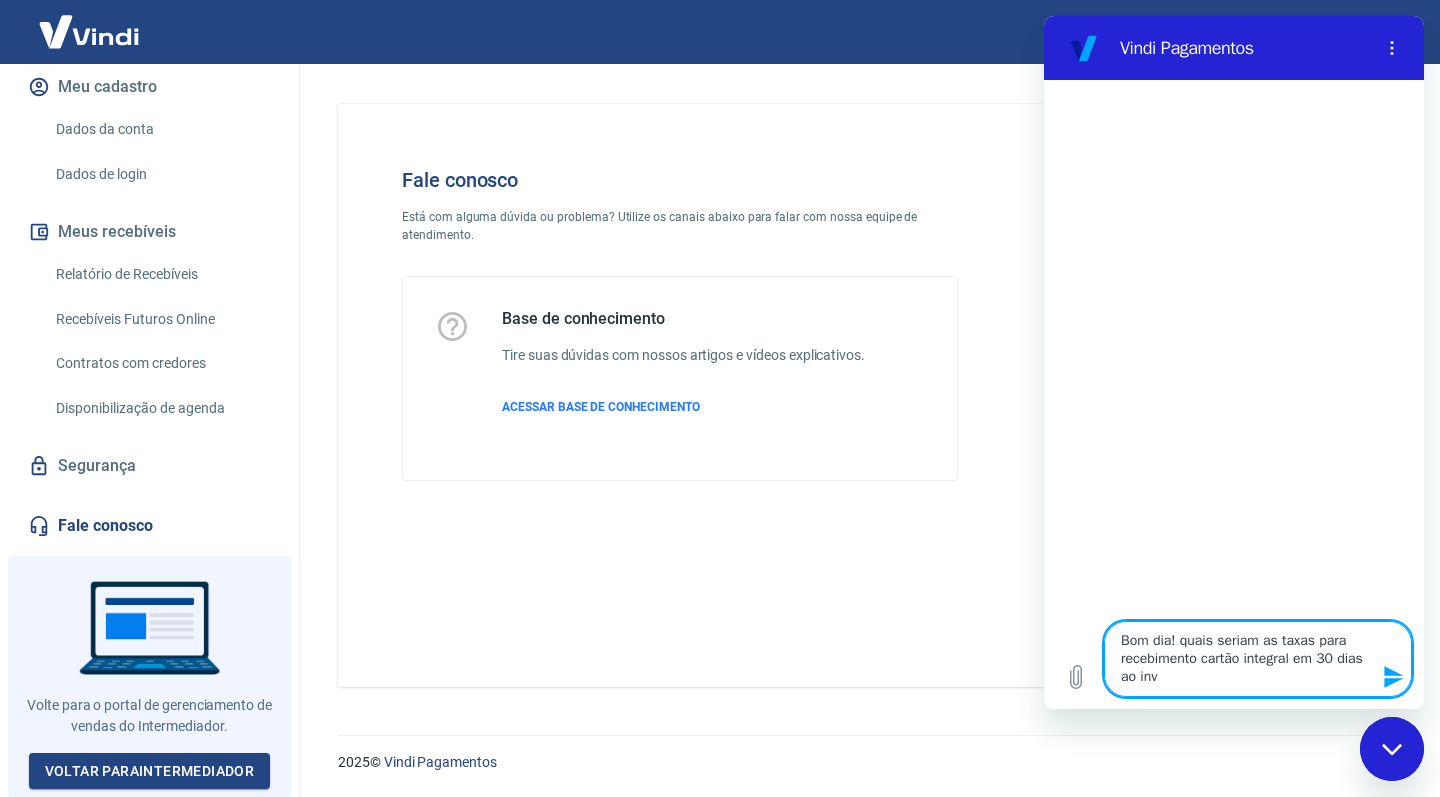 type on "Bom dia! quais seriam as taxas para recebimento cartão integral em 30 dias ao inve" 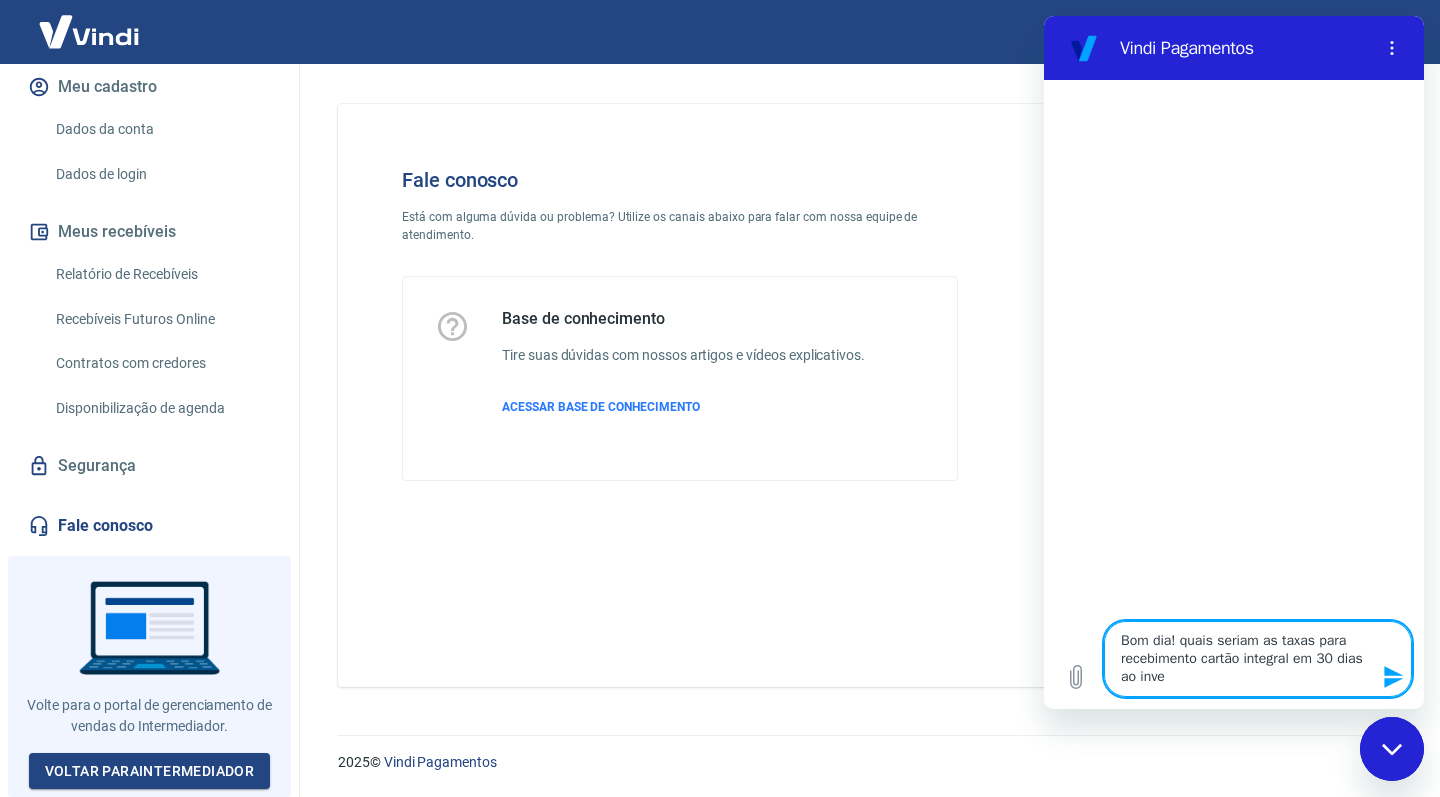 type on "Bom dia! quais seriam as taxas para recebimento cartão integral em 30 dias ao invé" 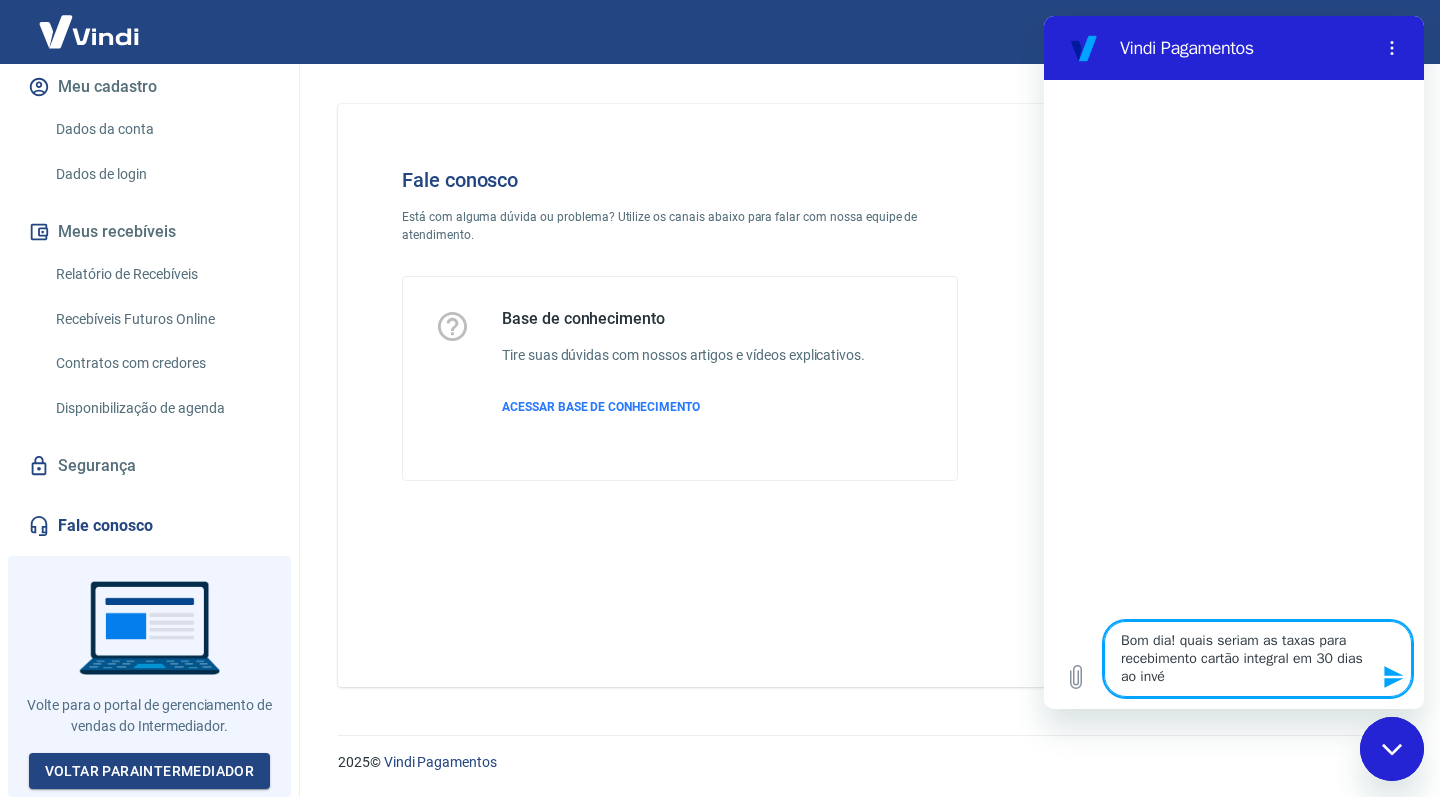 type on "Bom dia! quais seriam as taxas para recebimento cartão integral em 30 dias ao invés" 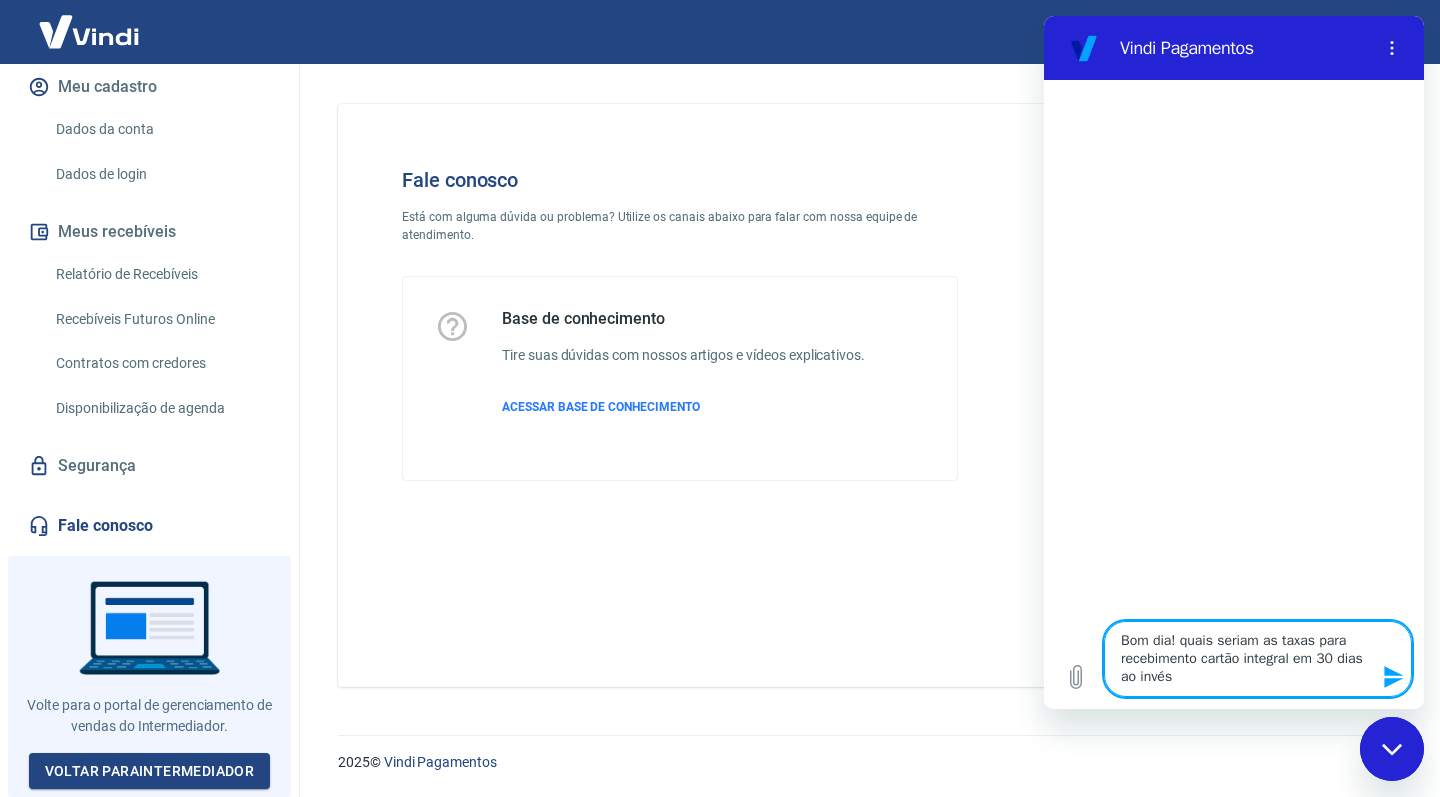 type on "Bom dia! quais seriam as taxas para recebimento cartão integral em 30 dias ao invés" 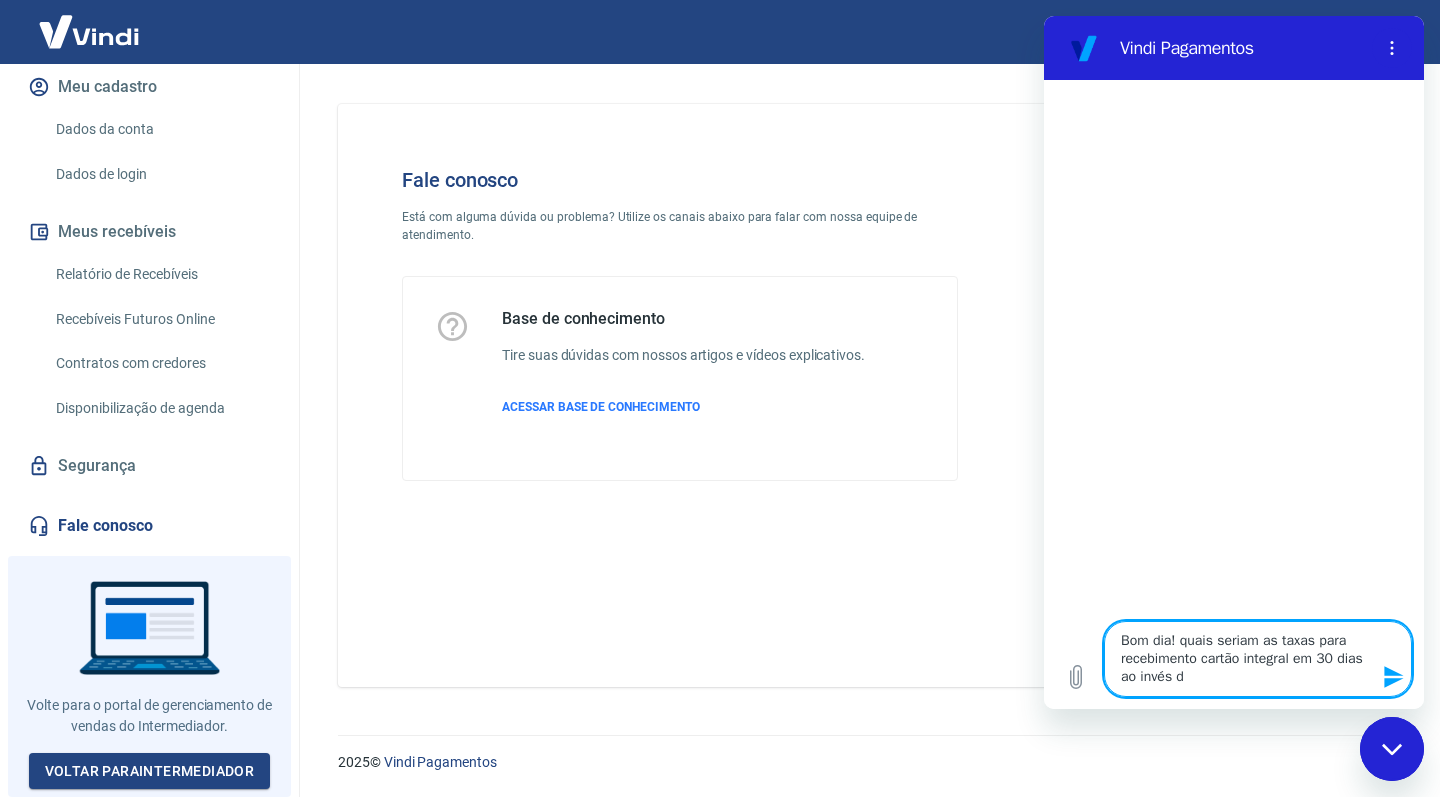 type on "Bom dia! quais seriam as taxas para recebimento cartão integral em 30 dias ao invés de" 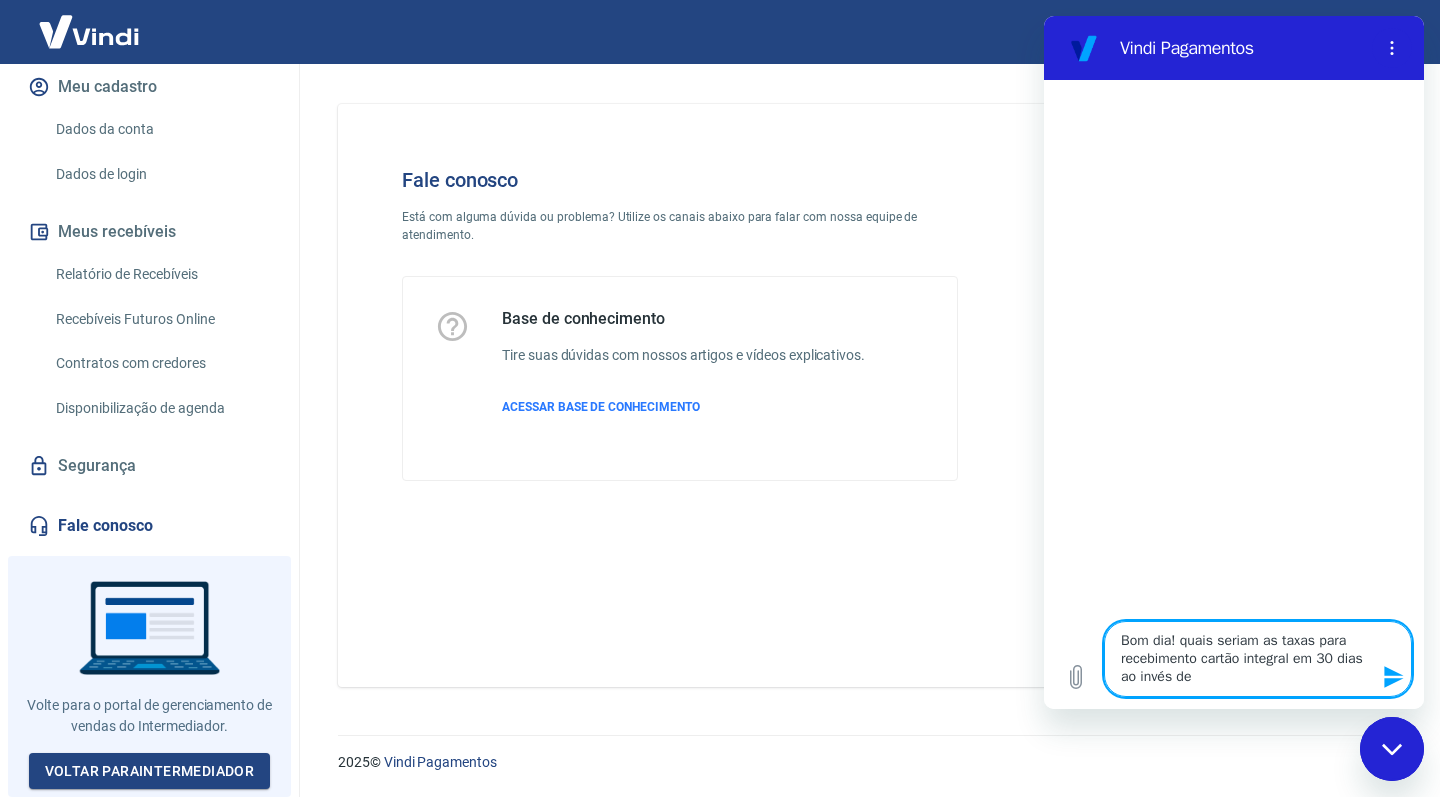 type on "Bom dia! quais seriam as taxas para recebimento cartão integral em 30 dias ao invés de" 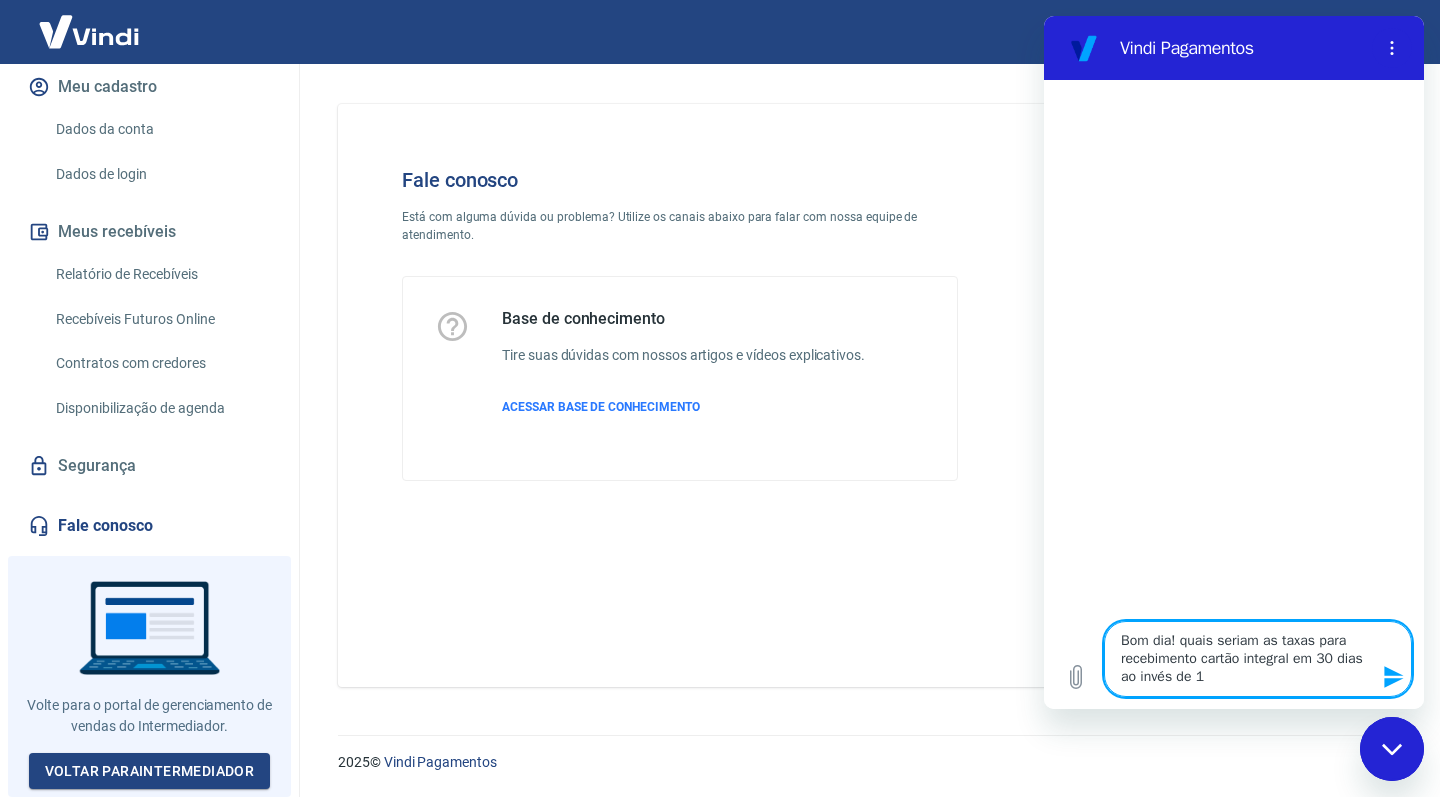 type 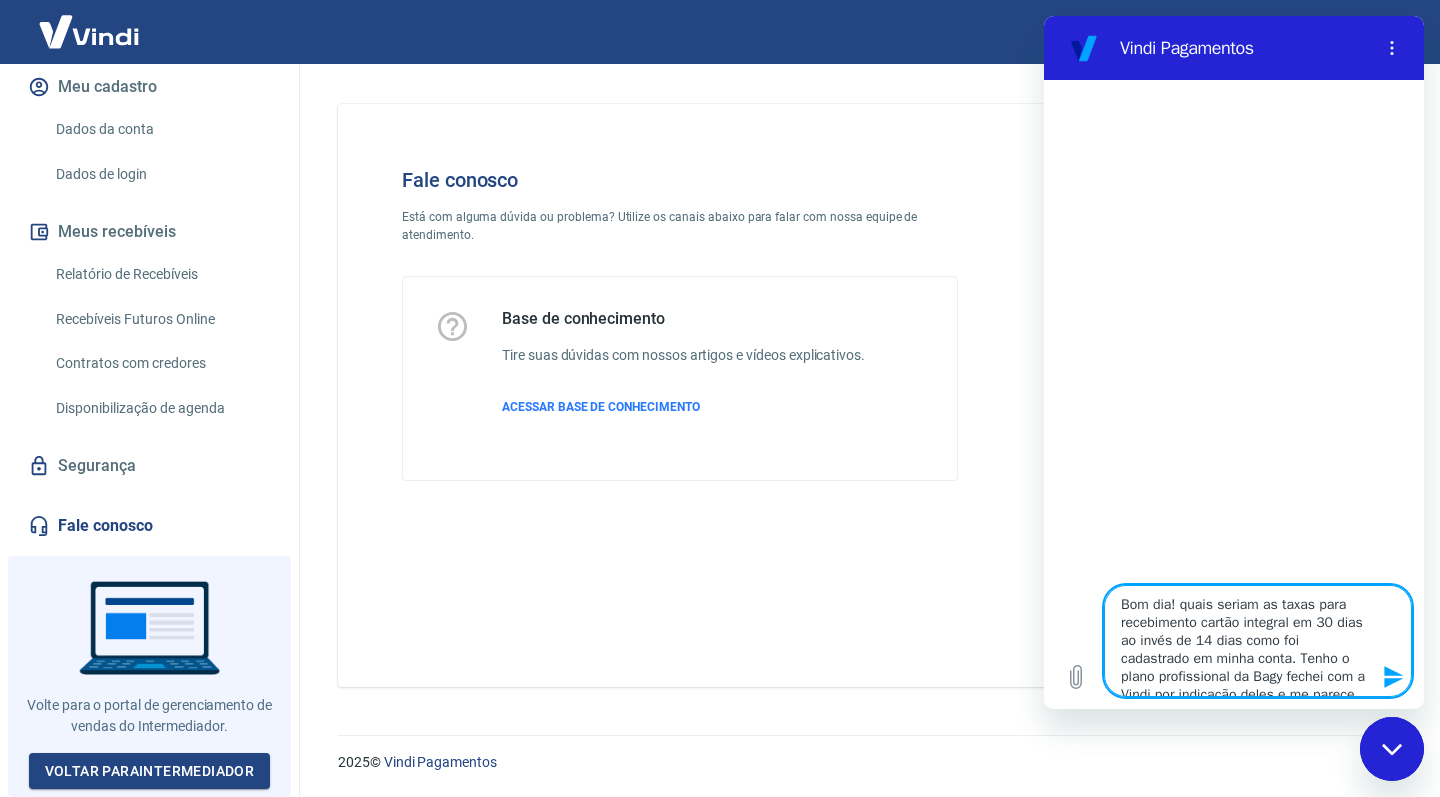 scroll, scrollTop: 0, scrollLeft: 0, axis: both 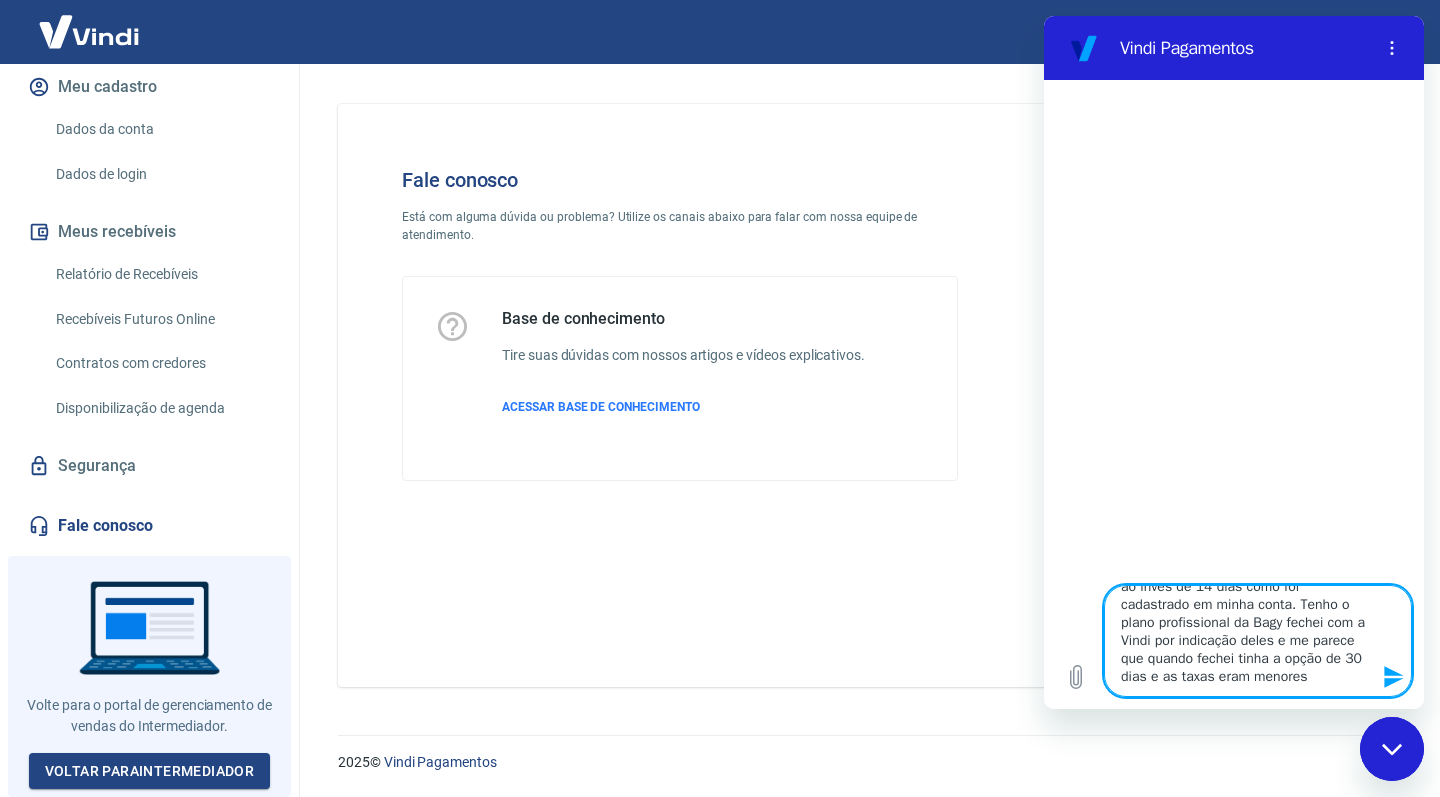click on "Bom dia! quais seriam as taxas para recebimento cartão integral em 30 dias ao invés de 14 dias como foi cadastrado em minha conta. Tenho o plano profissional da Bagy fechei com a Vindi por indicação deles e me parece que quando fechei tinha a opção de 30 dias e as taxas eram menores" at bounding box center [1258, 641] 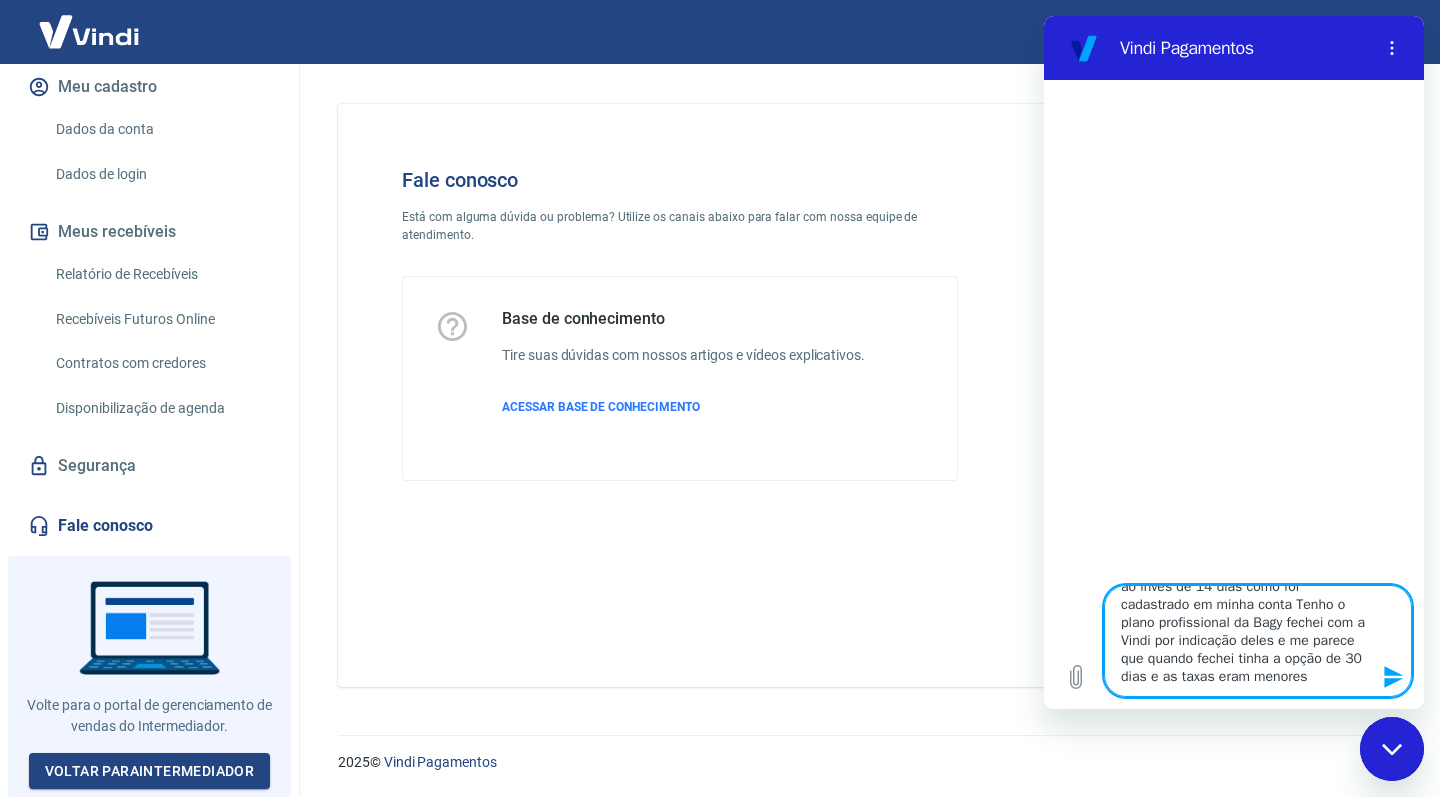 scroll, scrollTop: 63, scrollLeft: 0, axis: vertical 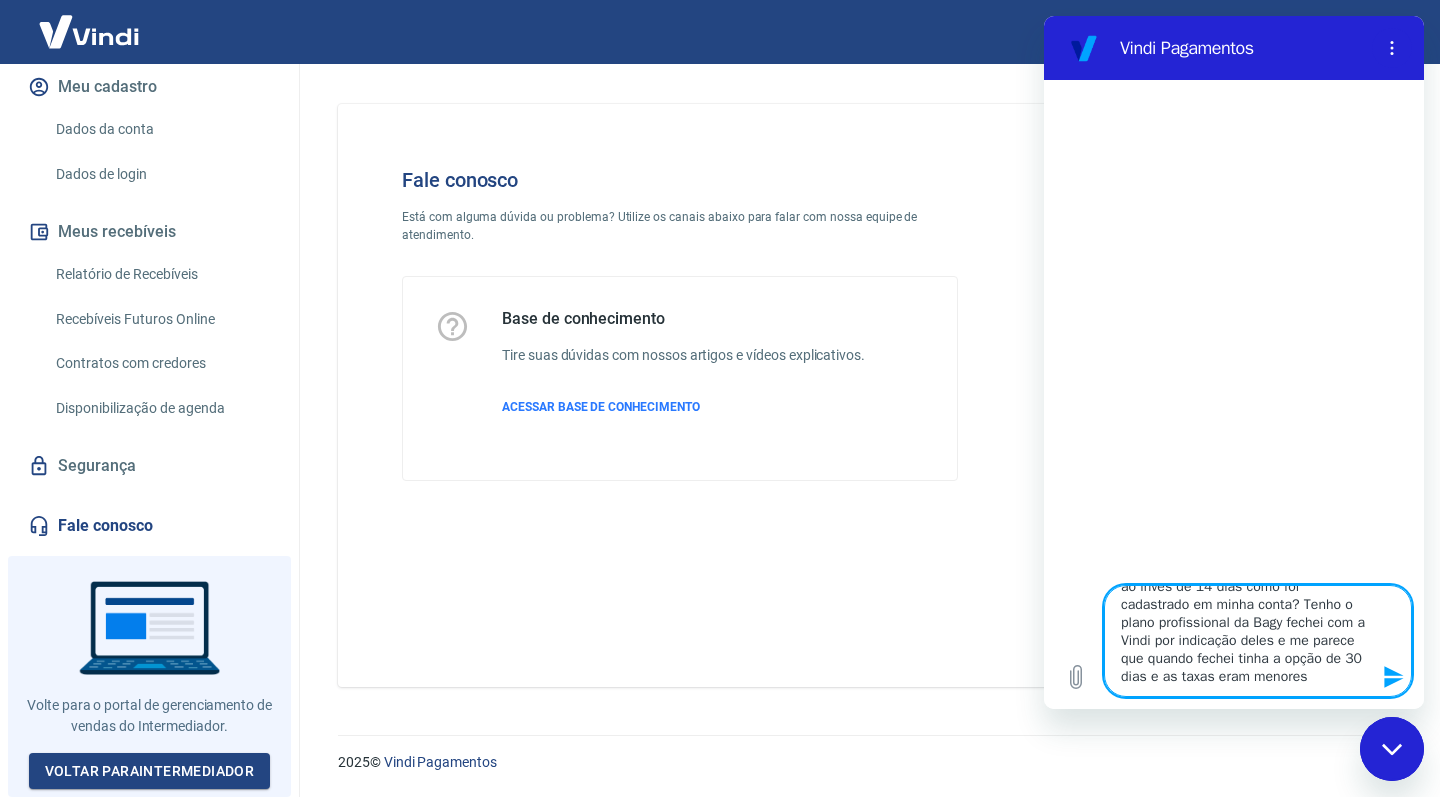 click on "Bom dia! quais seriam as taxas para recebimento cartão integral em 30 dias ao invés de 14 dias como foi cadastrado em minha conta? Tenho o plano profissional da Bagy fechei com a Vindi por indicação deles e me parece que quando fechei tinha a opção de 30 dias e as taxas eram menores" at bounding box center (1258, 641) 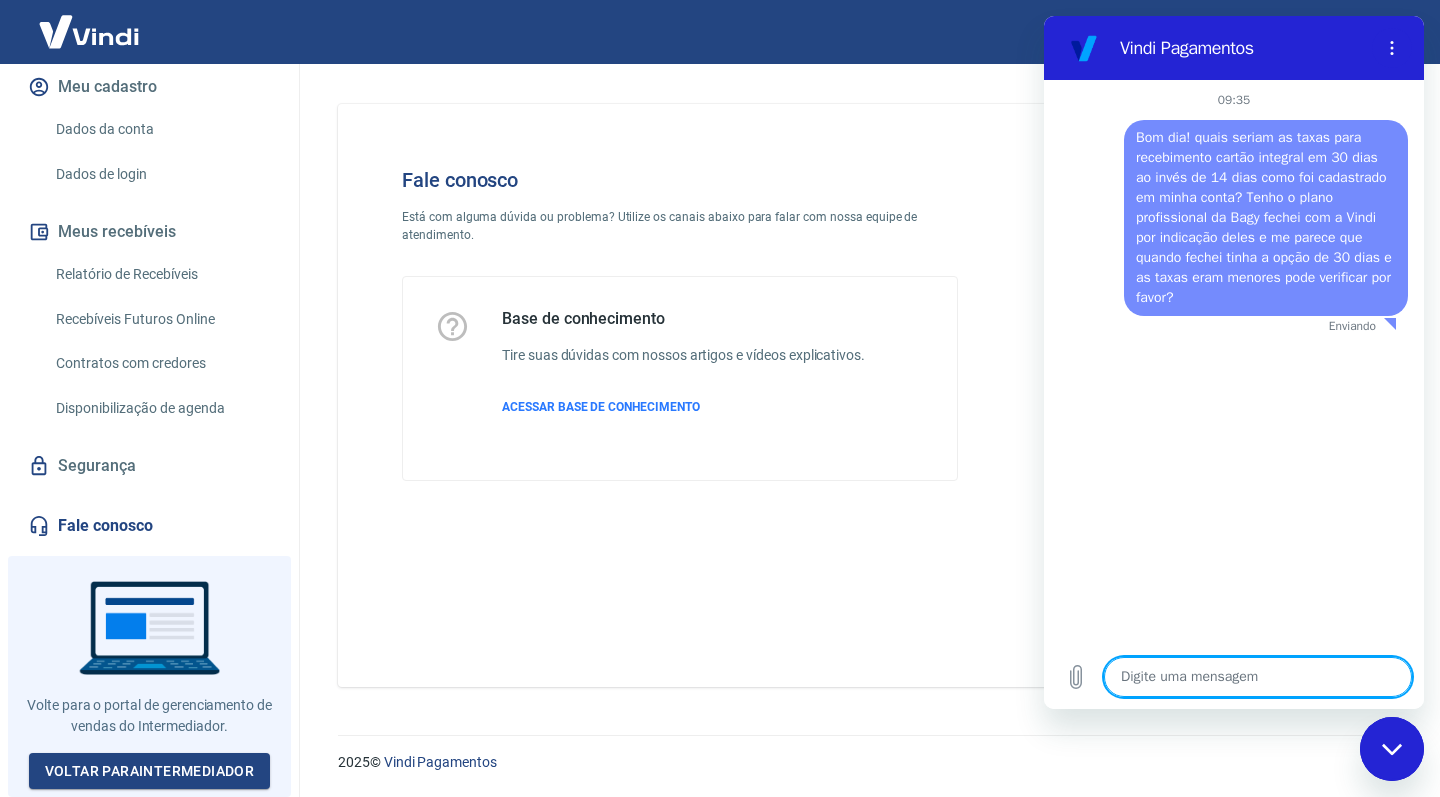 scroll, scrollTop: 0, scrollLeft: 0, axis: both 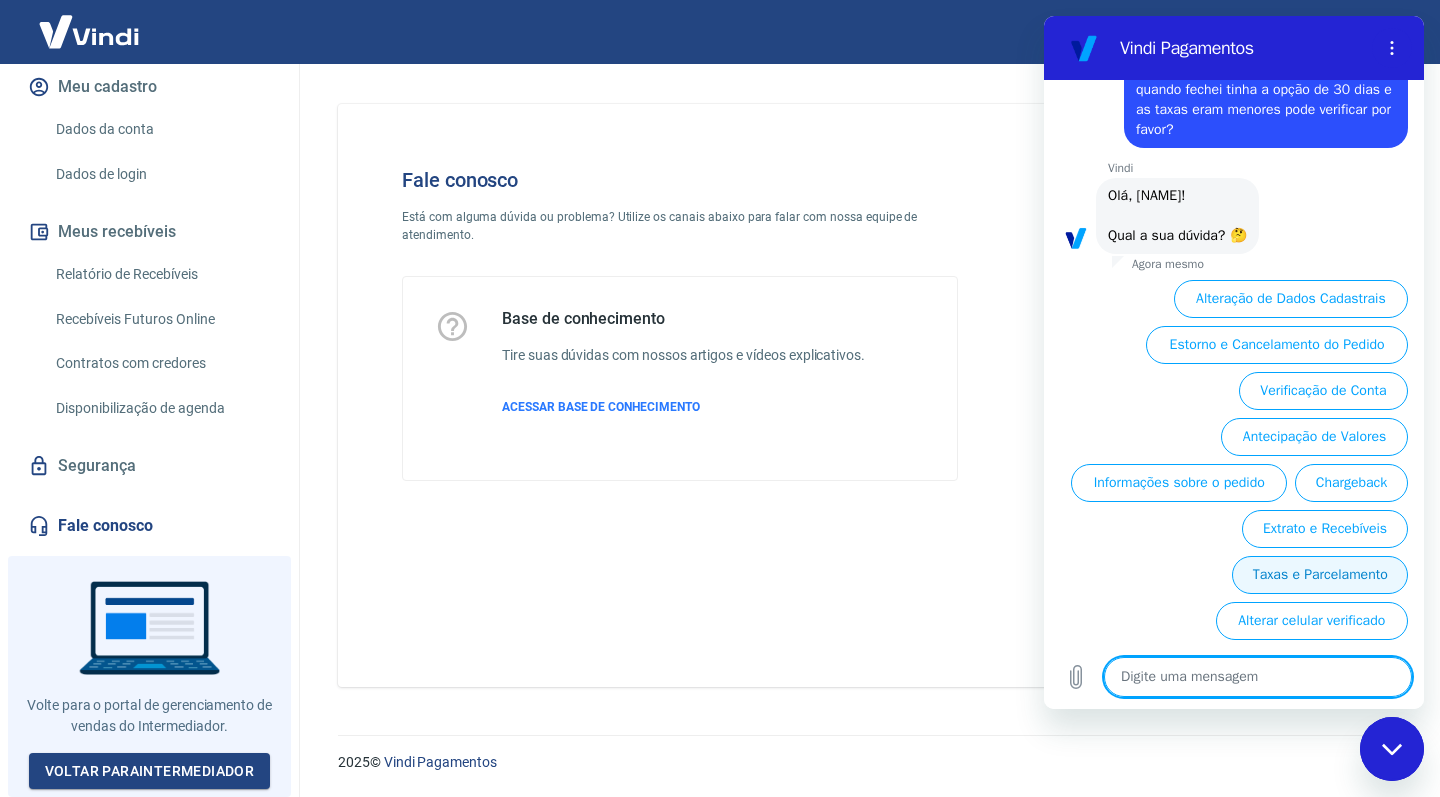 click on "Taxas e Parcelamento" at bounding box center (1320, 575) 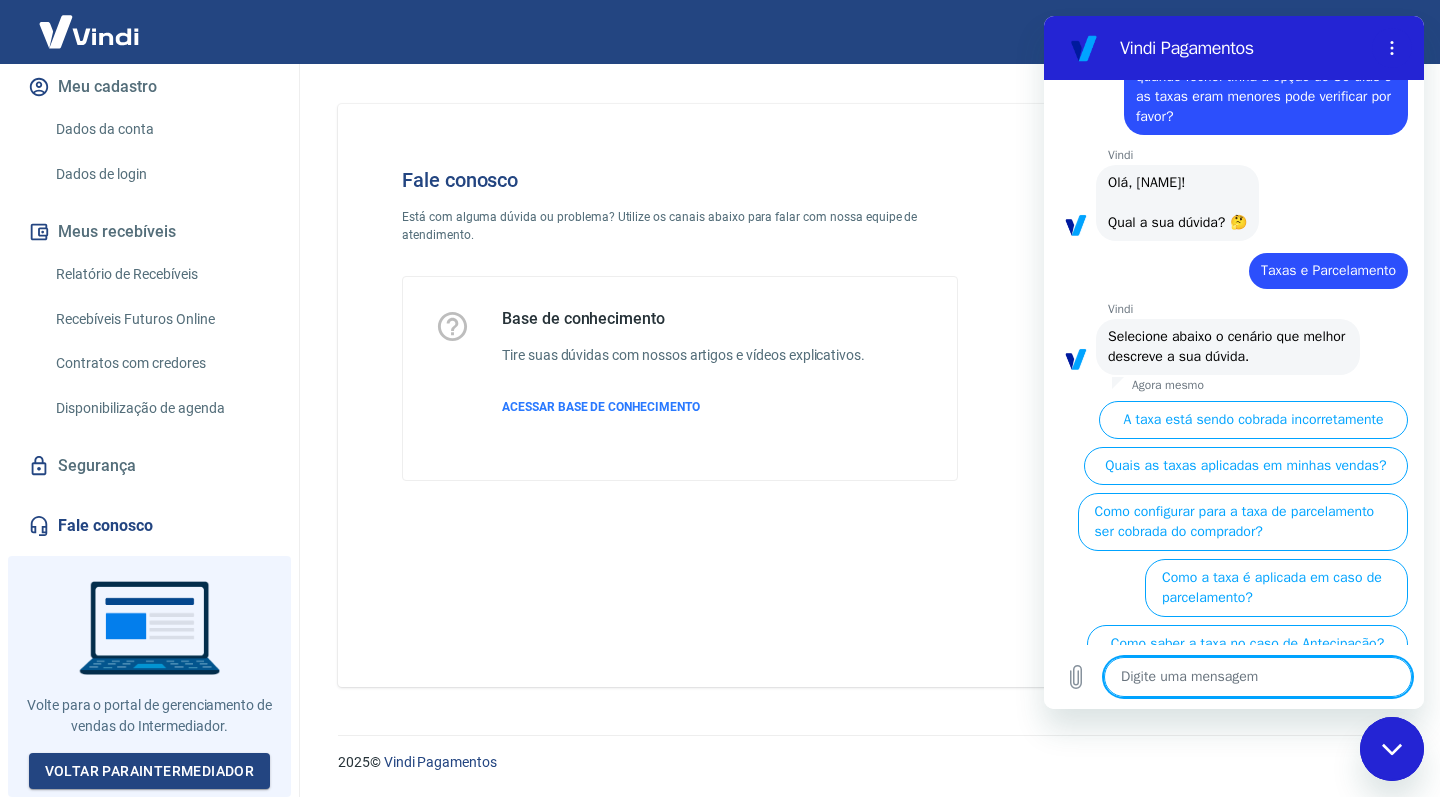 scroll, scrollTop: 224, scrollLeft: 0, axis: vertical 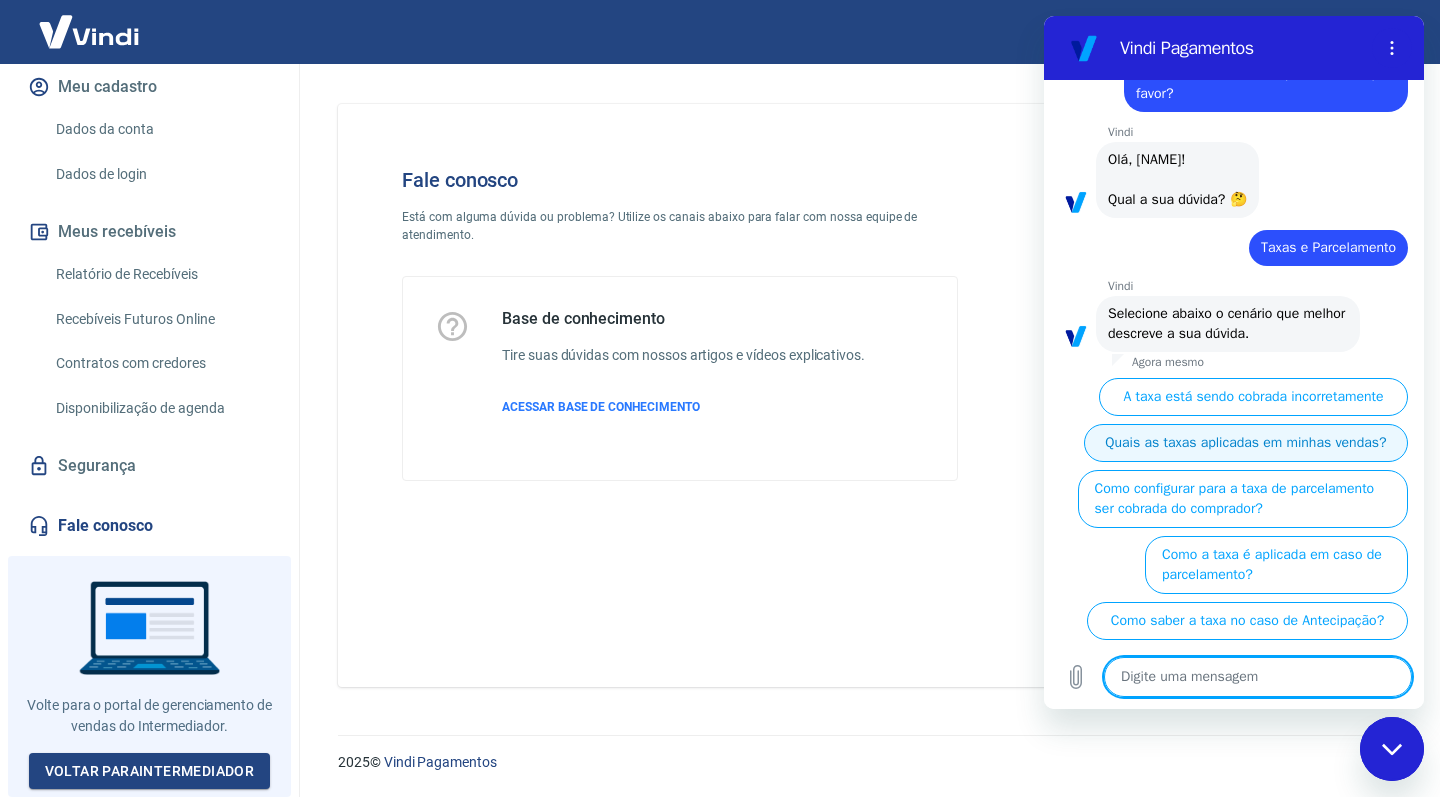 click on "Quais as taxas aplicadas em minhas vendas?" at bounding box center [1246, 443] 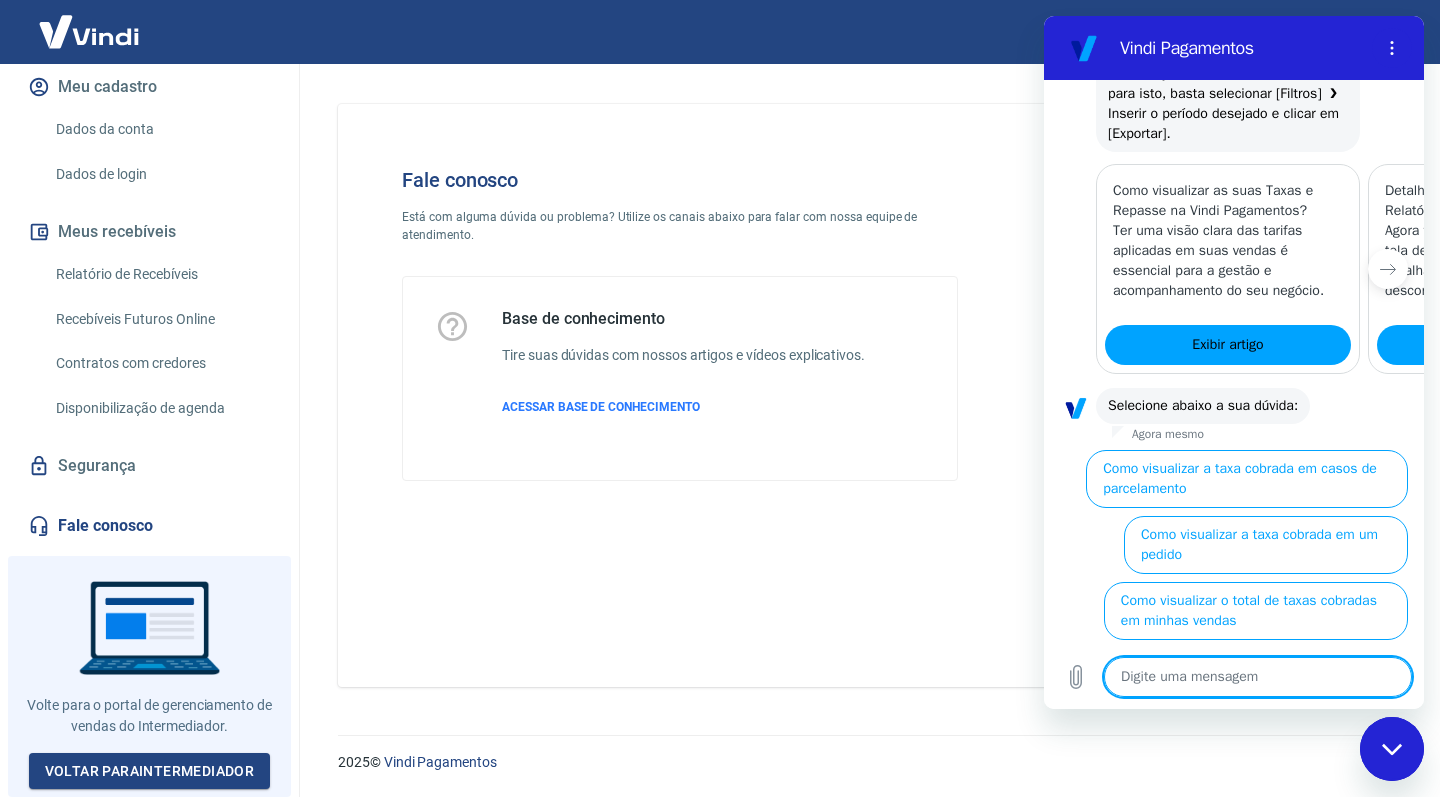 scroll, scrollTop: 1238, scrollLeft: 0, axis: vertical 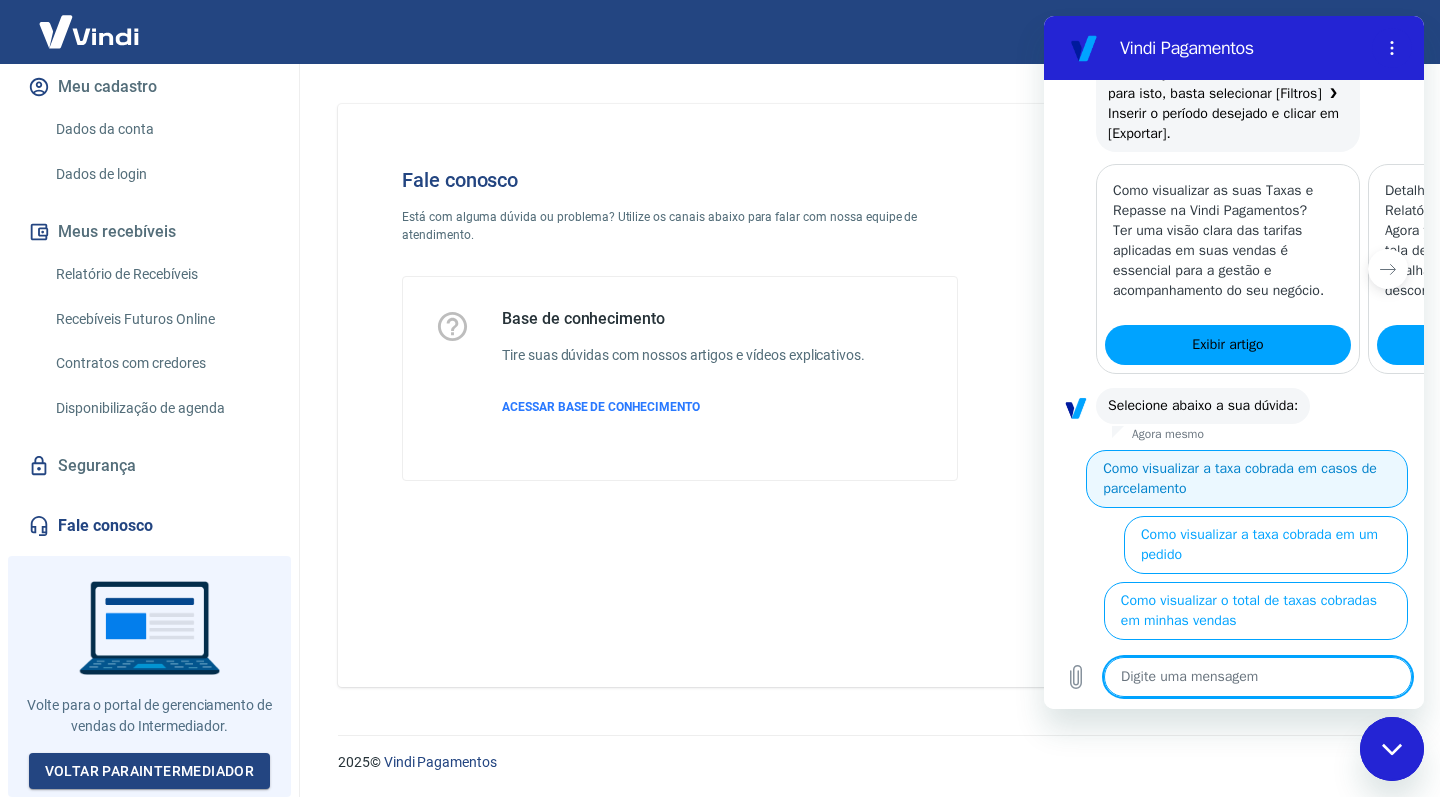 click on "Como visualizar a taxa cobrada em casos de parcelamento" at bounding box center (1247, 479) 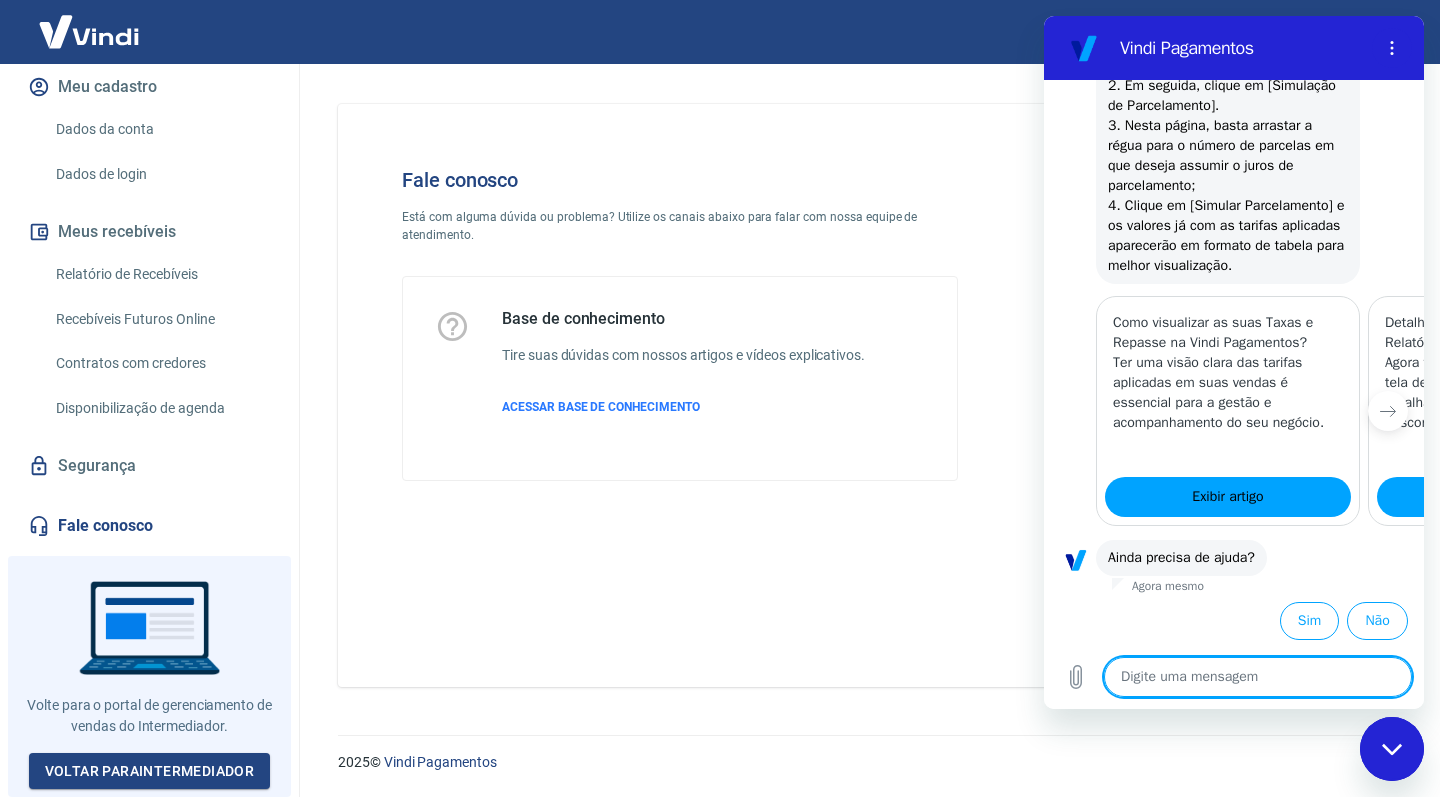scroll, scrollTop: 2000, scrollLeft: 0, axis: vertical 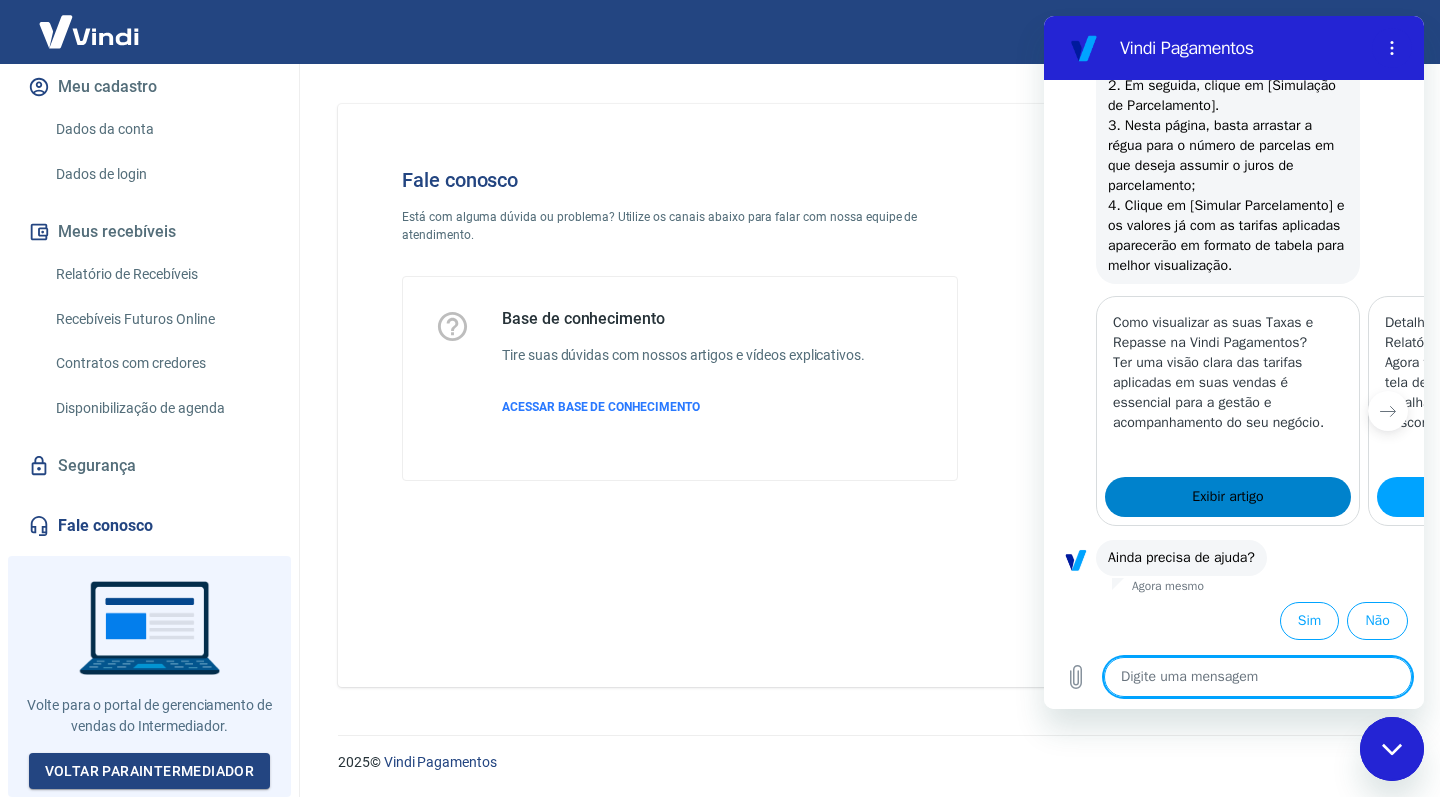 click on "Exibir artigo" at bounding box center (1227, 497) 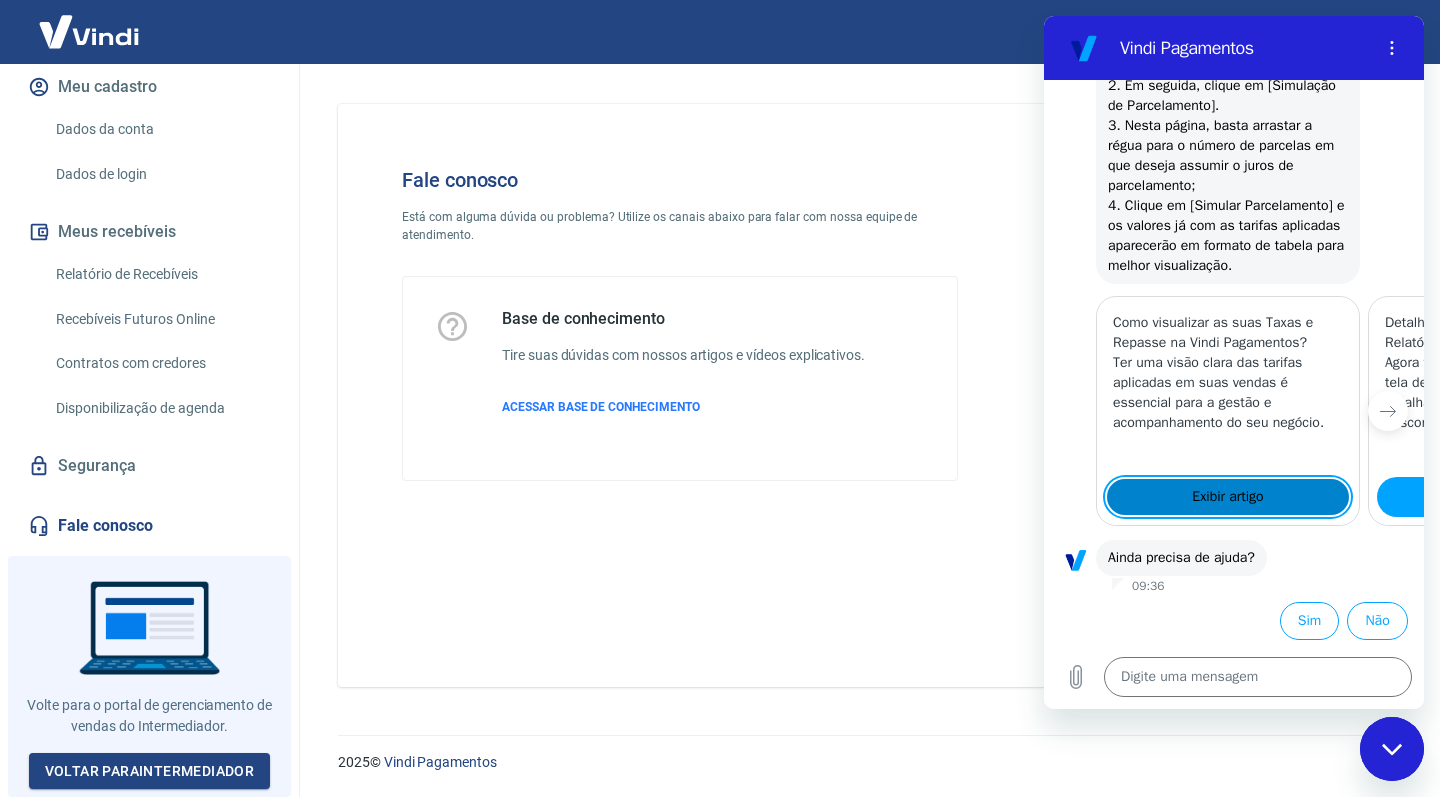 scroll, scrollTop: 0, scrollLeft: 0, axis: both 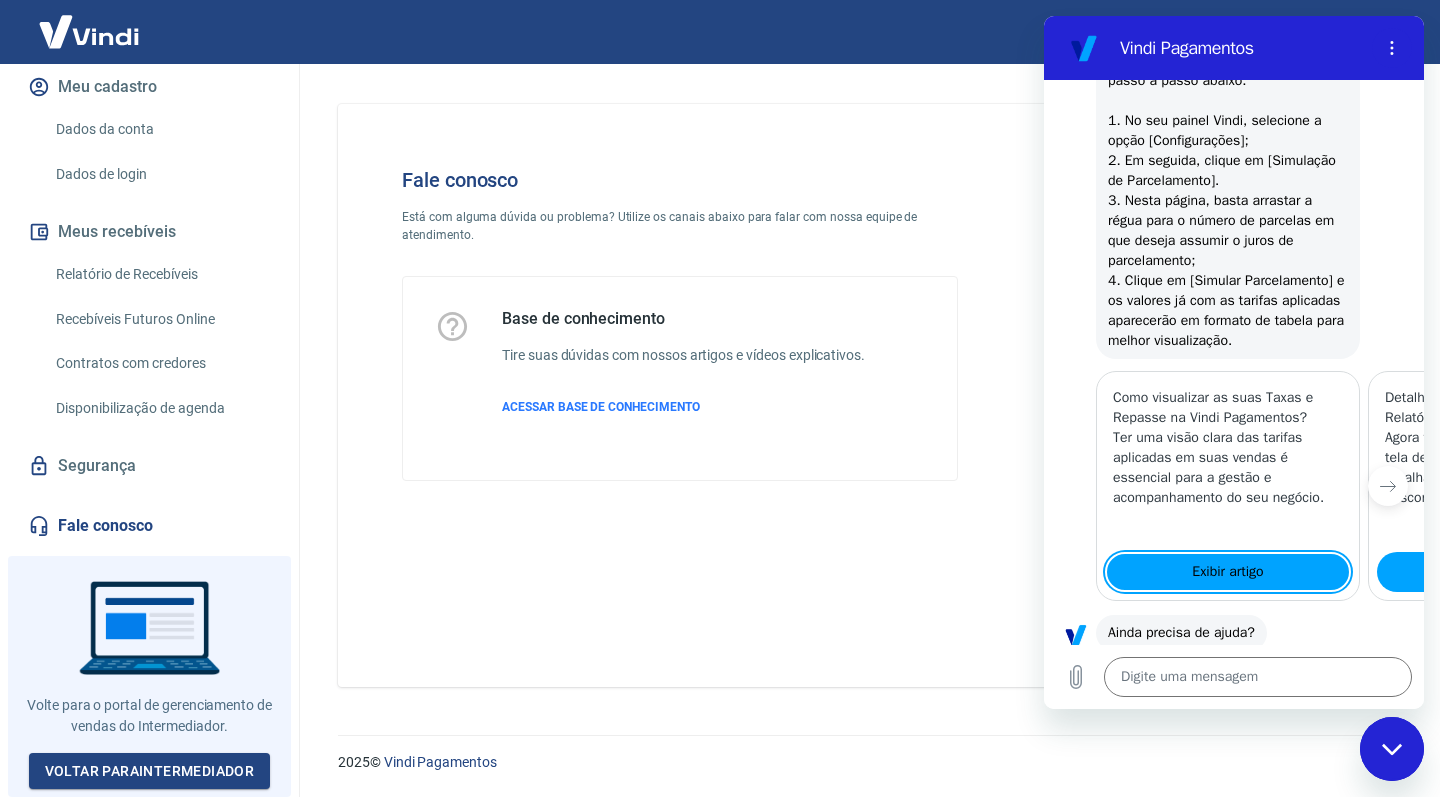 click on "Dados da conta" at bounding box center [161, 129] 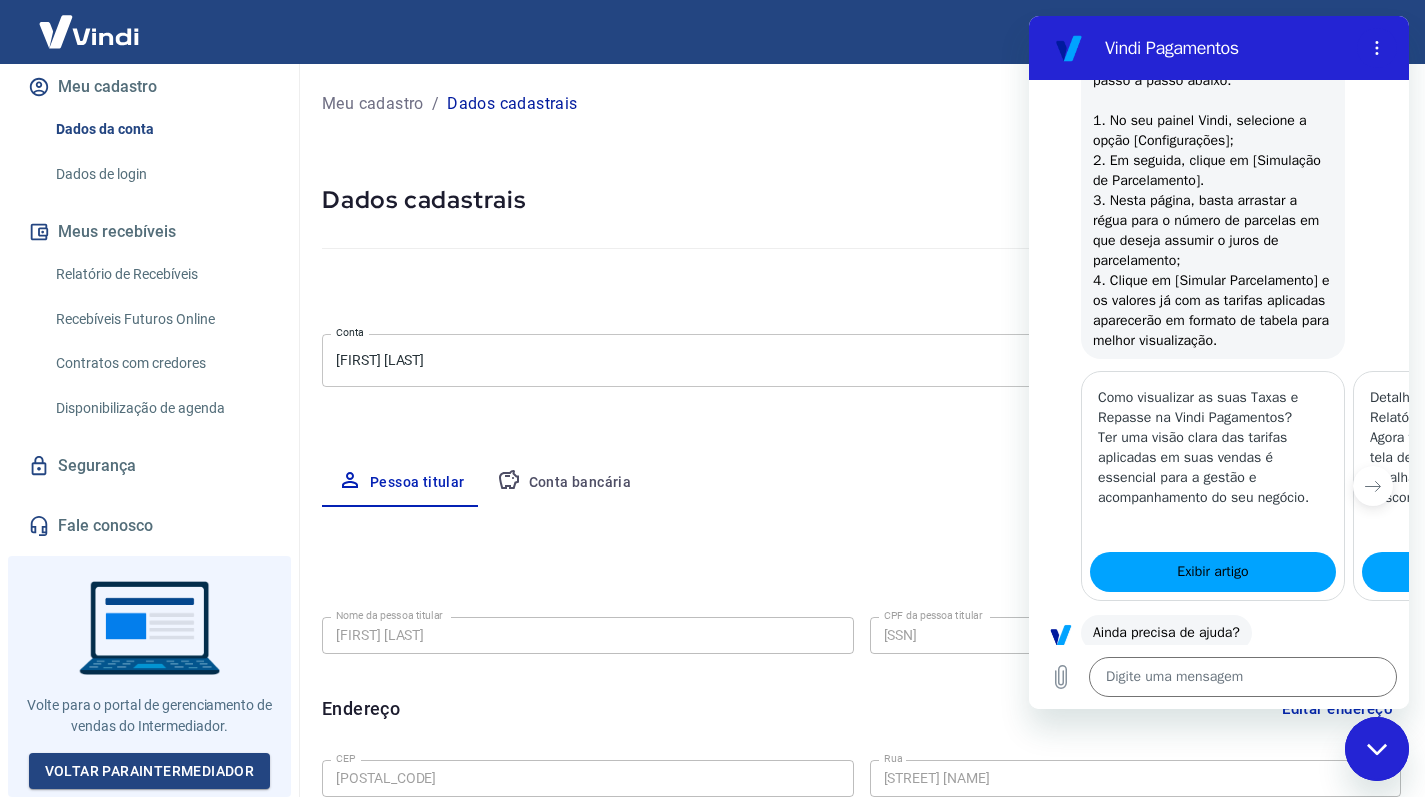 click on "Dados de login" at bounding box center [161, 174] 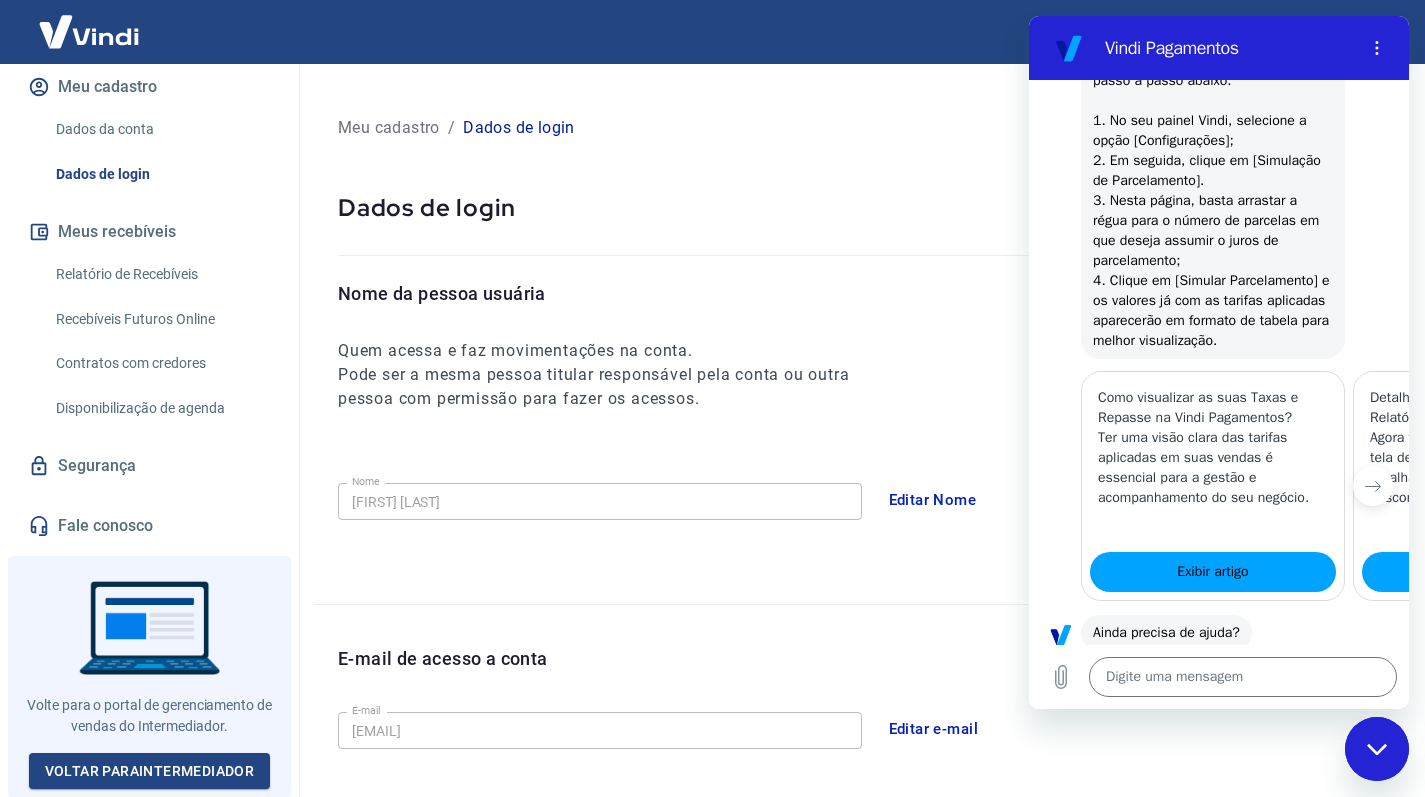 click on "Meus recebíveis" at bounding box center [149, 232] 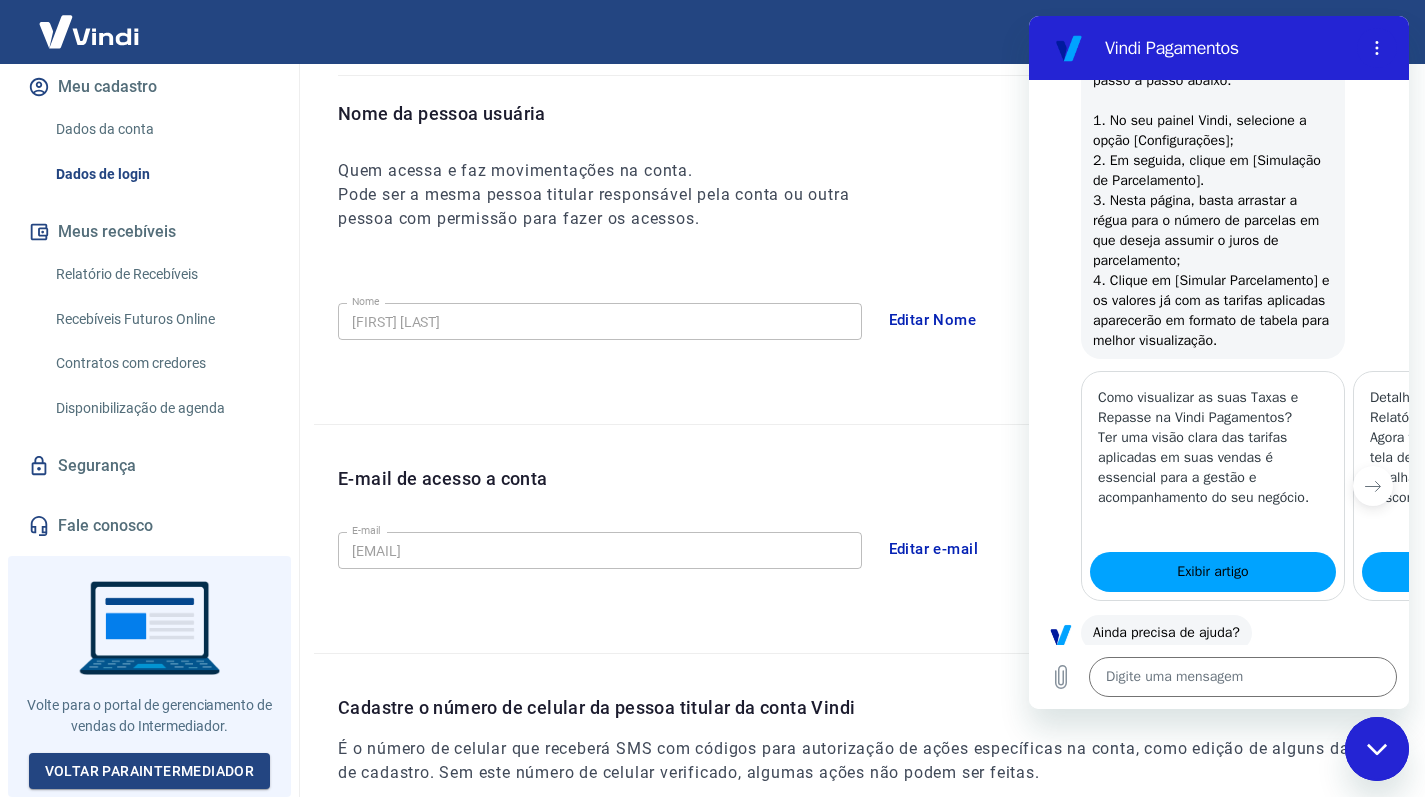 scroll, scrollTop: 187, scrollLeft: 0, axis: vertical 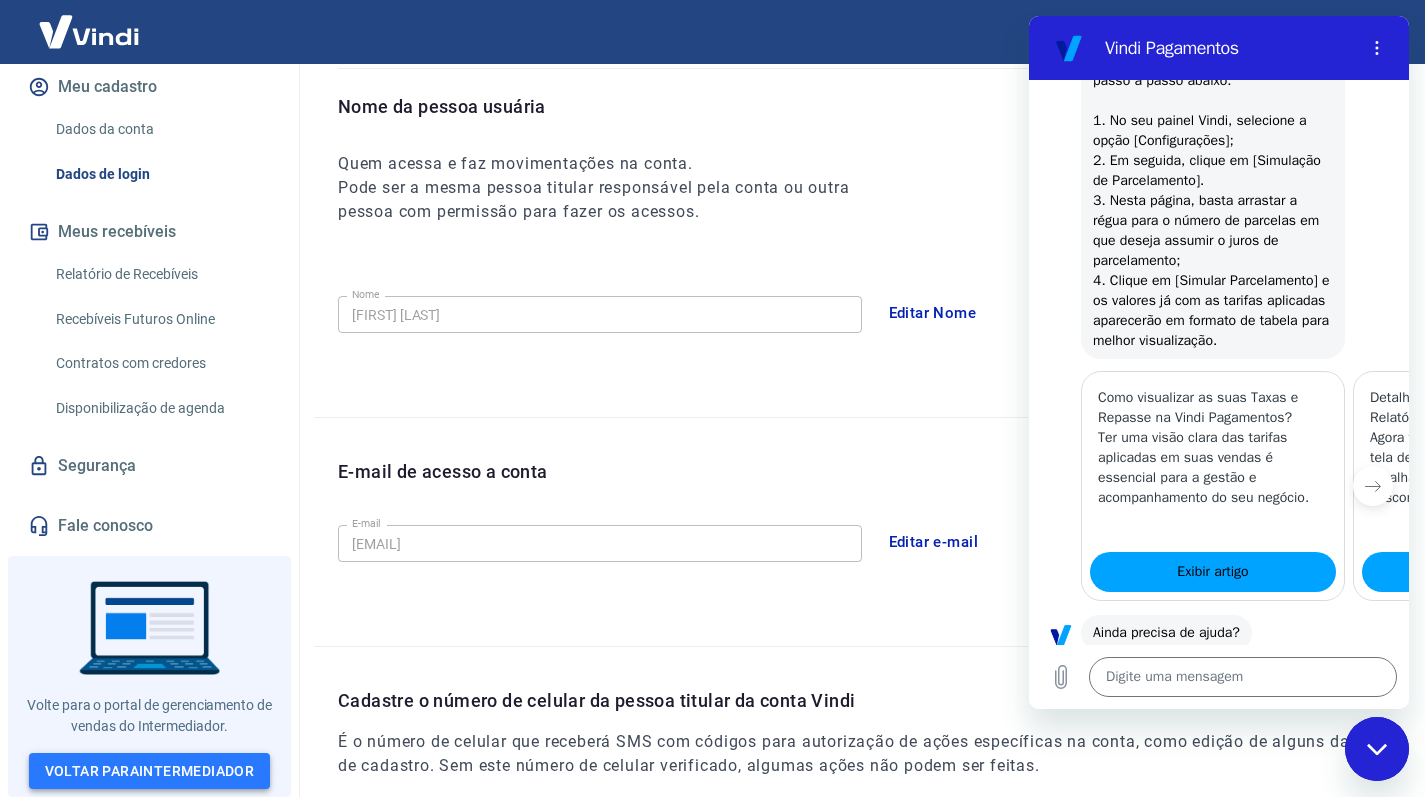 click on "Voltar para  Intermediador" at bounding box center (150, 771) 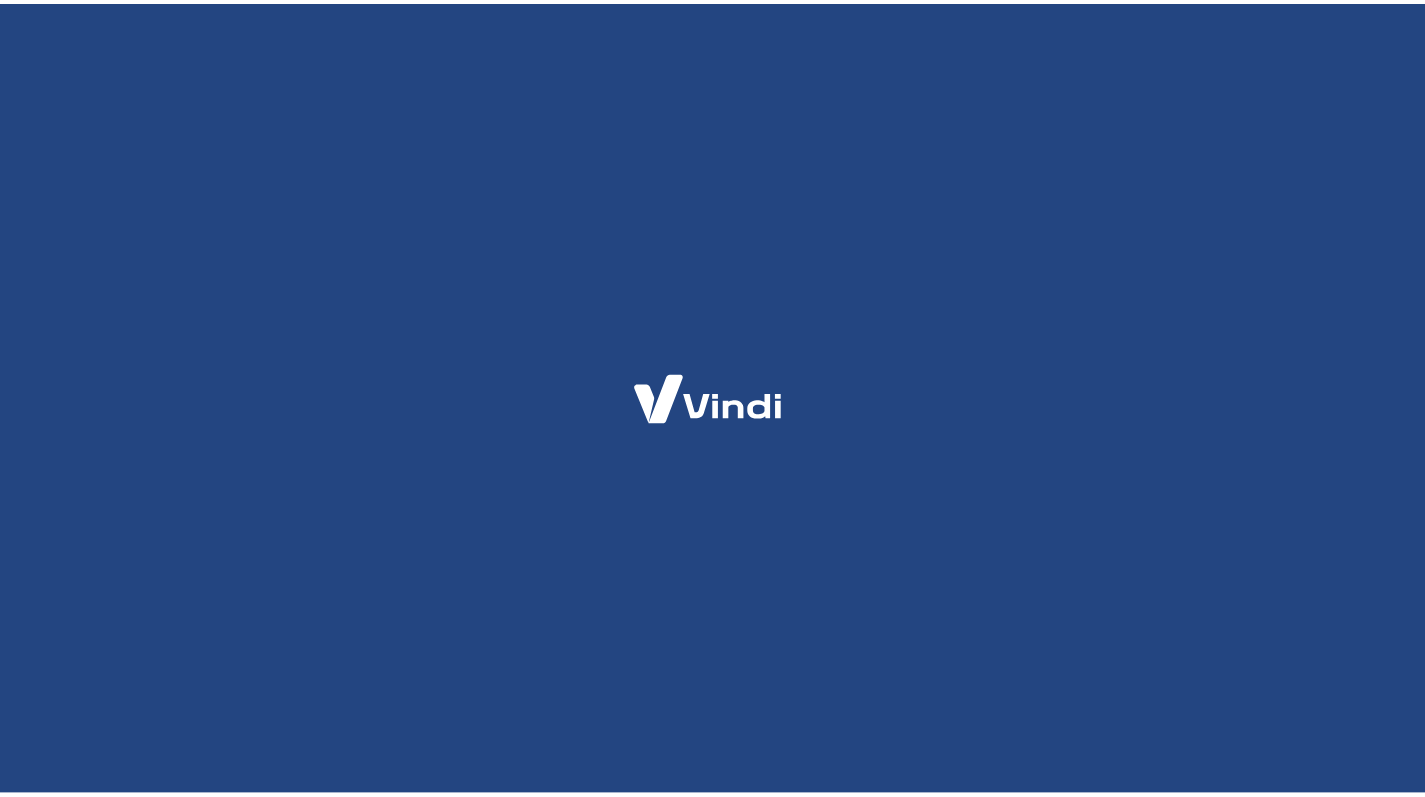 scroll, scrollTop: 0, scrollLeft: 0, axis: both 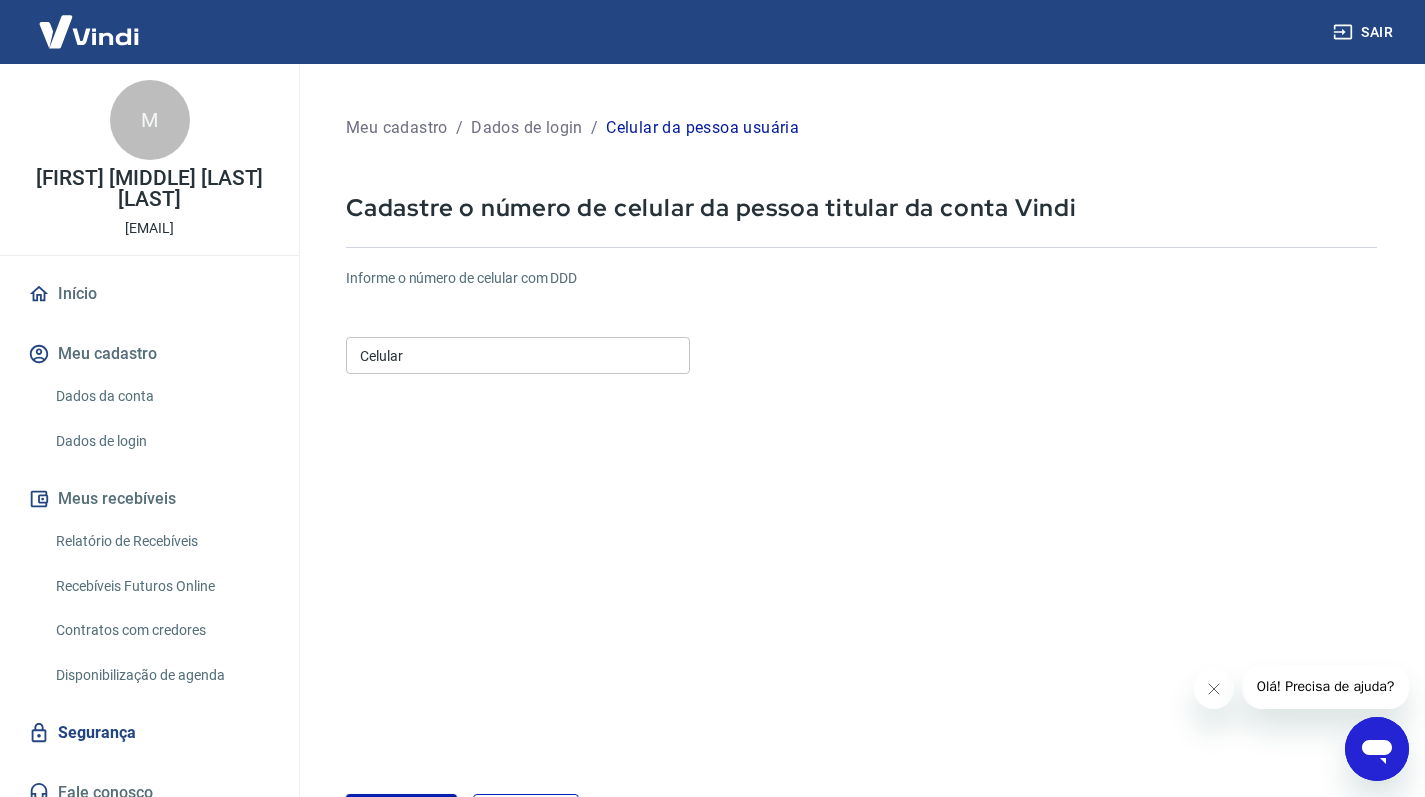 click on "Celular" at bounding box center [518, 355] 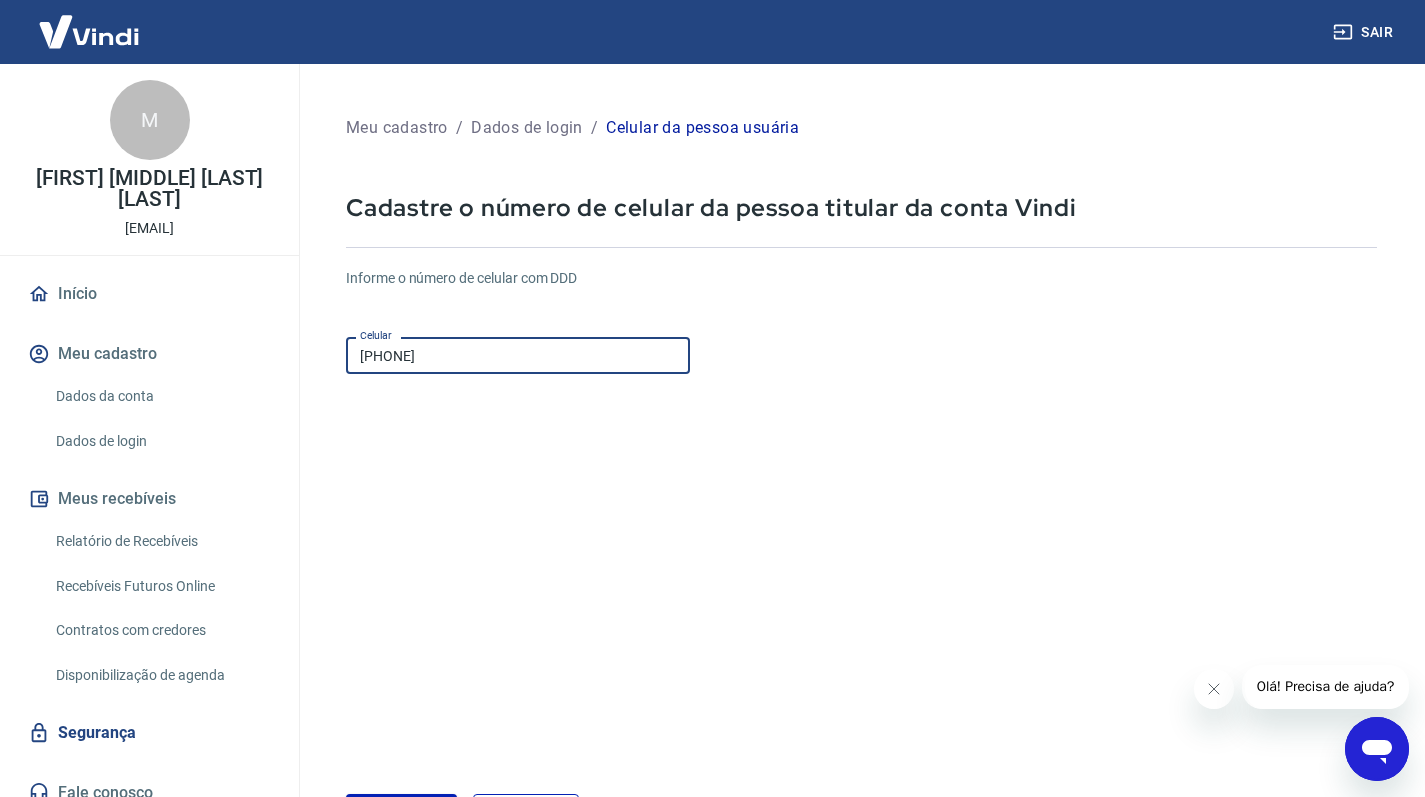 type on "[PHONE]" 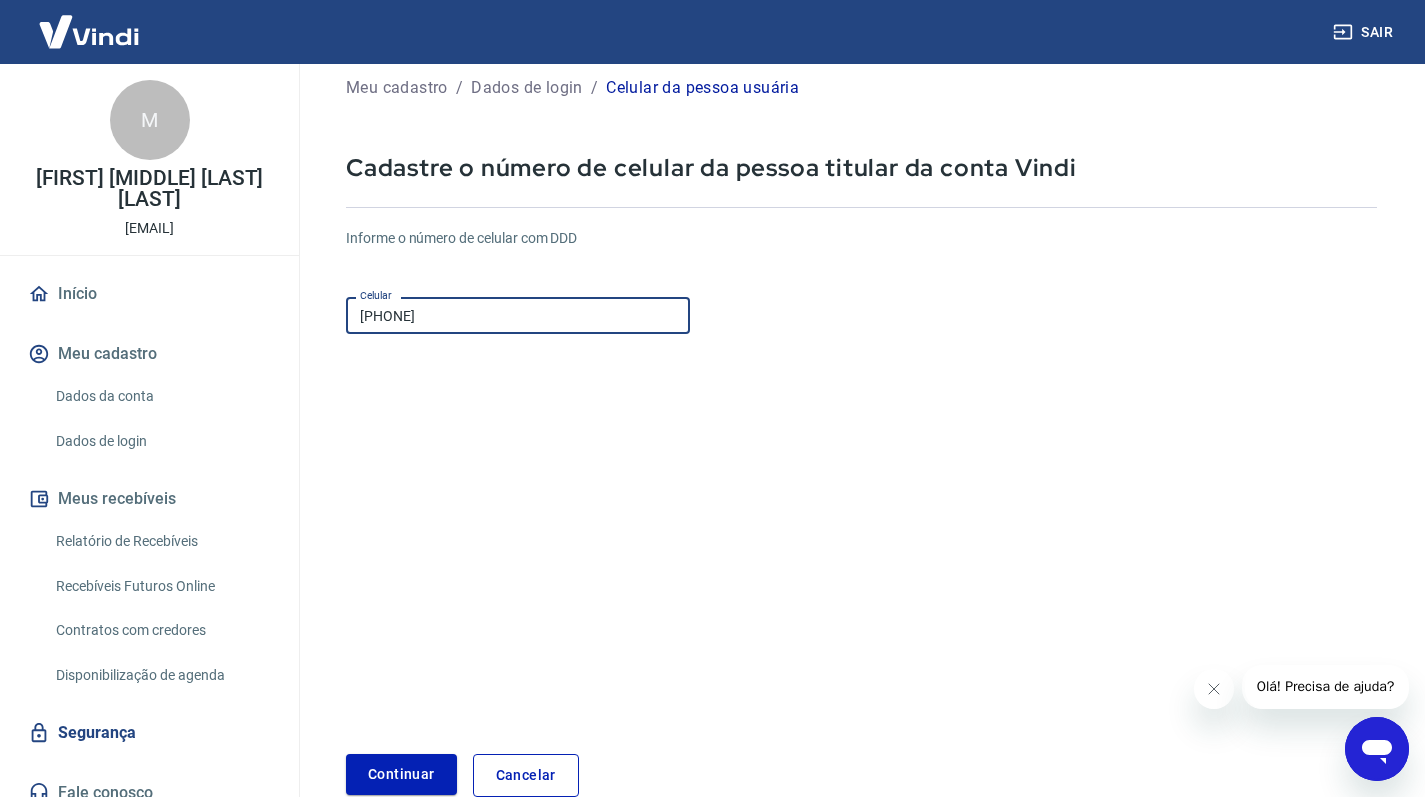 scroll, scrollTop: 39, scrollLeft: 0, axis: vertical 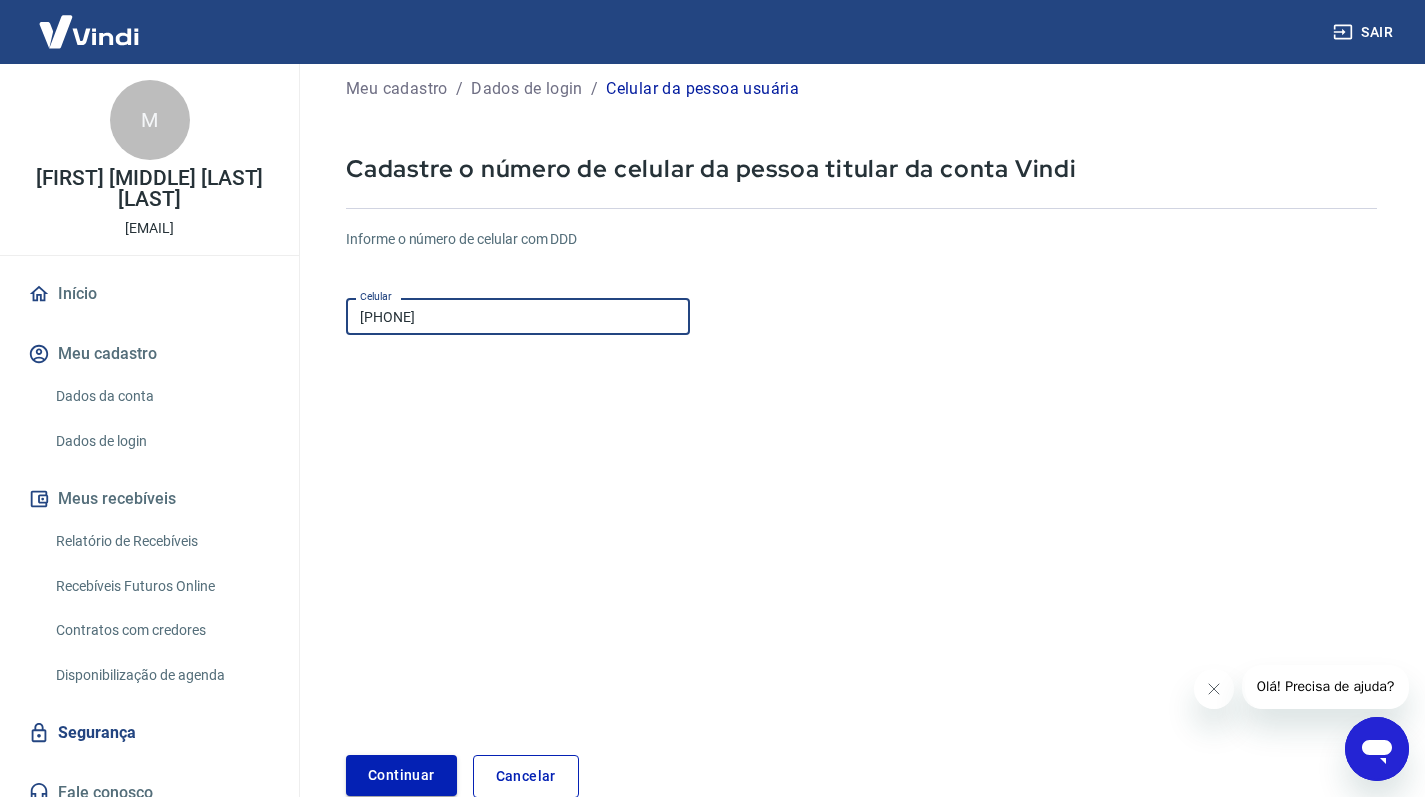click on "Continuar" at bounding box center [401, 775] 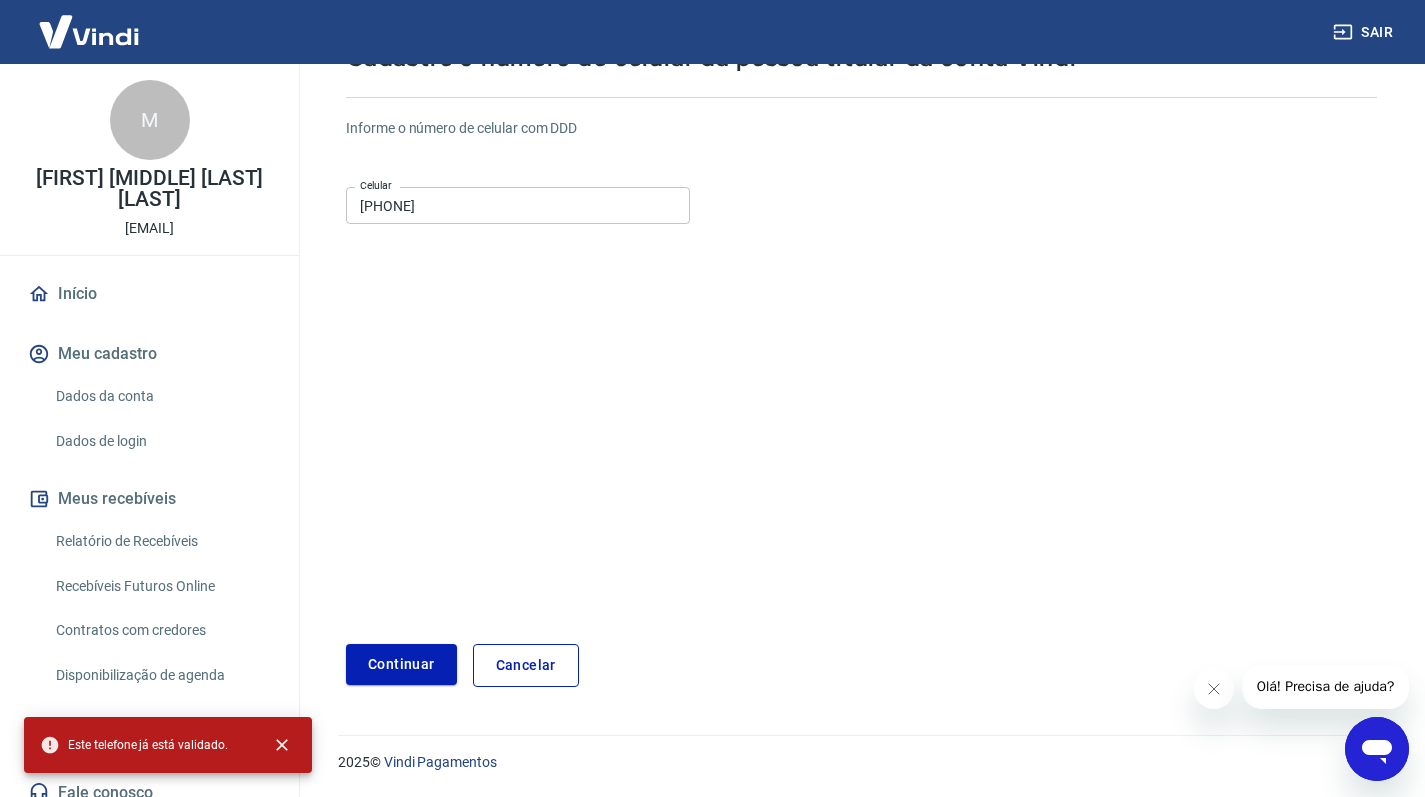 scroll, scrollTop: 149, scrollLeft: 0, axis: vertical 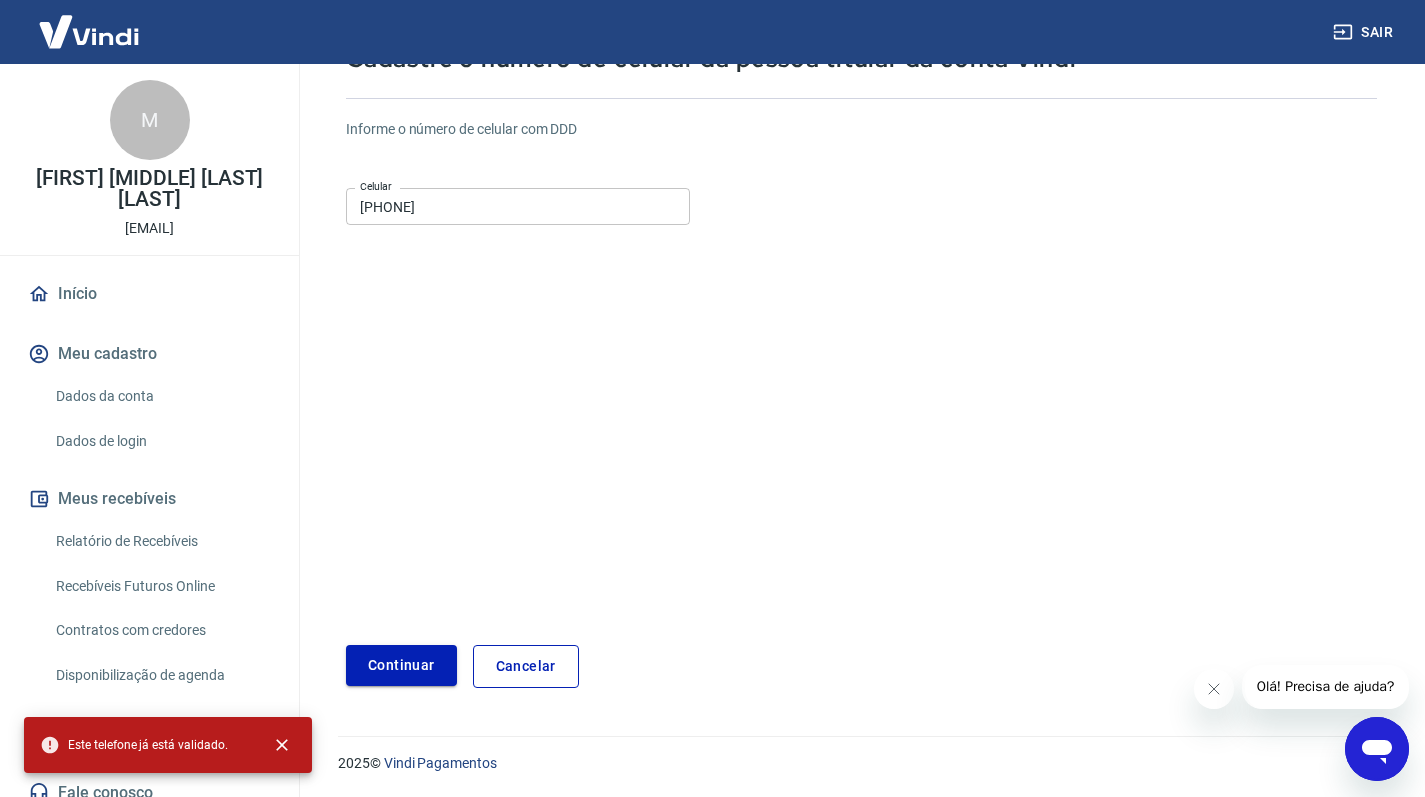 click on "Continuar" at bounding box center (401, 665) 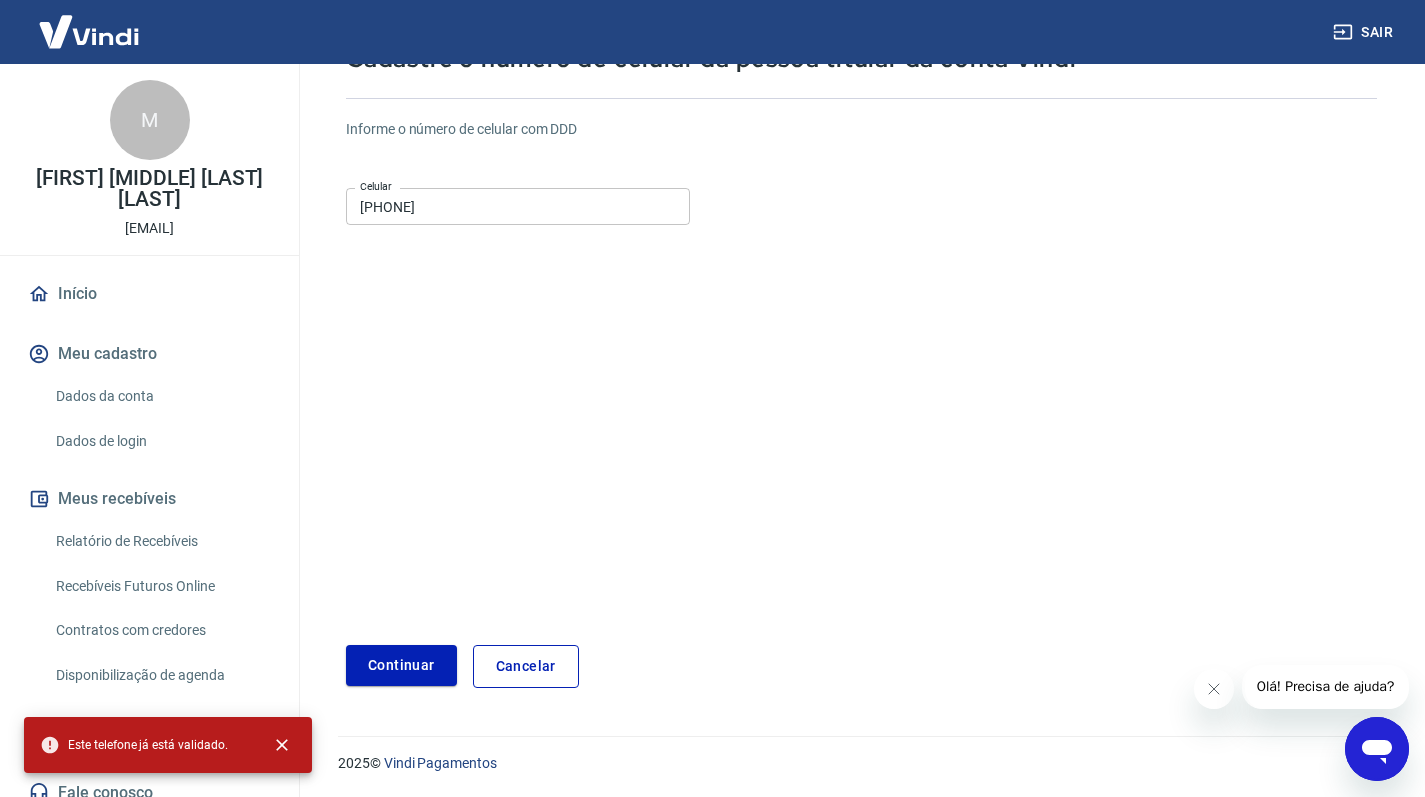 click on "Cancelar" at bounding box center (526, 666) 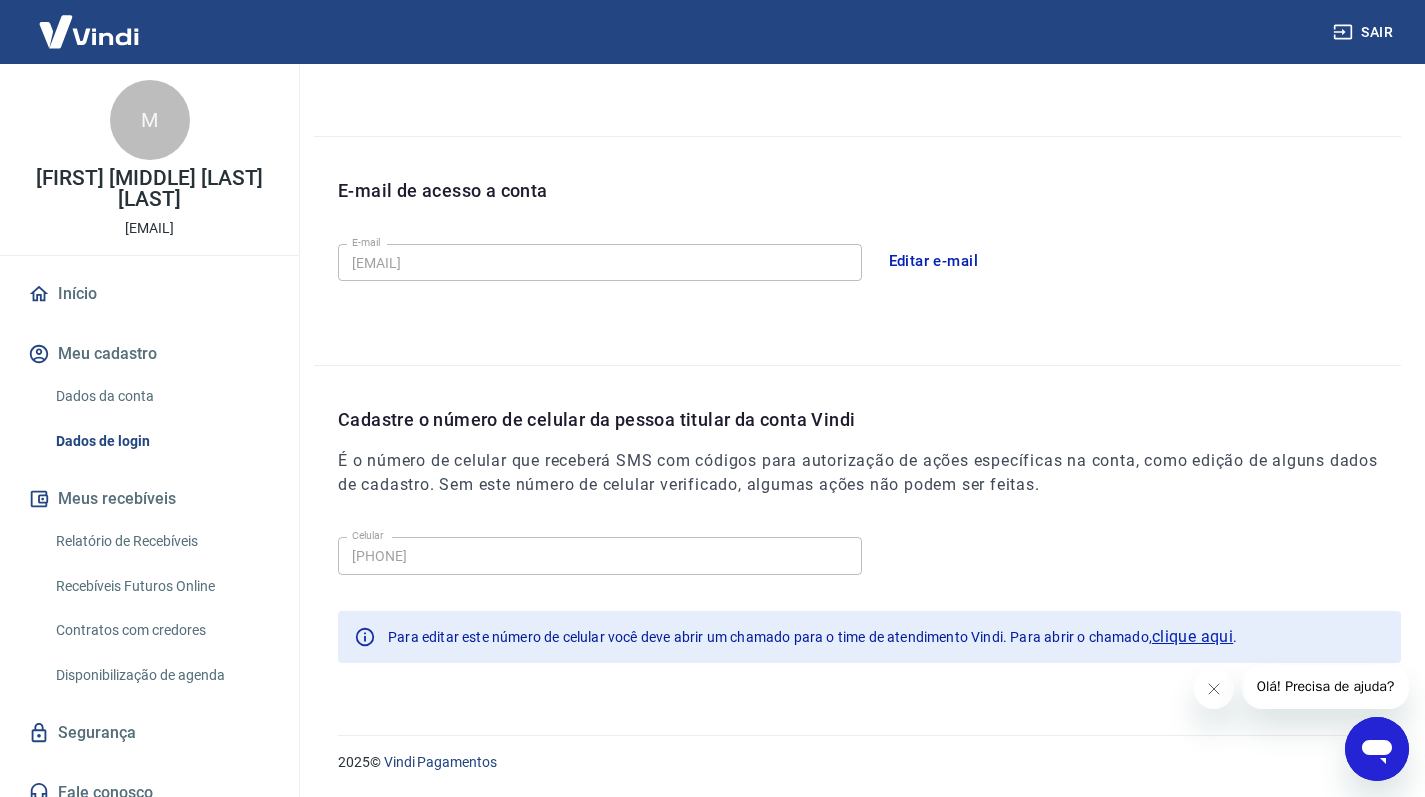 scroll, scrollTop: 467, scrollLeft: 0, axis: vertical 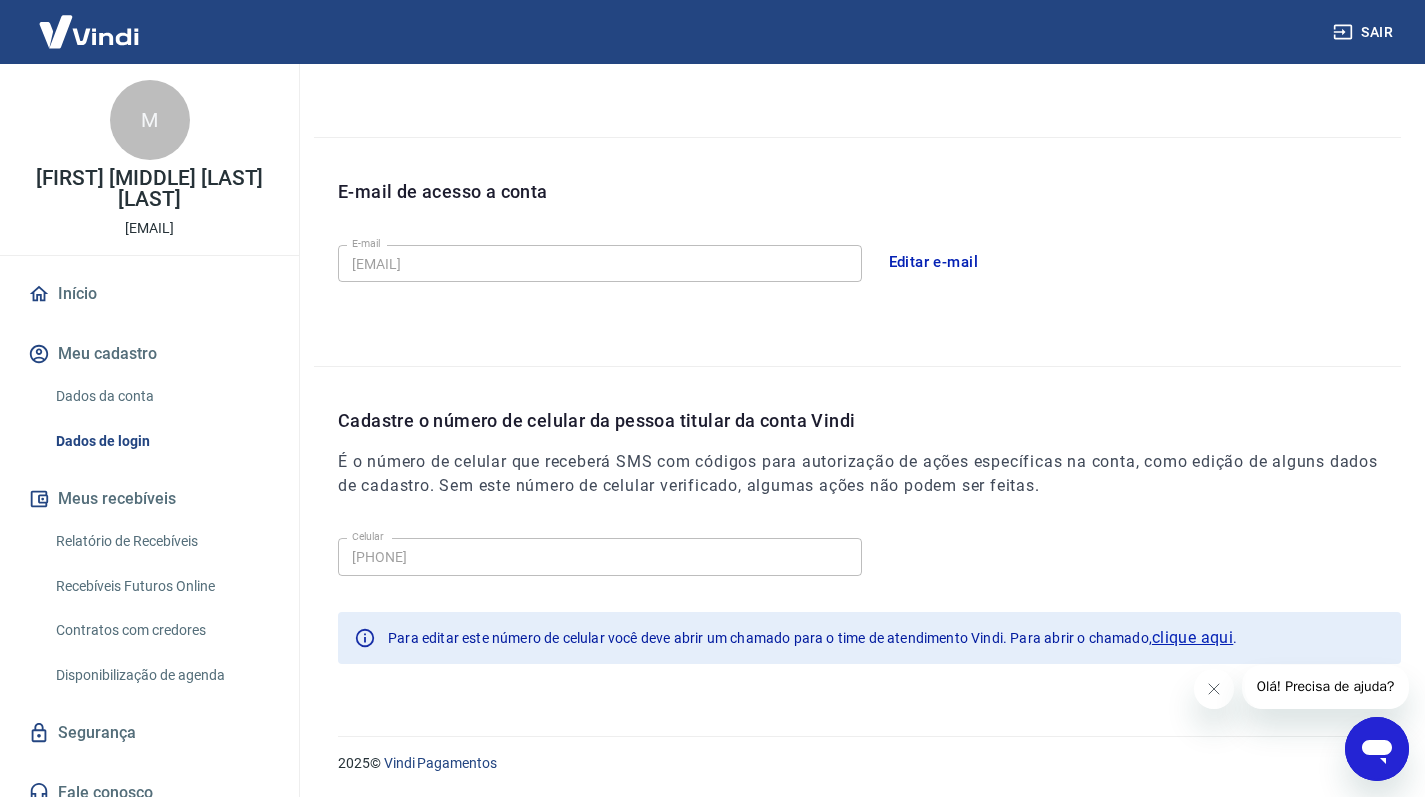 click on "Sair" at bounding box center (1365, 32) 